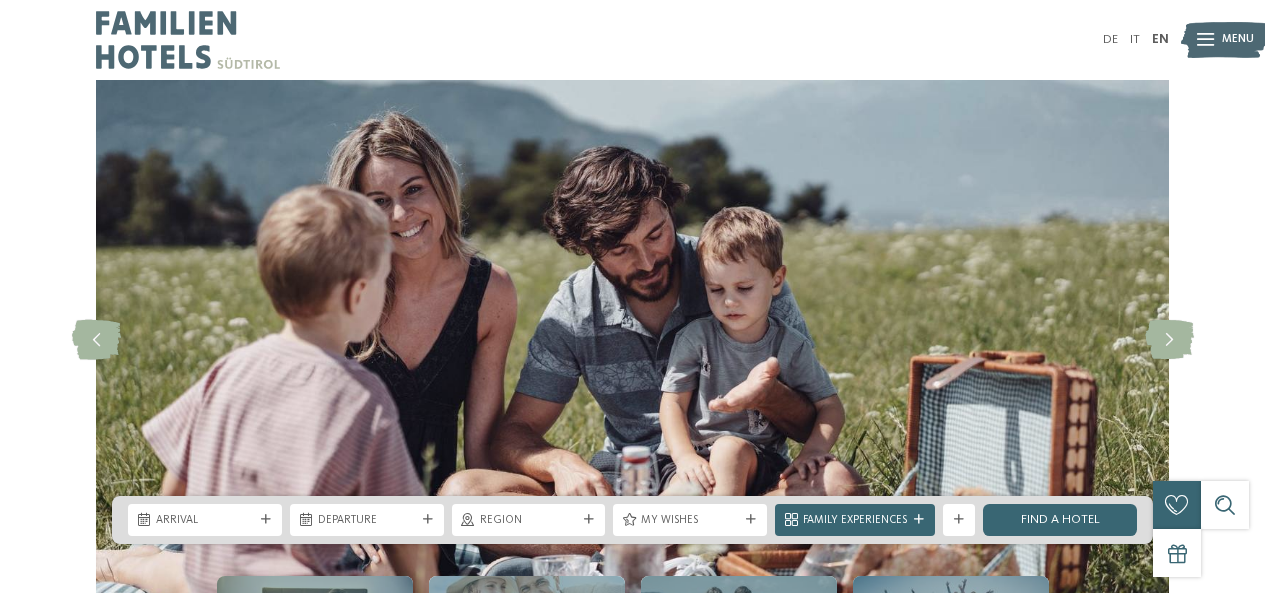 scroll, scrollTop: 0, scrollLeft: 0, axis: both 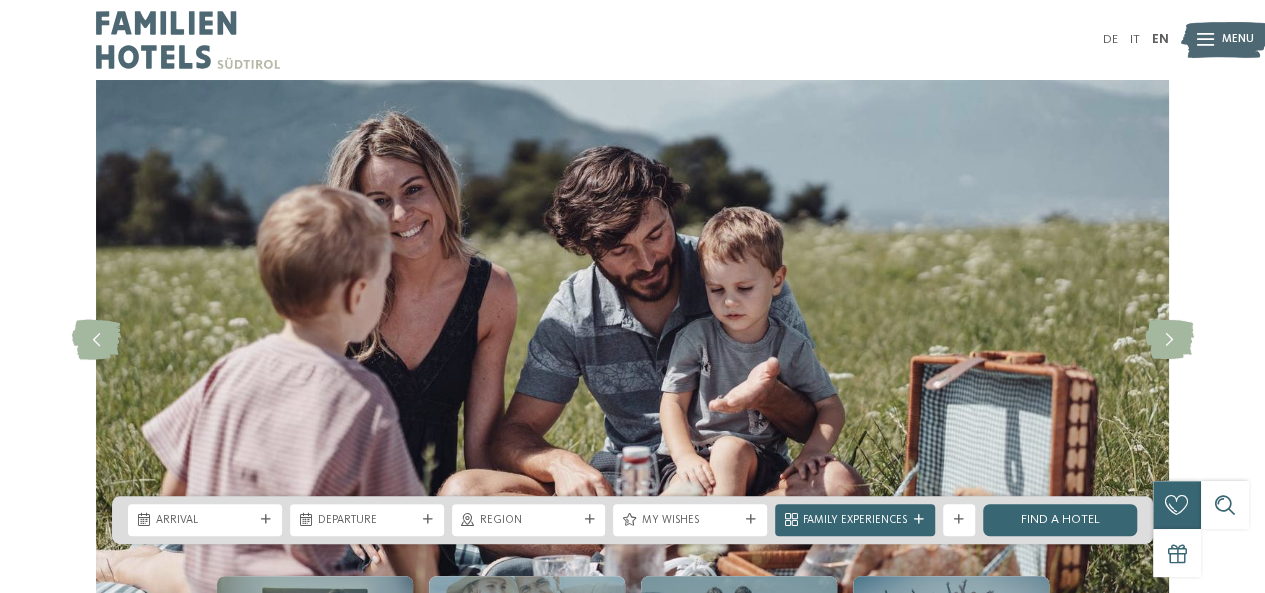 click on "DE
IT
EN" at bounding box center [632, 40] 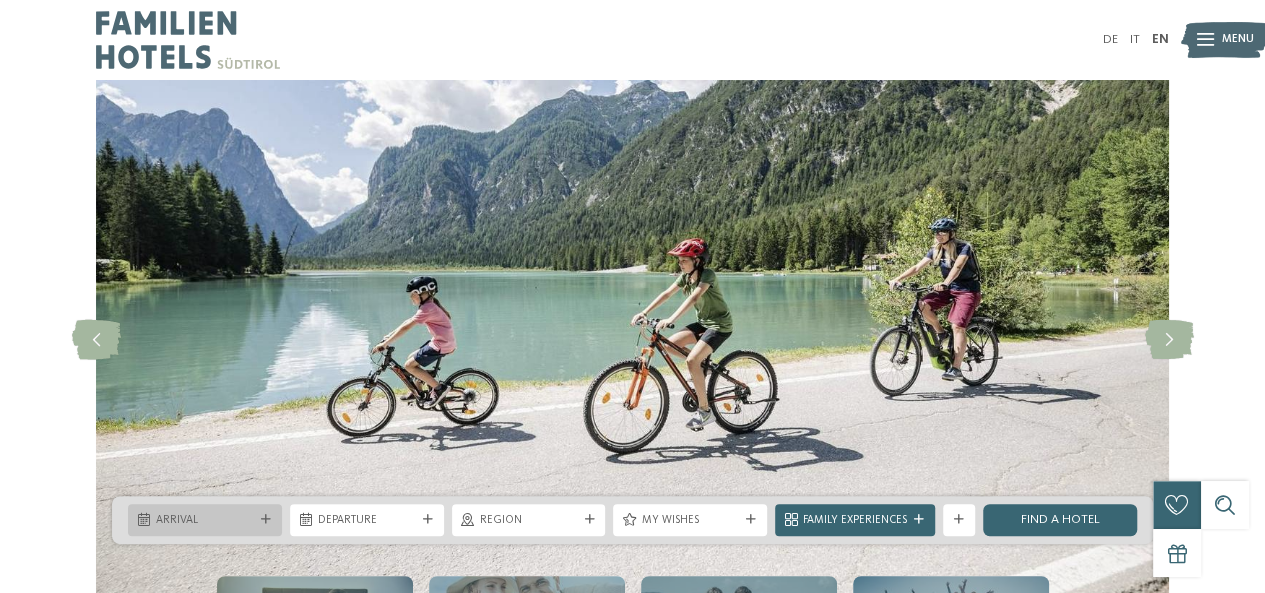 click on "Arrival" at bounding box center (205, 521) 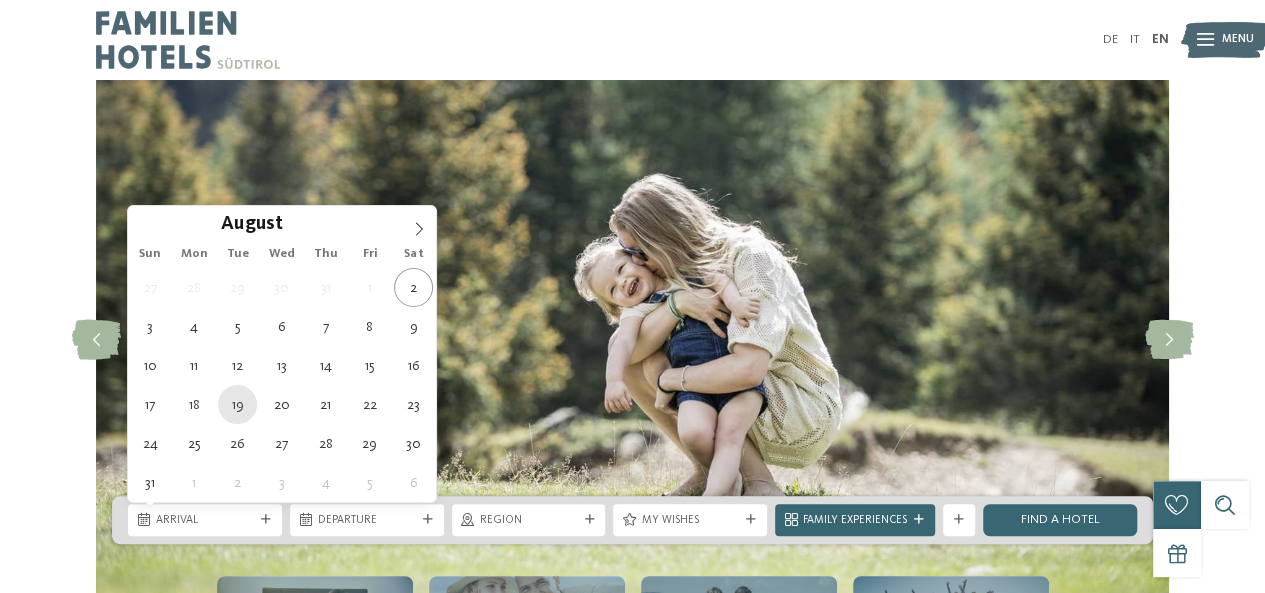 type on "19.08.2025" 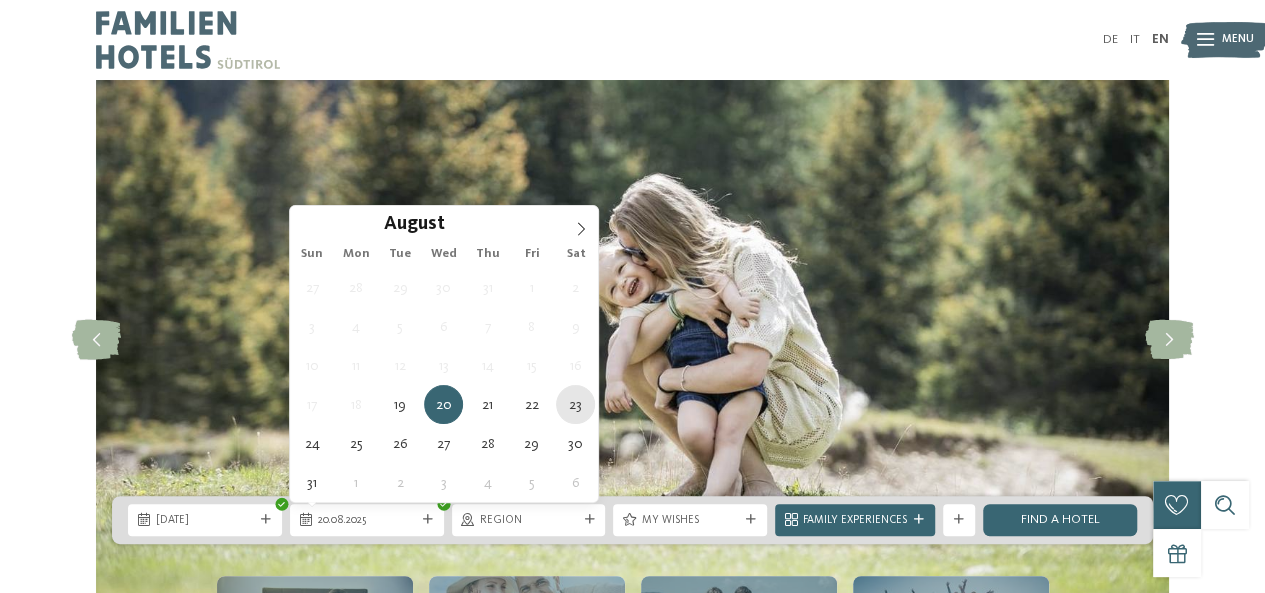 type on "23.08.2025" 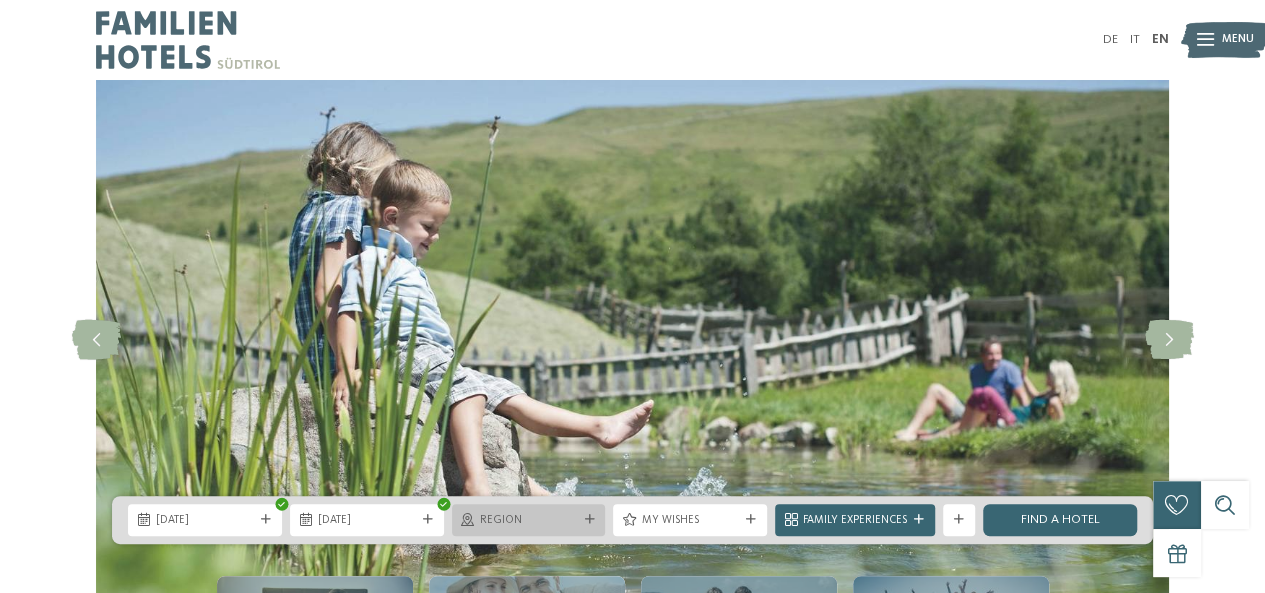 click on "Region" at bounding box center [529, 521] 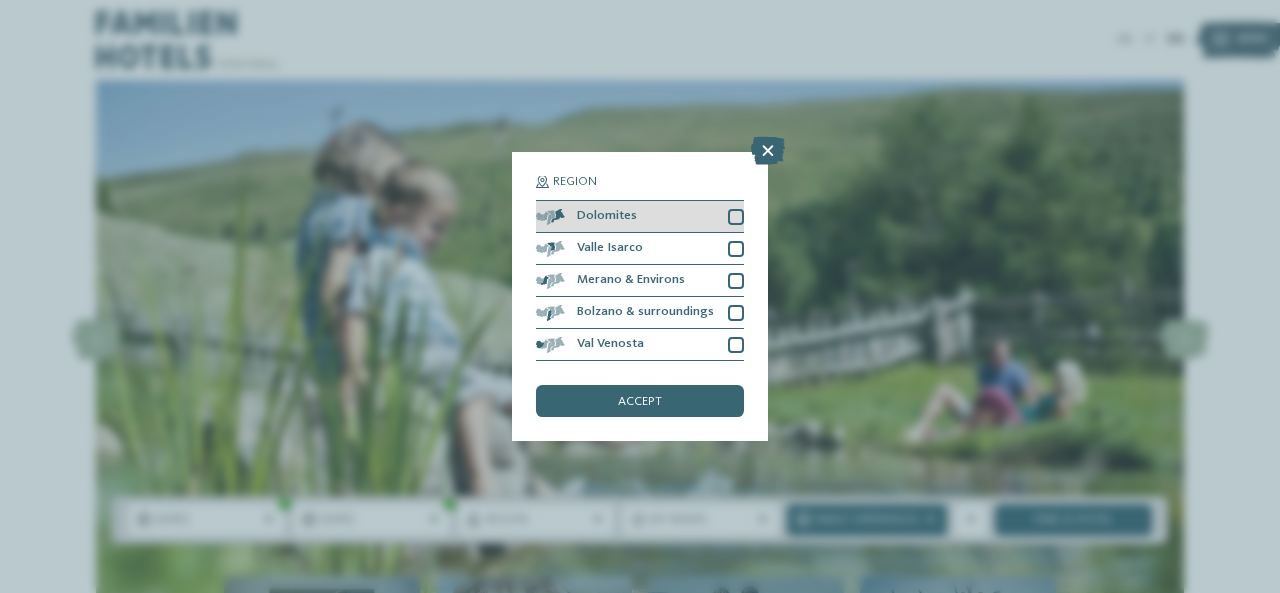 click at bounding box center [736, 217] 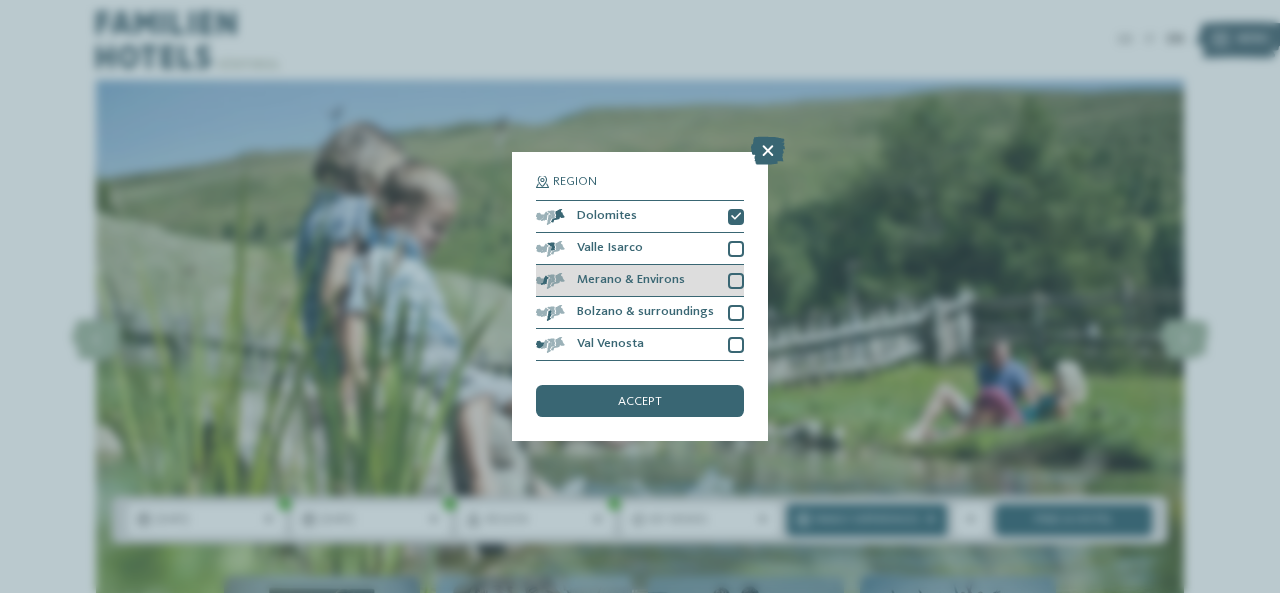click at bounding box center [736, 281] 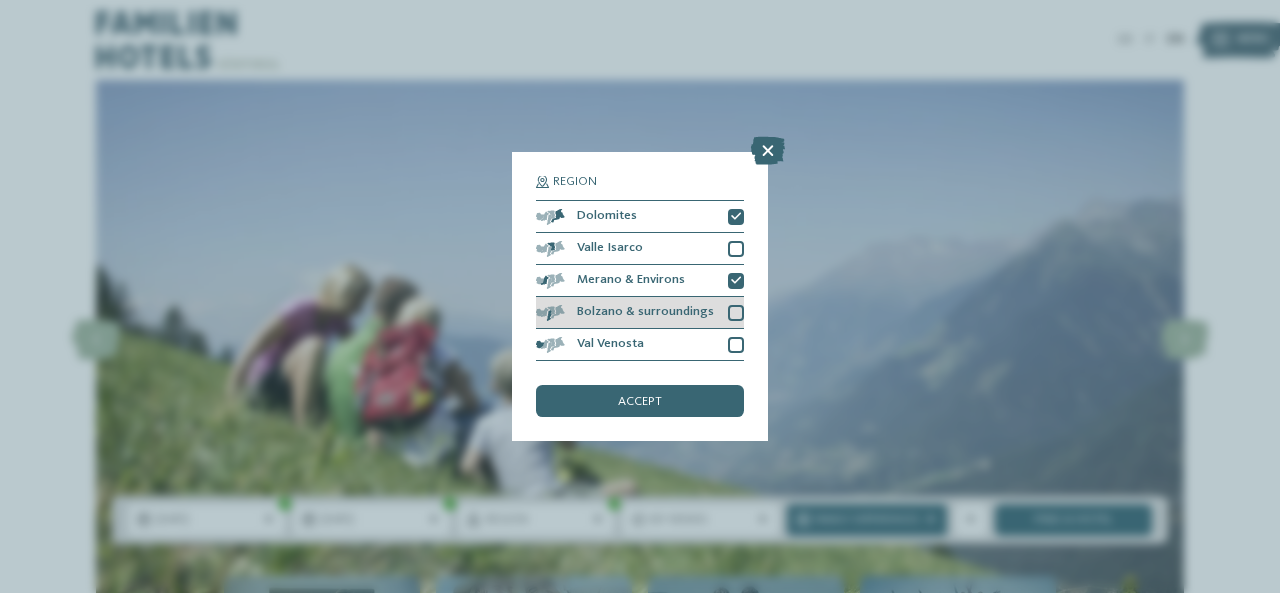 click at bounding box center [736, 313] 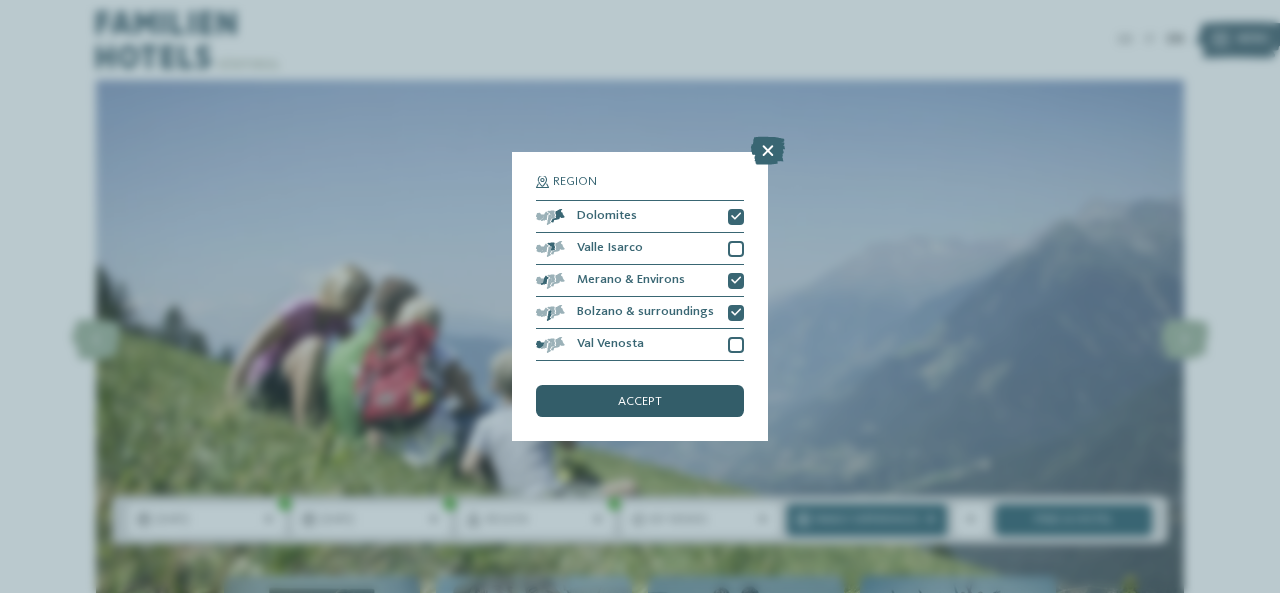 click on "accept" at bounding box center (640, 401) 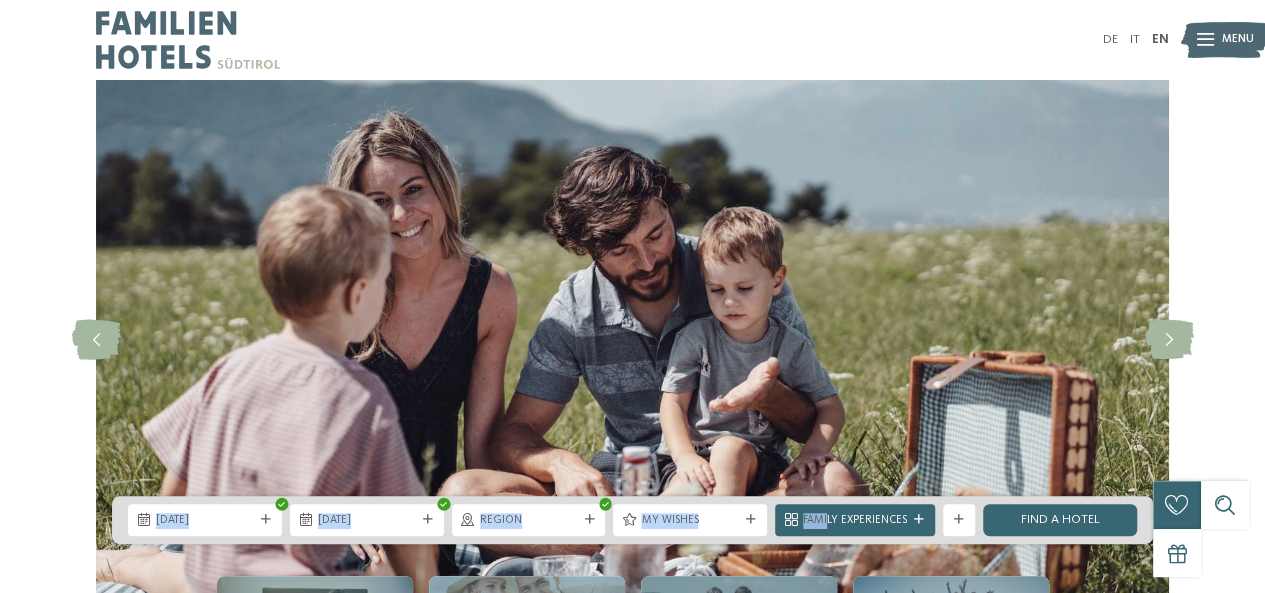 drag, startPoint x: 829, startPoint y: 514, endPoint x: 873, endPoint y: 471, distance: 61.522354 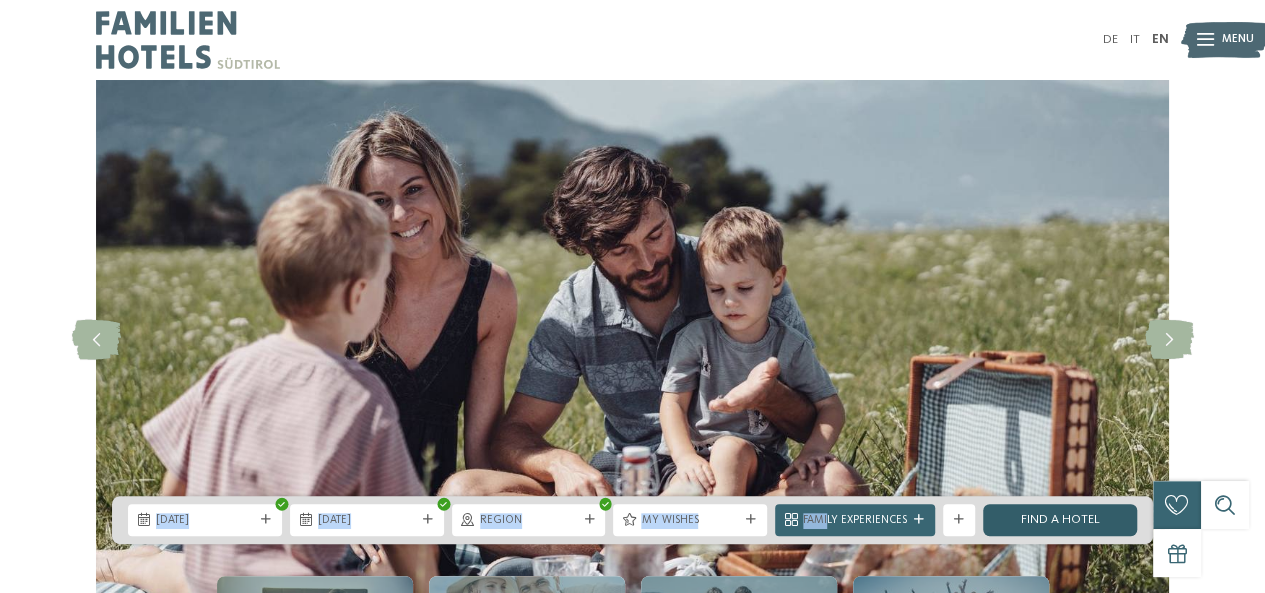 click on "Find a hotel" at bounding box center [1060, 520] 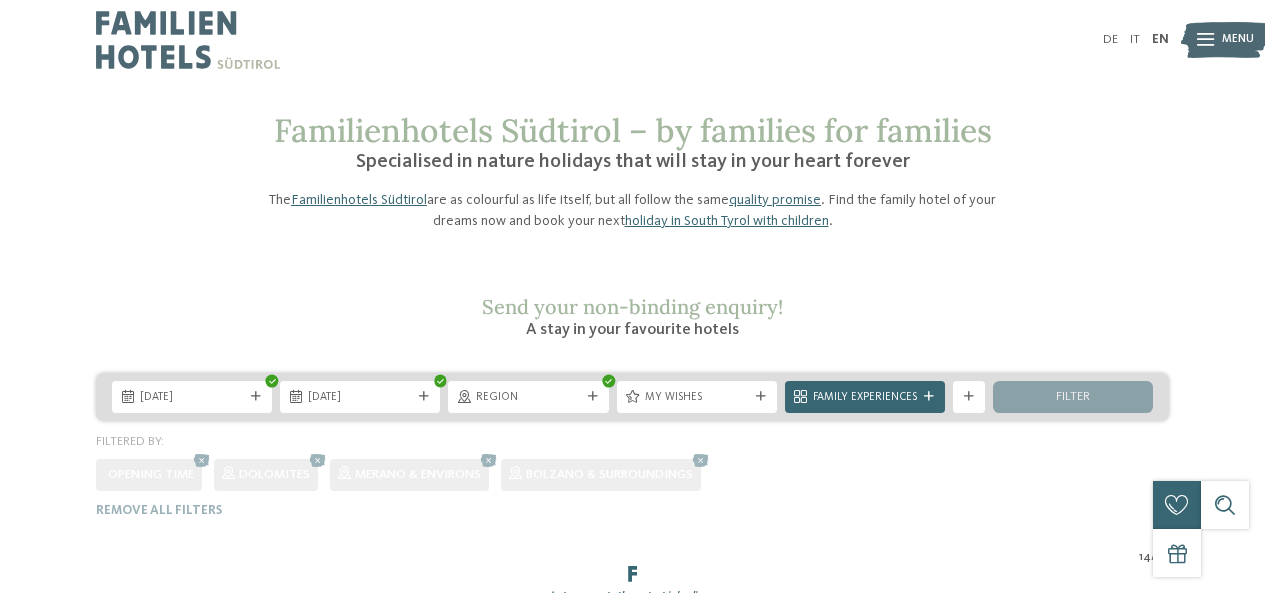scroll, scrollTop: 0, scrollLeft: 0, axis: both 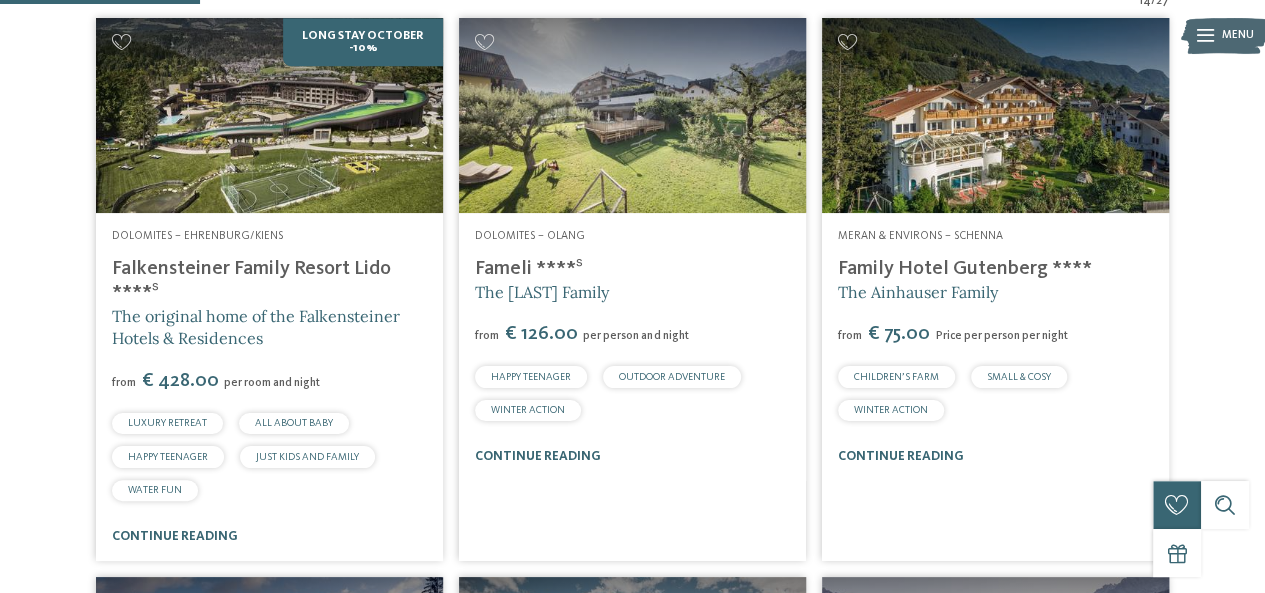 click at bounding box center [995, 115] 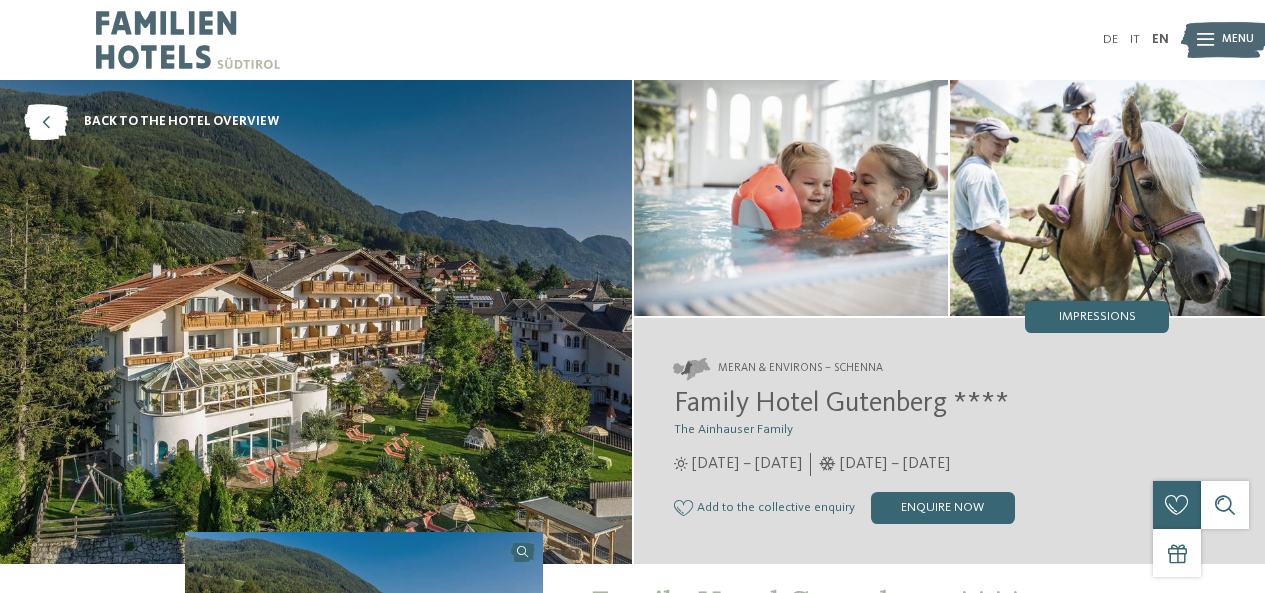 scroll, scrollTop: 0, scrollLeft: 0, axis: both 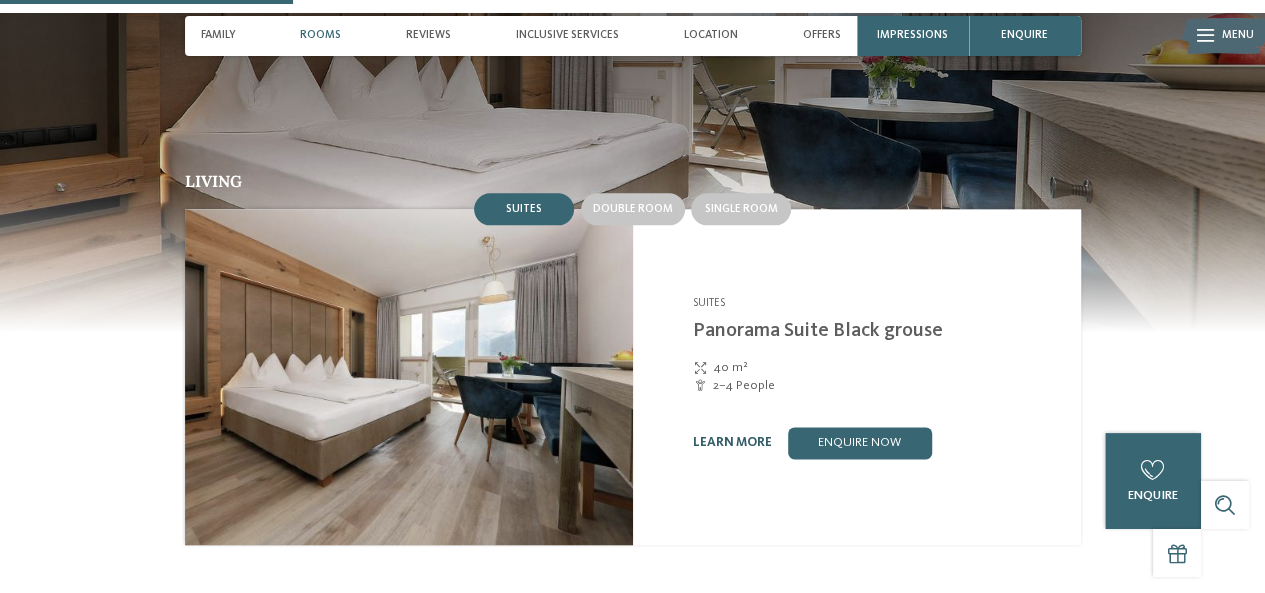 click on "learn more" at bounding box center (732, 442) 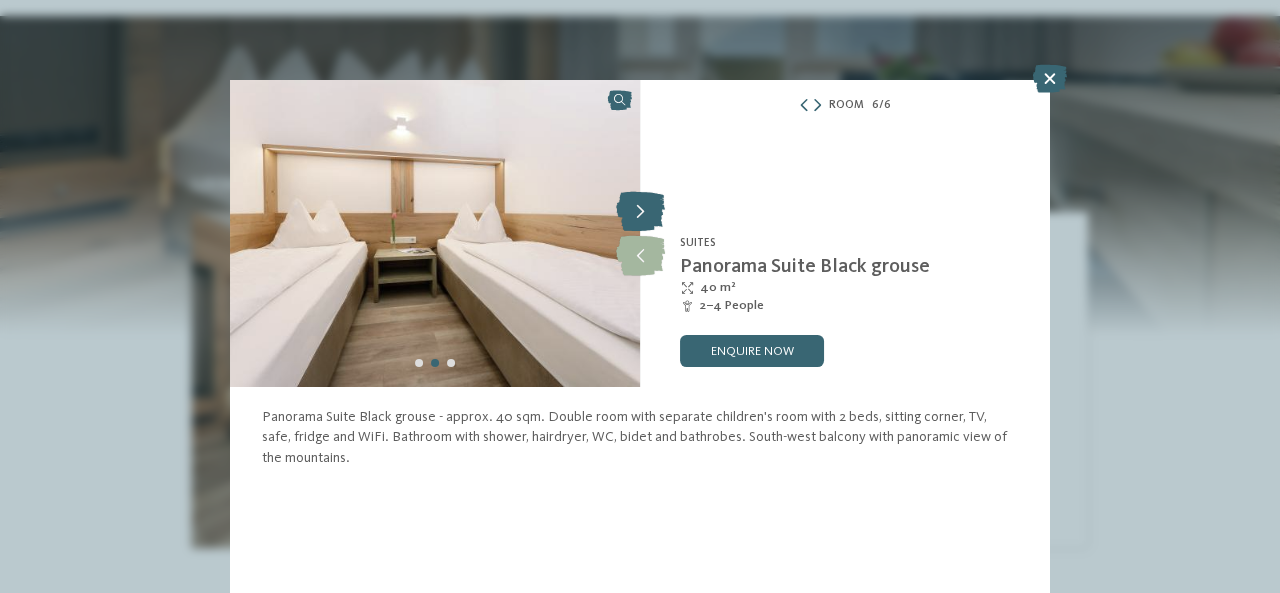 click at bounding box center [640, 212] 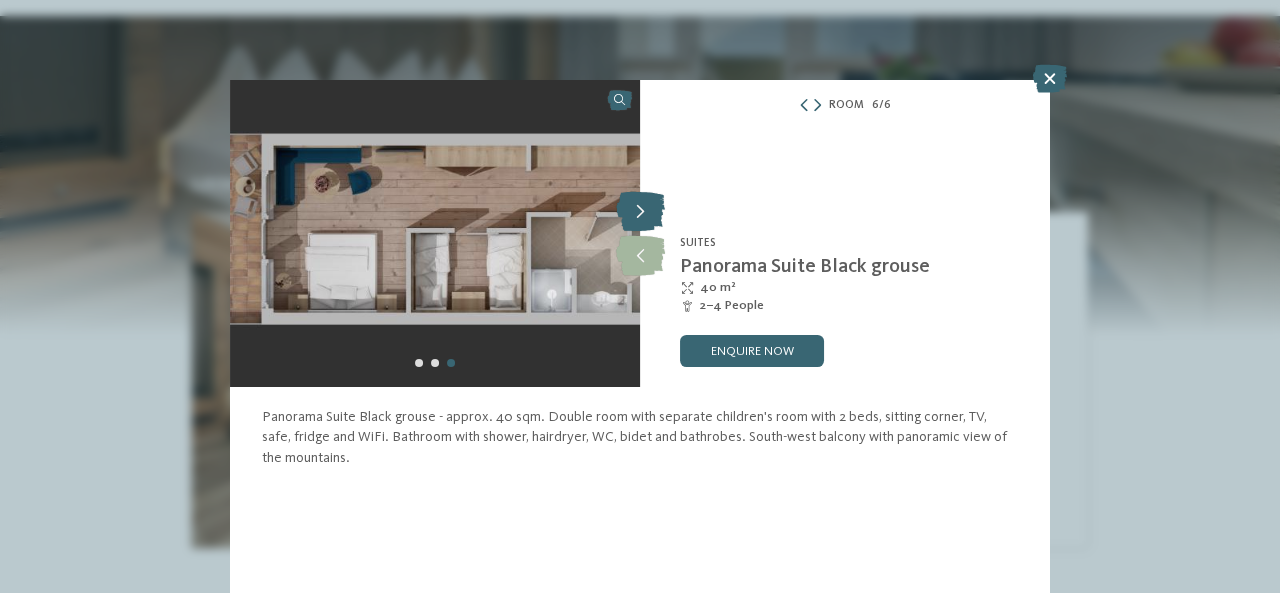 click at bounding box center [640, 212] 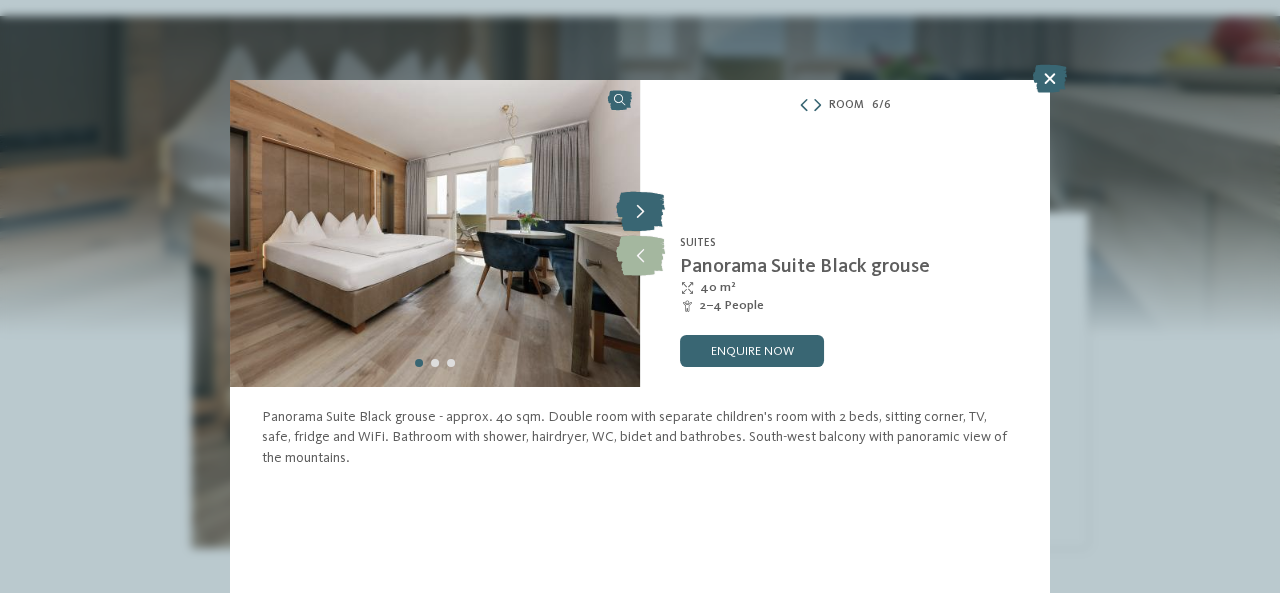 click at bounding box center [640, 212] 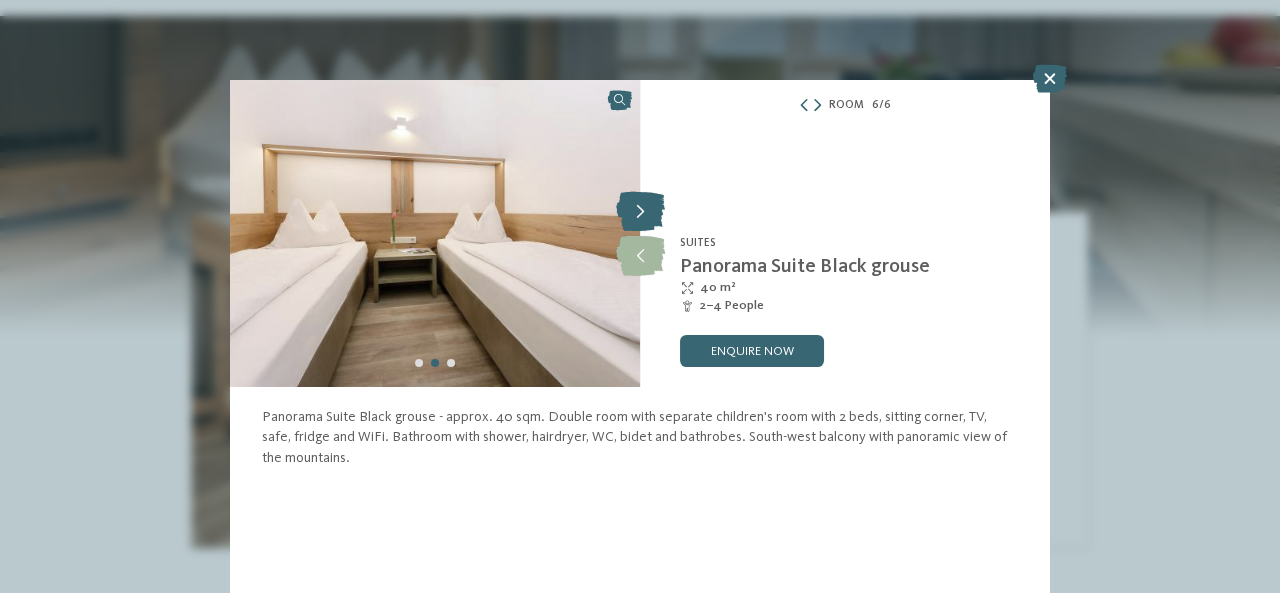 click at bounding box center [640, 212] 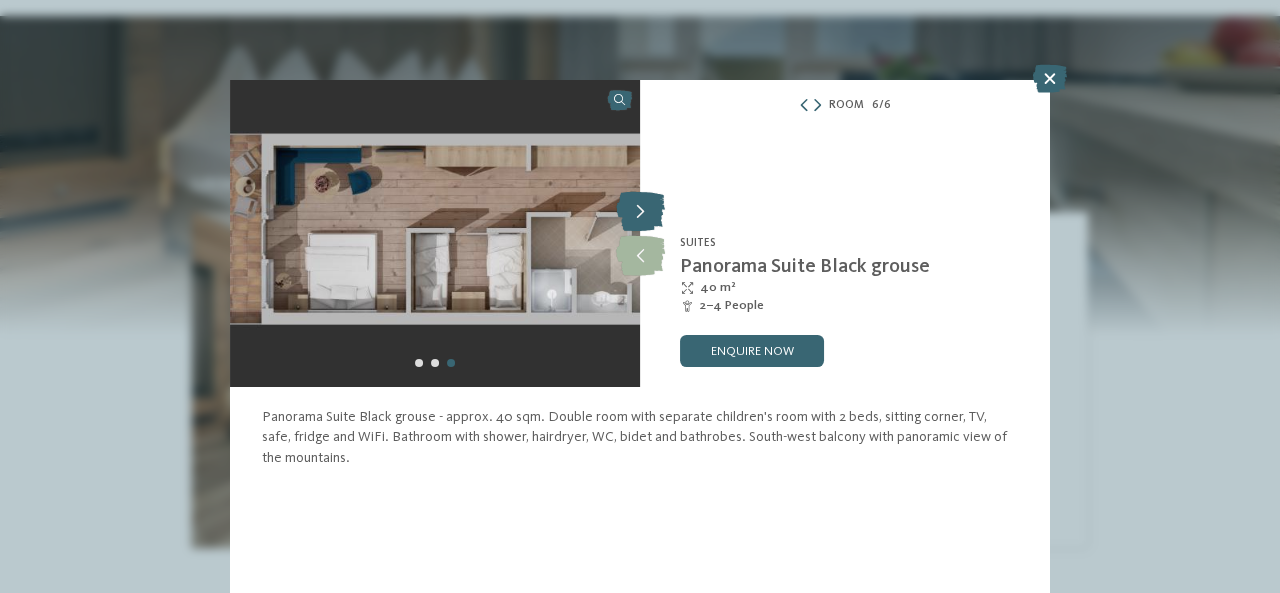 click at bounding box center (640, 212) 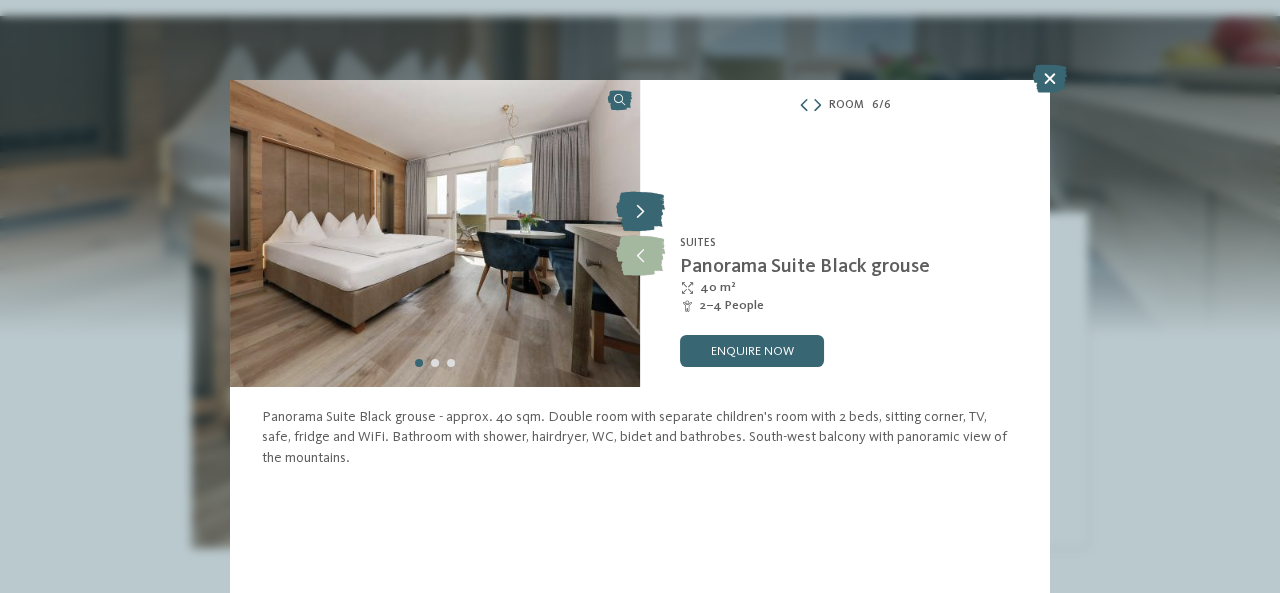 click at bounding box center [640, 212] 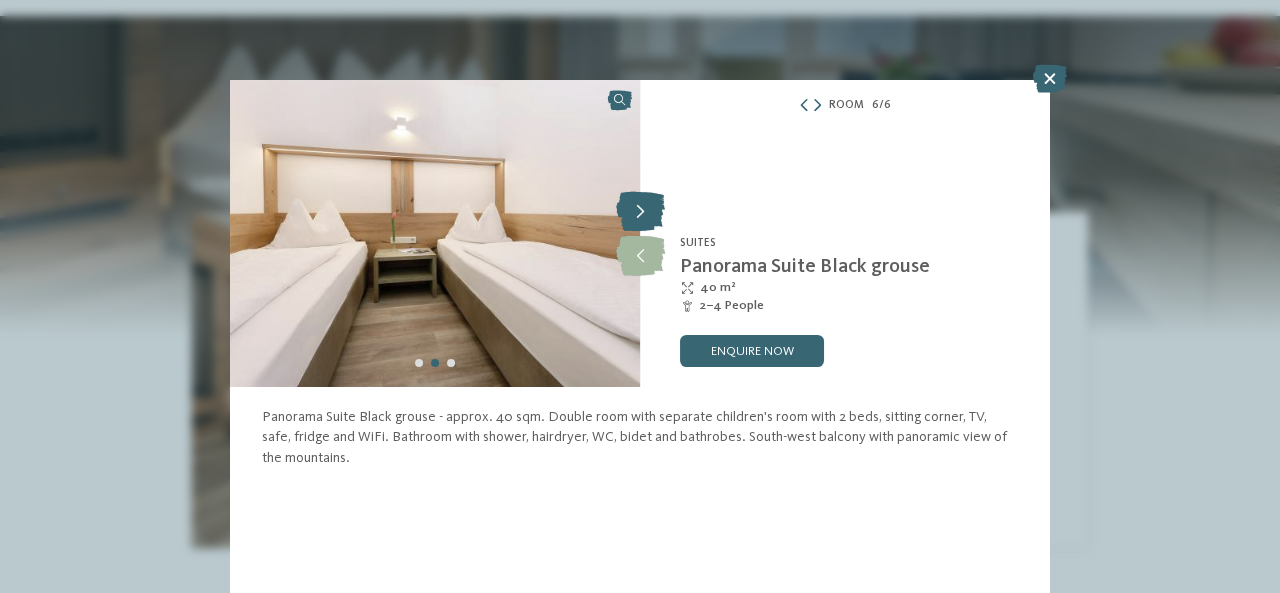 click at bounding box center [640, 212] 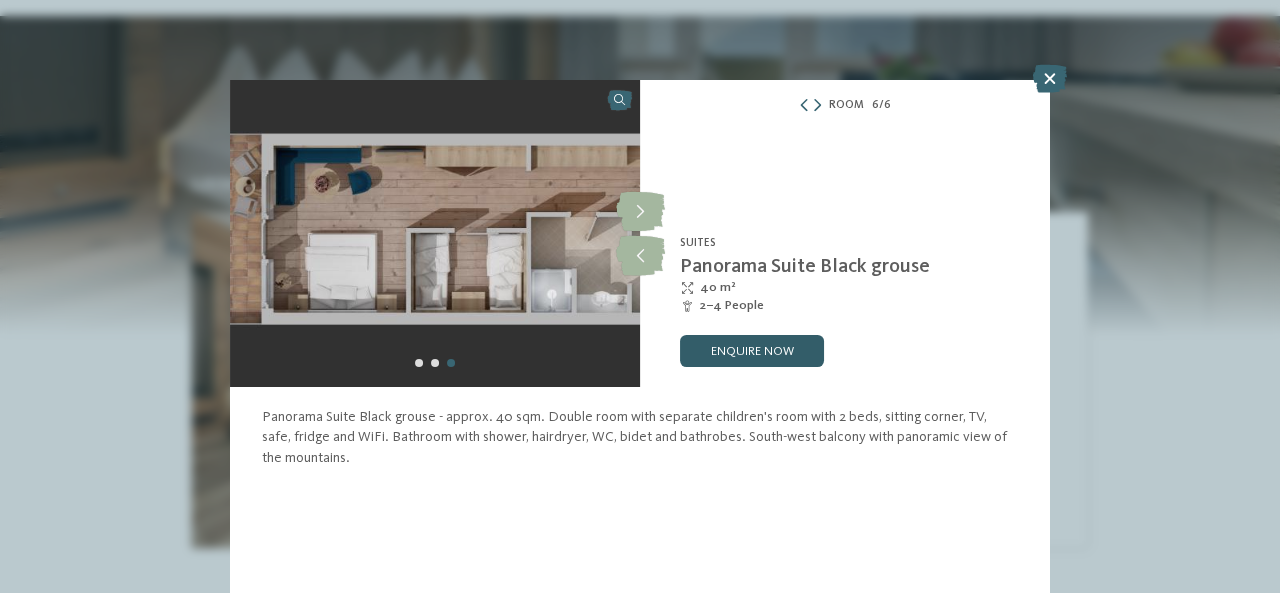 click on "enquire now" at bounding box center [752, 351] 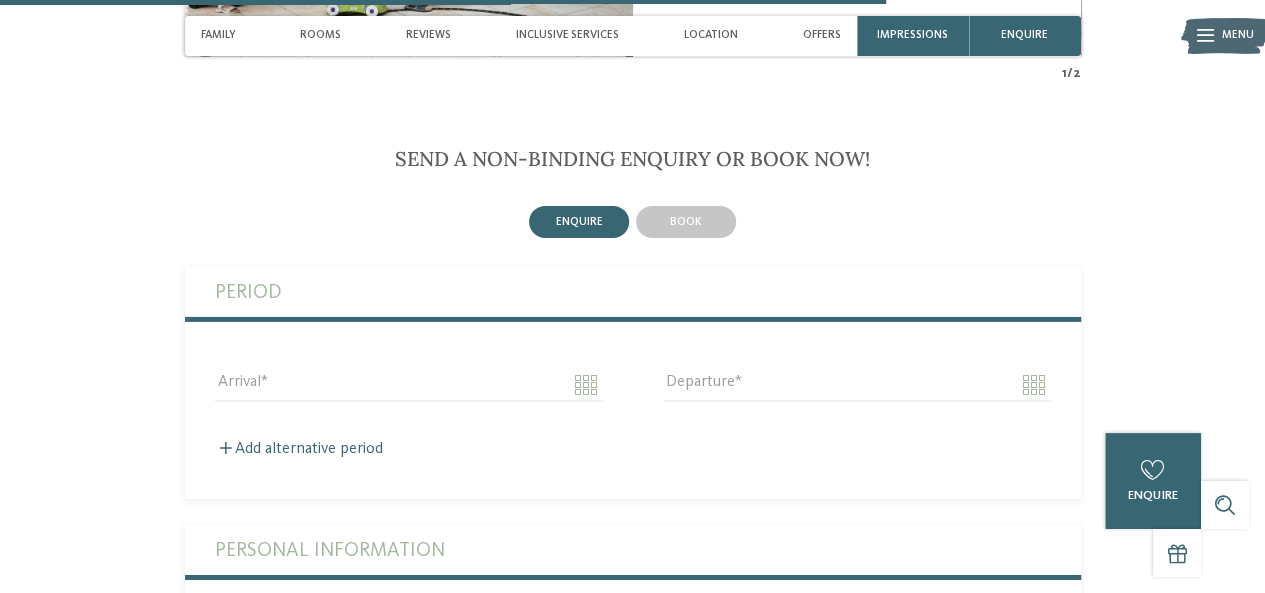 scroll, scrollTop: 3204, scrollLeft: 0, axis: vertical 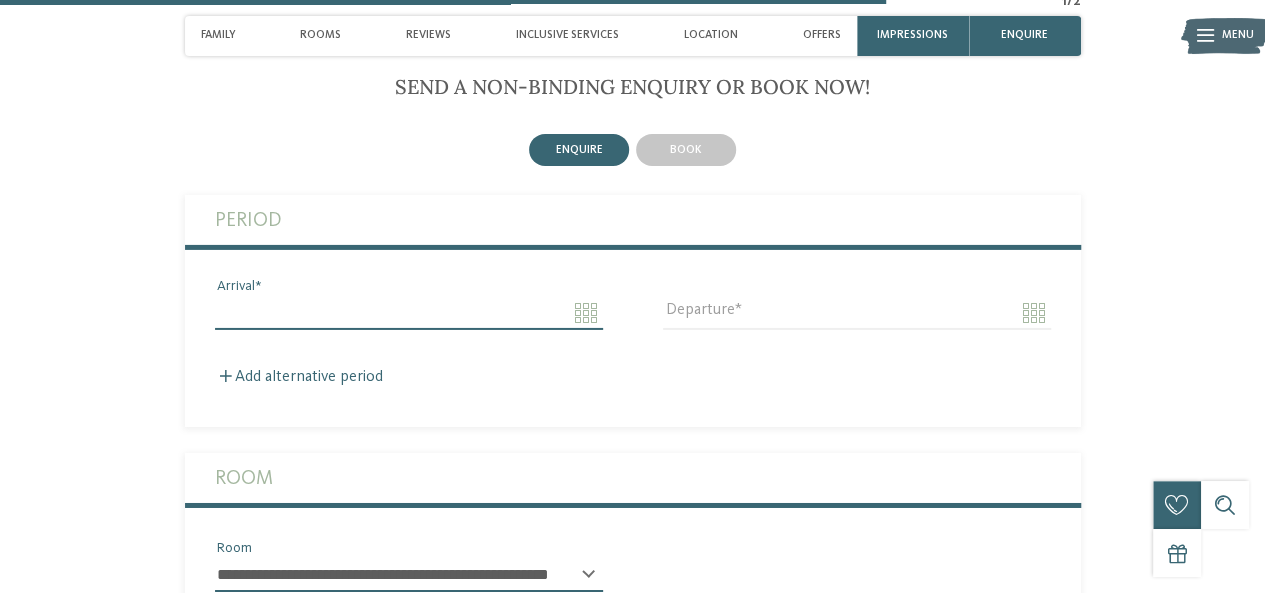 click on "Arrival" at bounding box center (409, 313) 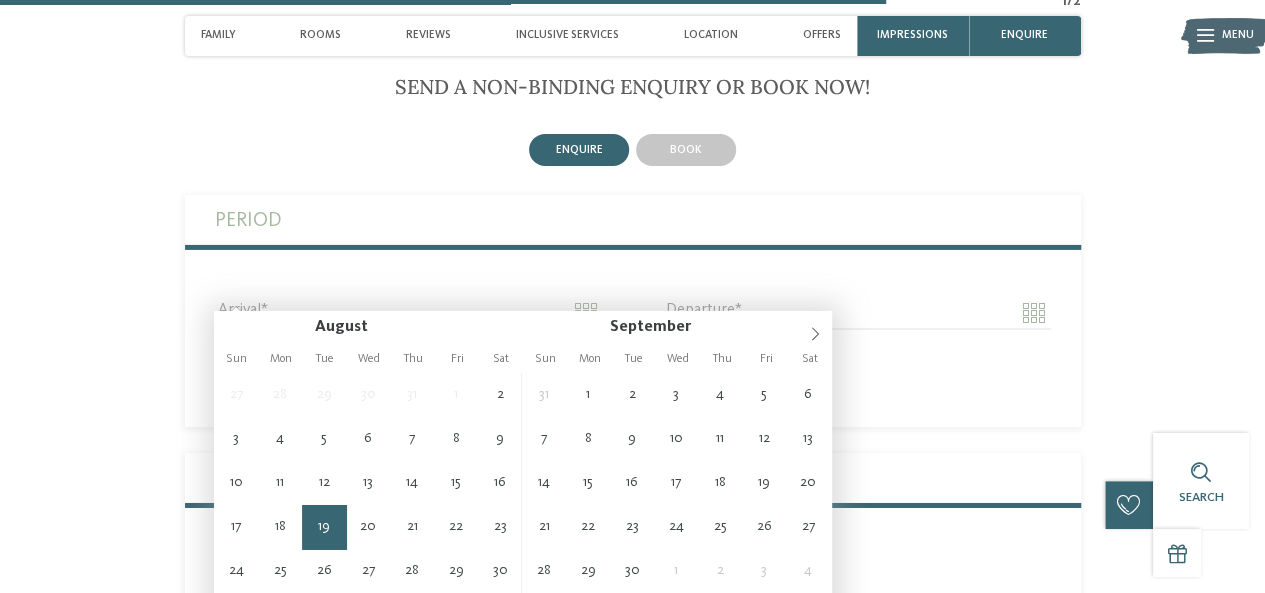 type on "**********" 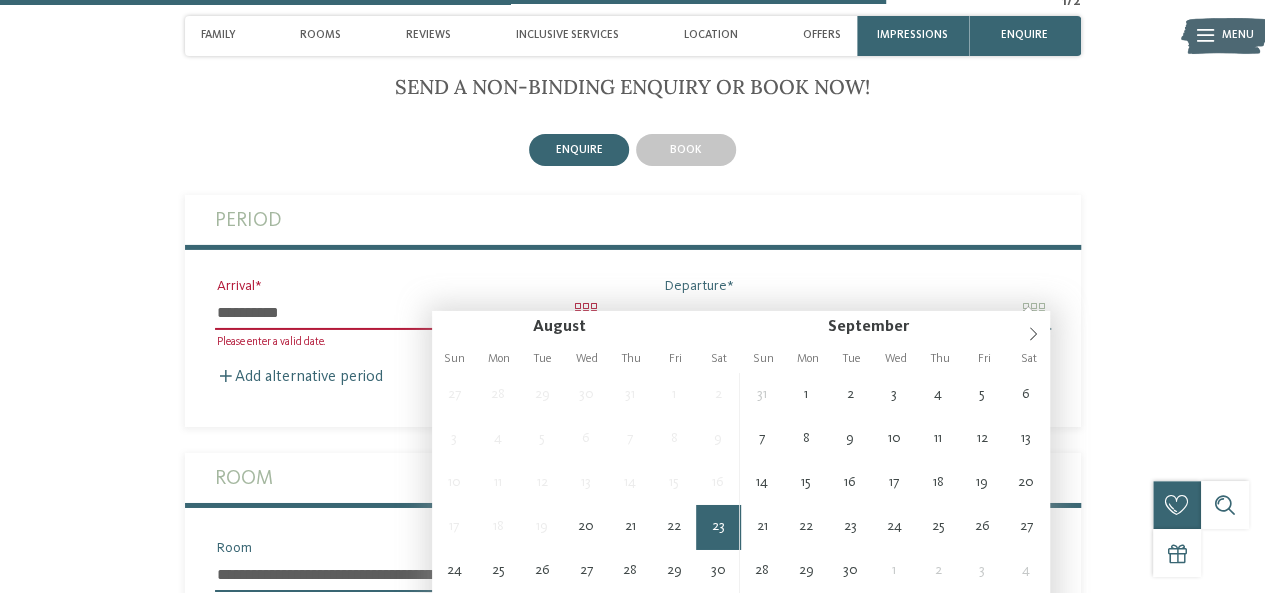 type on "**********" 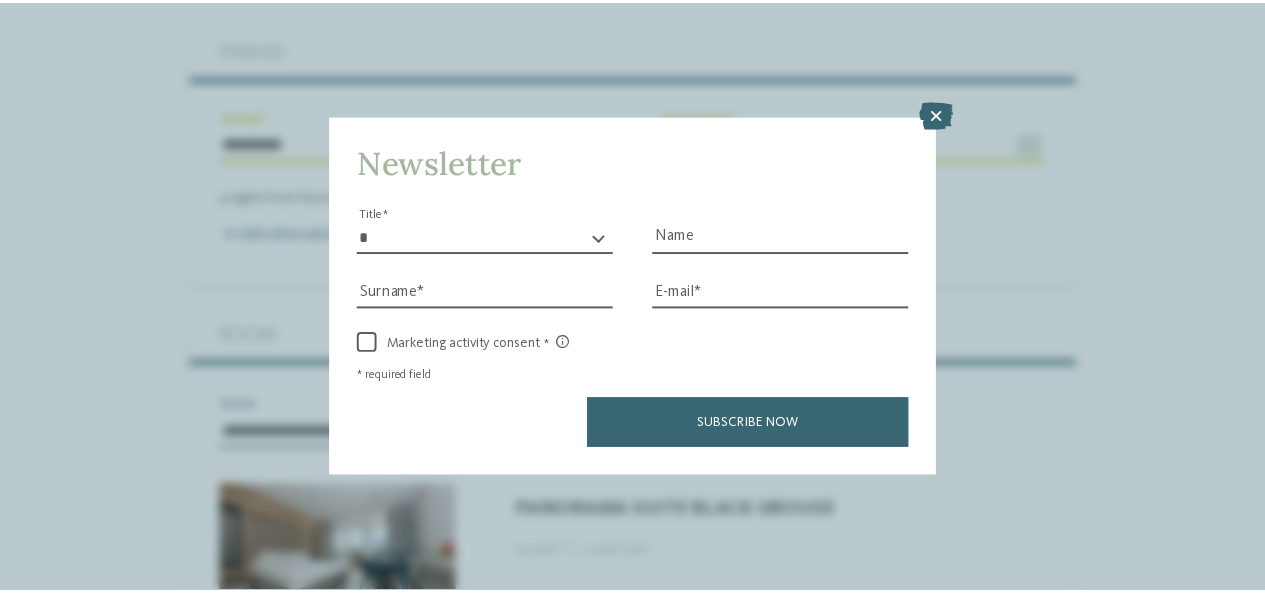 scroll, scrollTop: 3383, scrollLeft: 0, axis: vertical 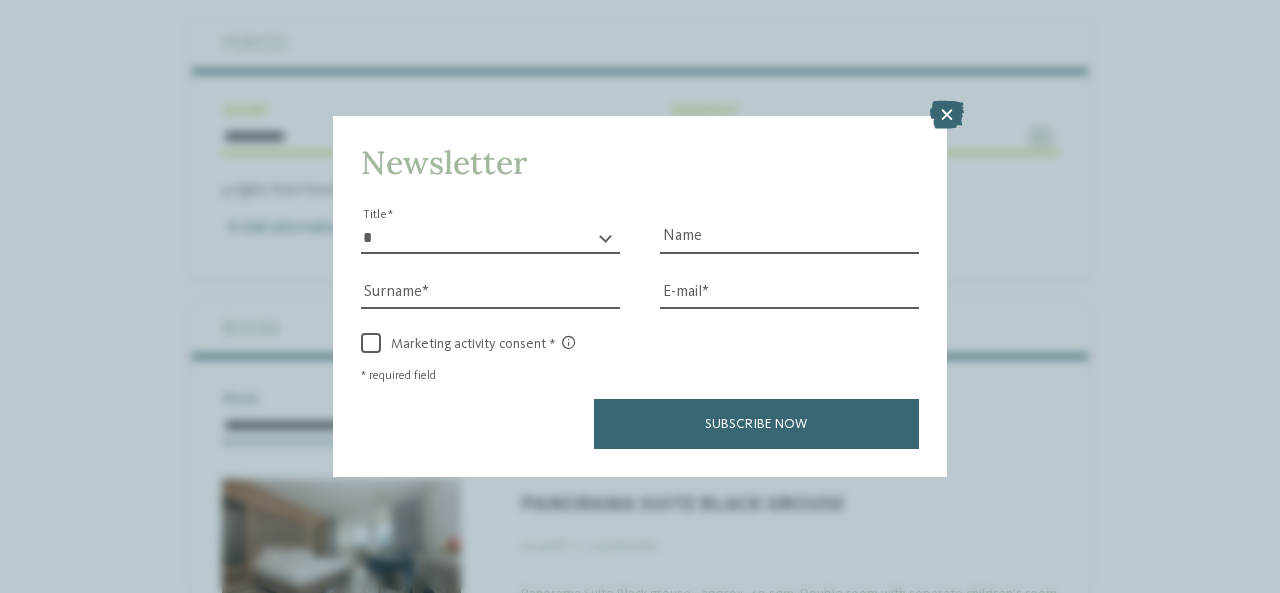 drag, startPoint x: 1273, startPoint y: 349, endPoint x: 1268, endPoint y: 380, distance: 31.400637 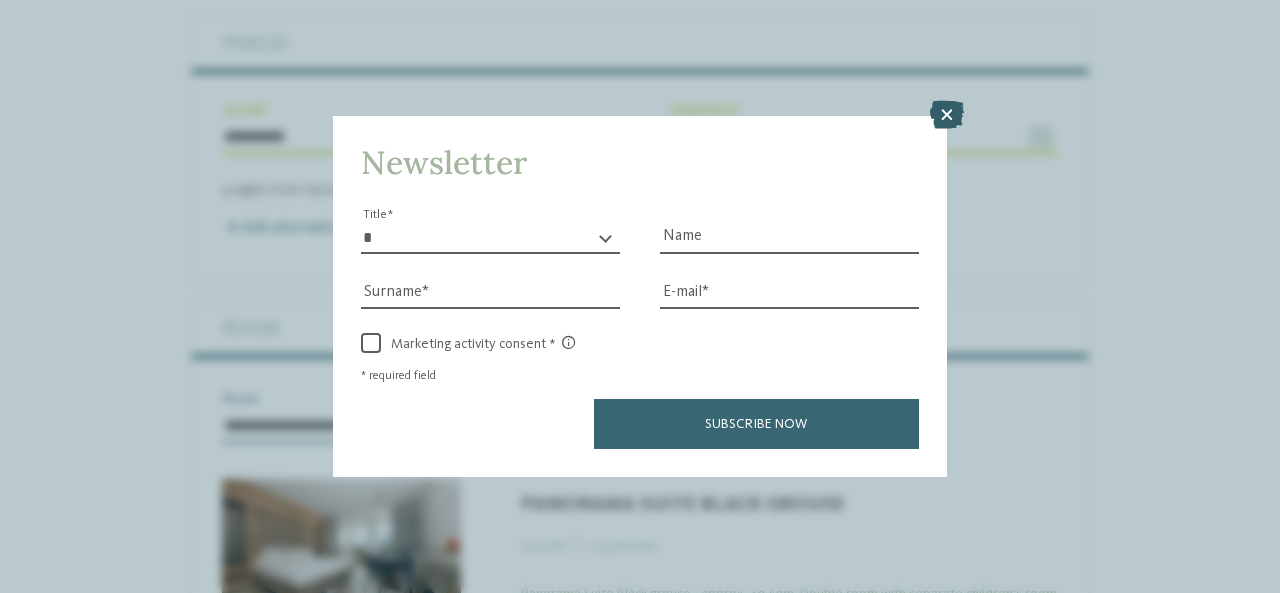 click at bounding box center (947, 115) 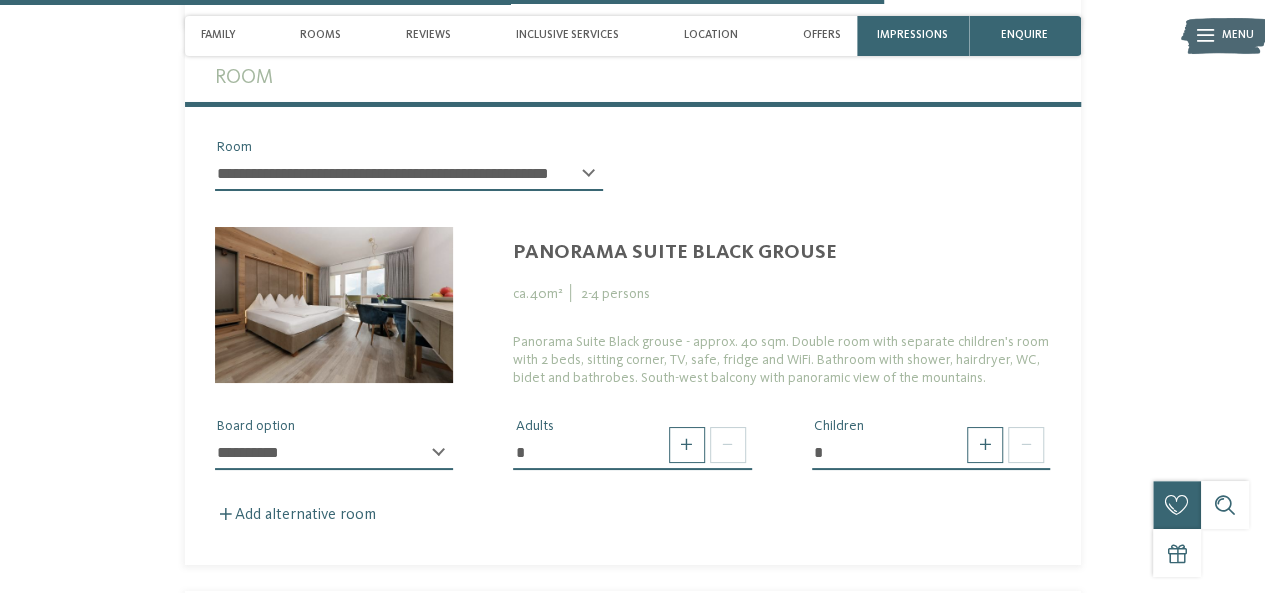 scroll, scrollTop: 3702, scrollLeft: 0, axis: vertical 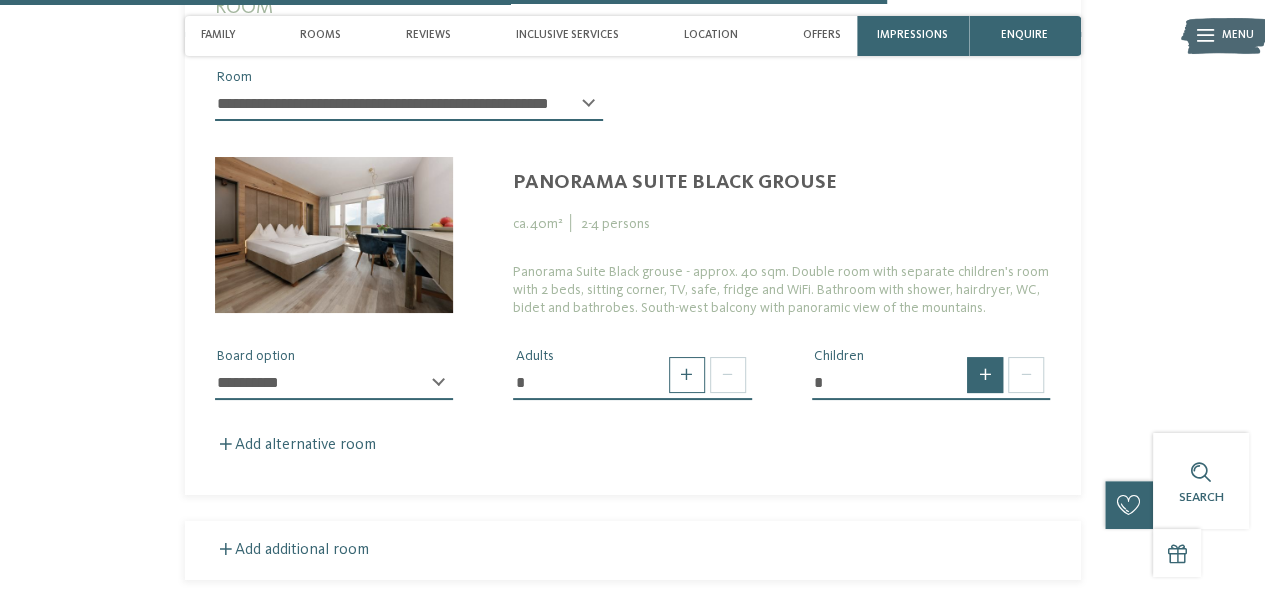 click at bounding box center [985, 375] 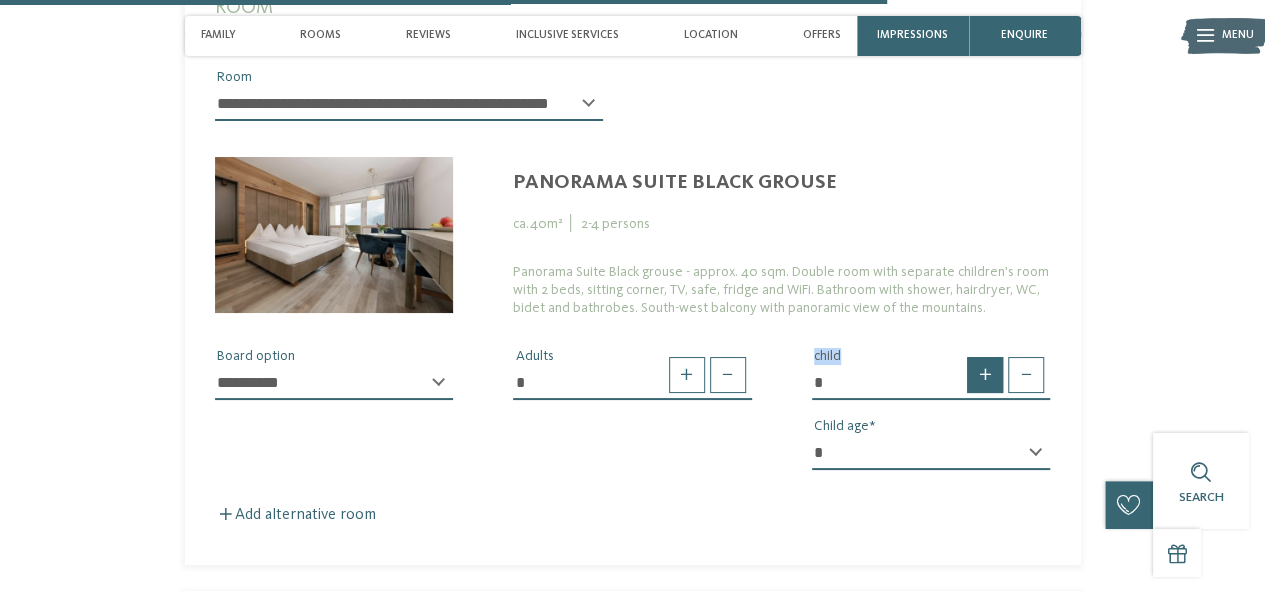 click at bounding box center [985, 375] 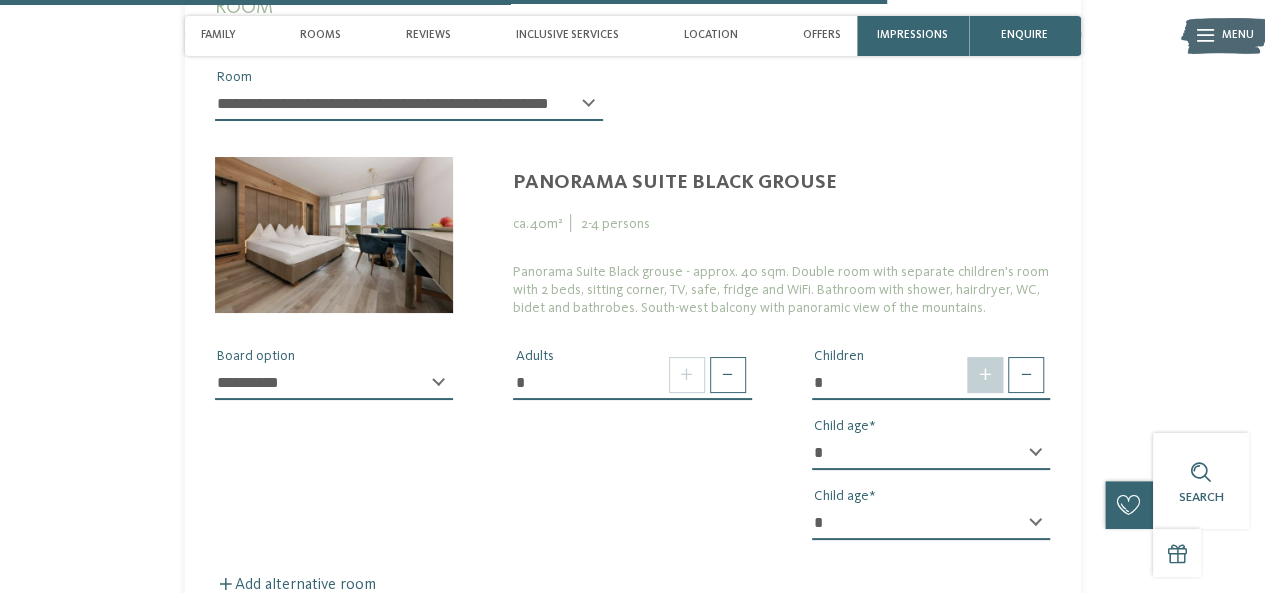click at bounding box center [985, 375] 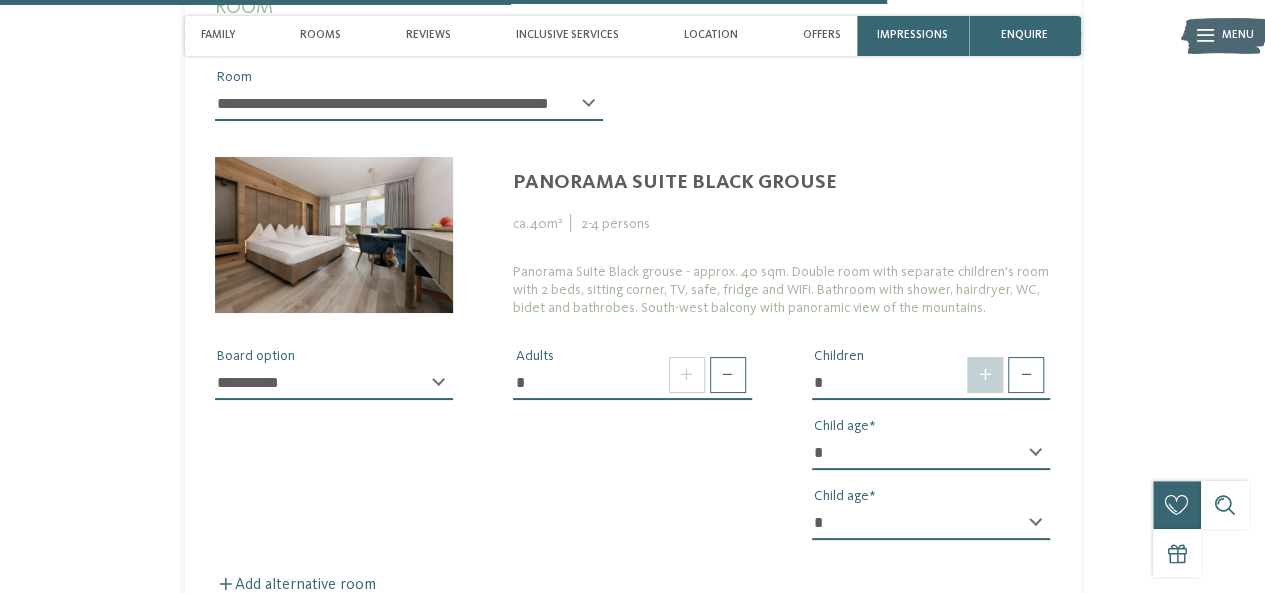 click at bounding box center [985, 375] 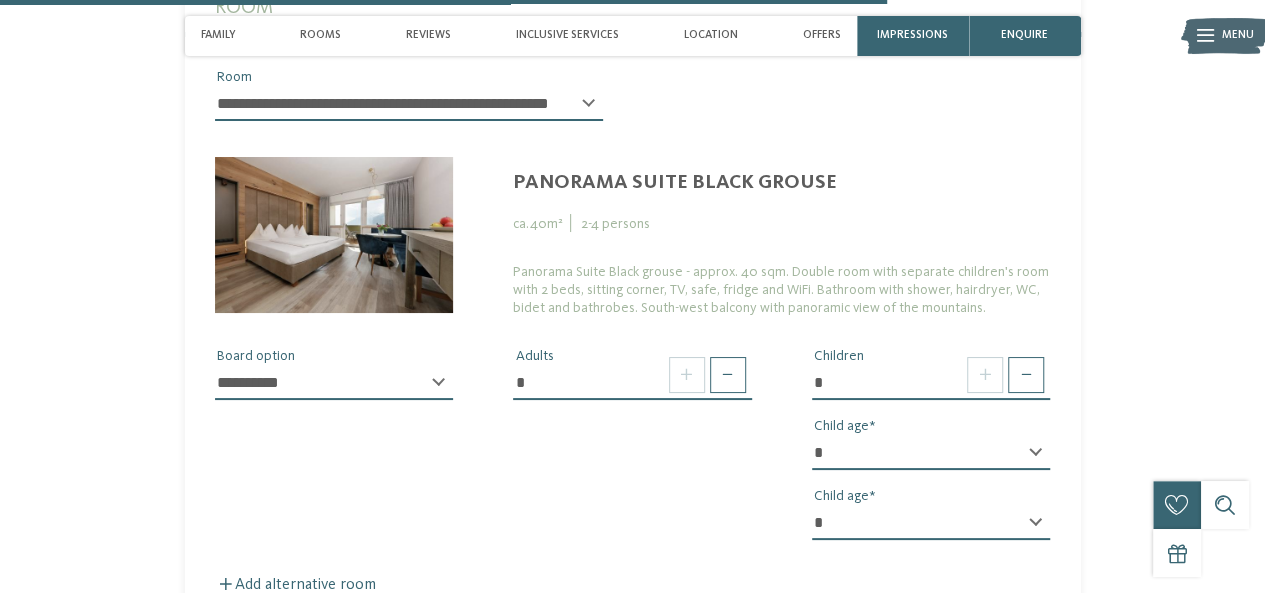 click on "* * * * * * * * * * * ** ** ** ** ** ** ** **" at bounding box center (931, 453) 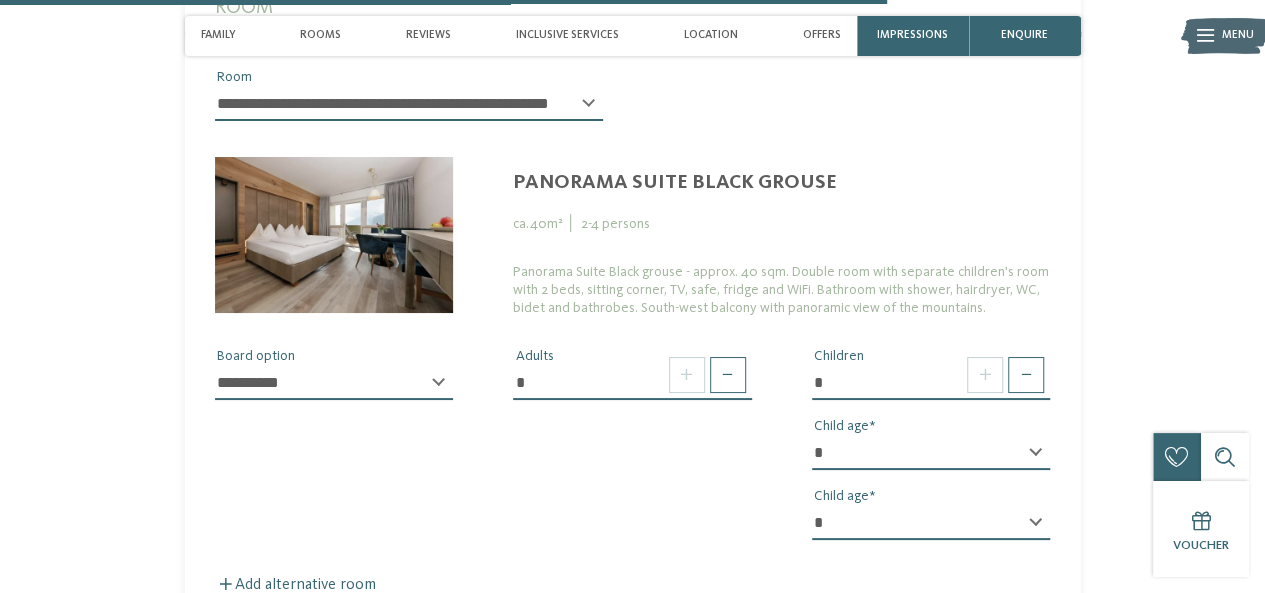 select on "**" 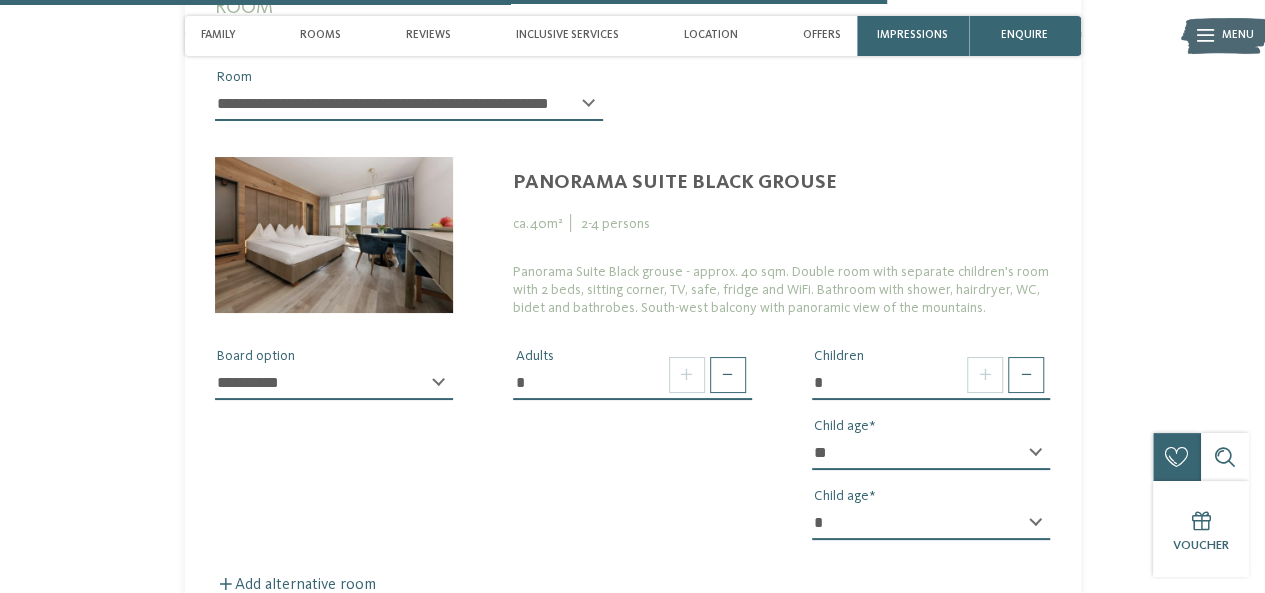click on "* * * * * * * * * * * ** ** ** ** ** ** ** **" at bounding box center (931, 453) 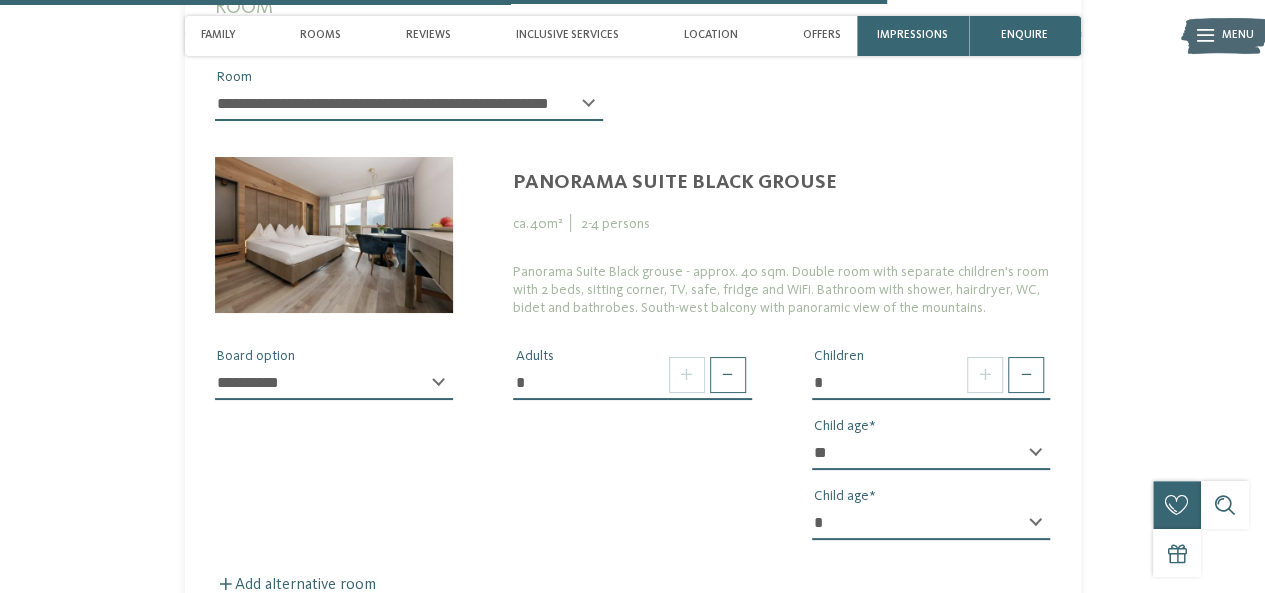 click on "* * * * * * * * * * * ** ** ** ** ** ** ** **" at bounding box center (931, 523) 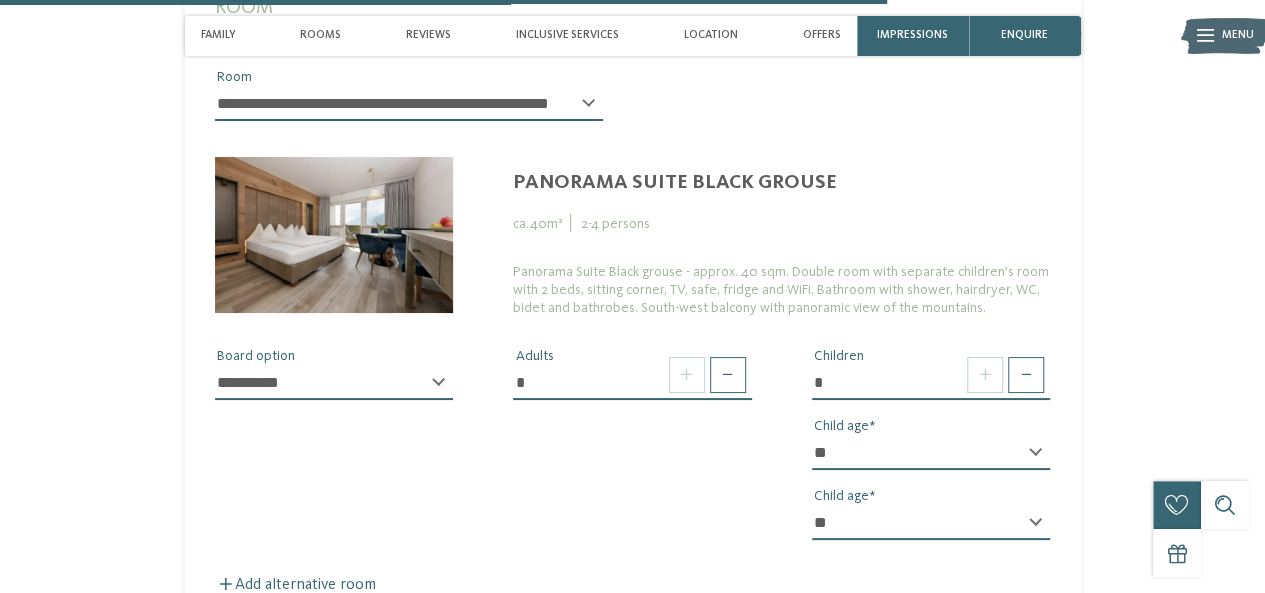 click on "* * * * * * * * * * * ** ** ** ** ** ** ** **" at bounding box center [931, 523] 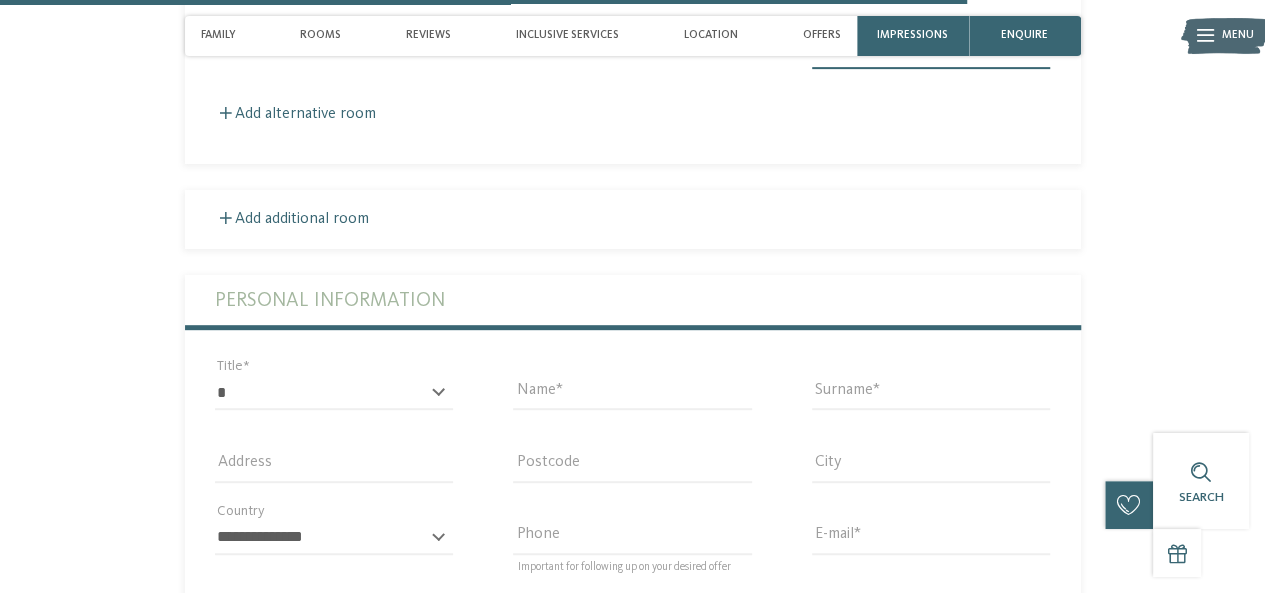 scroll, scrollTop: 4144, scrollLeft: 0, axis: vertical 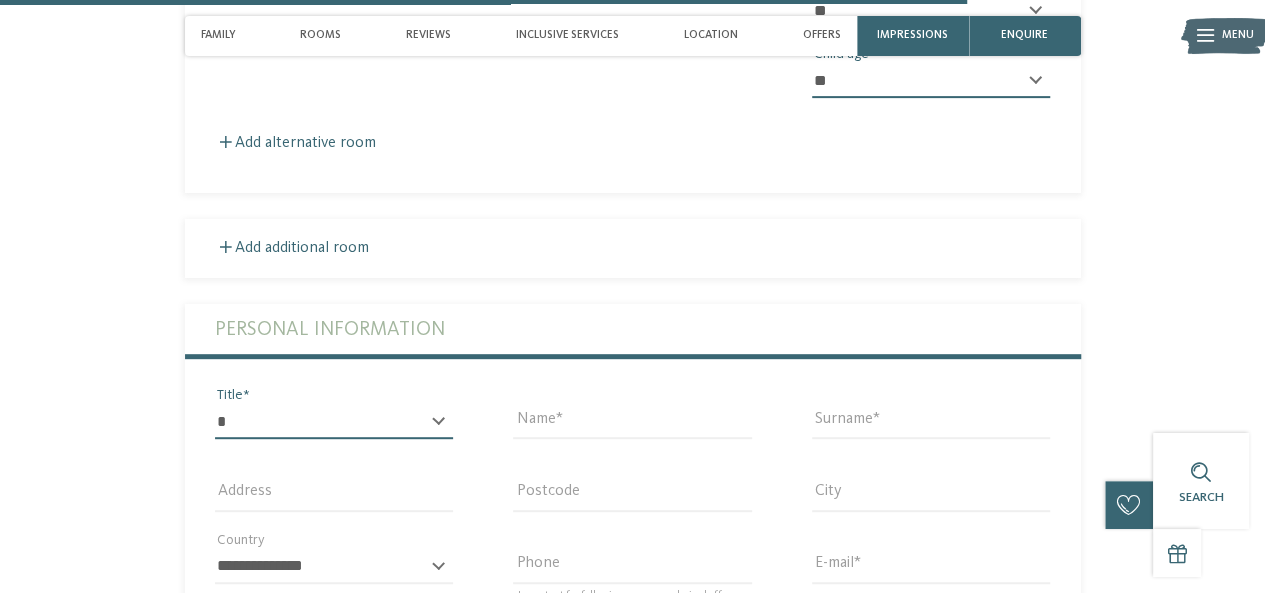click on "* ** ** ****** **" at bounding box center [334, 422] 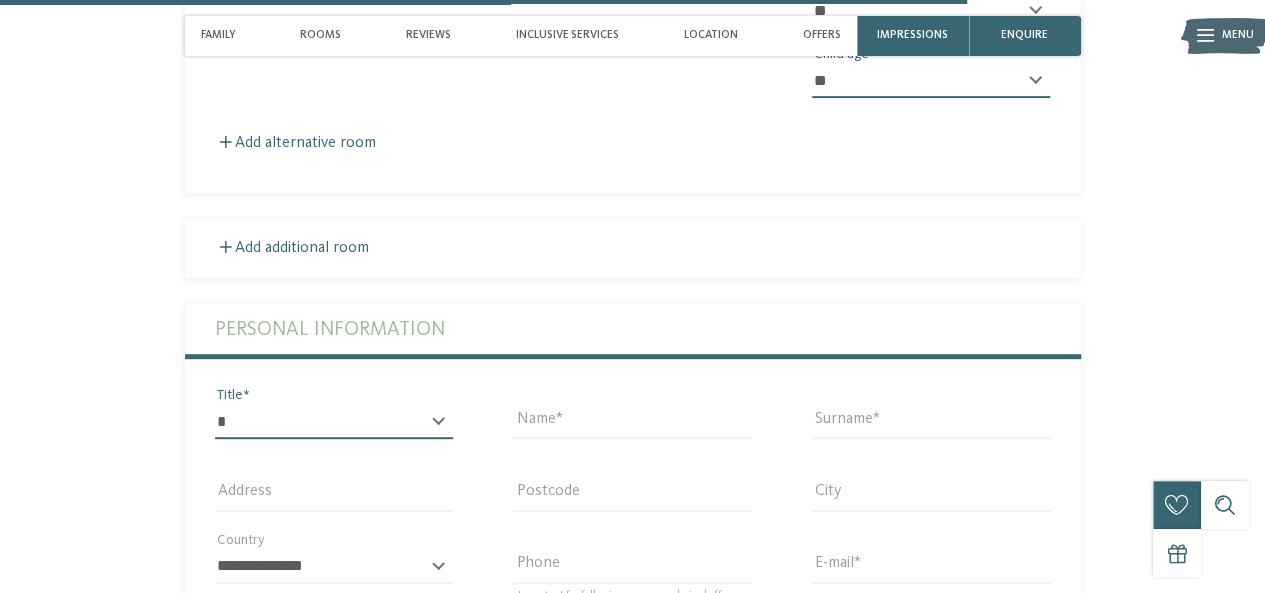 select on "*" 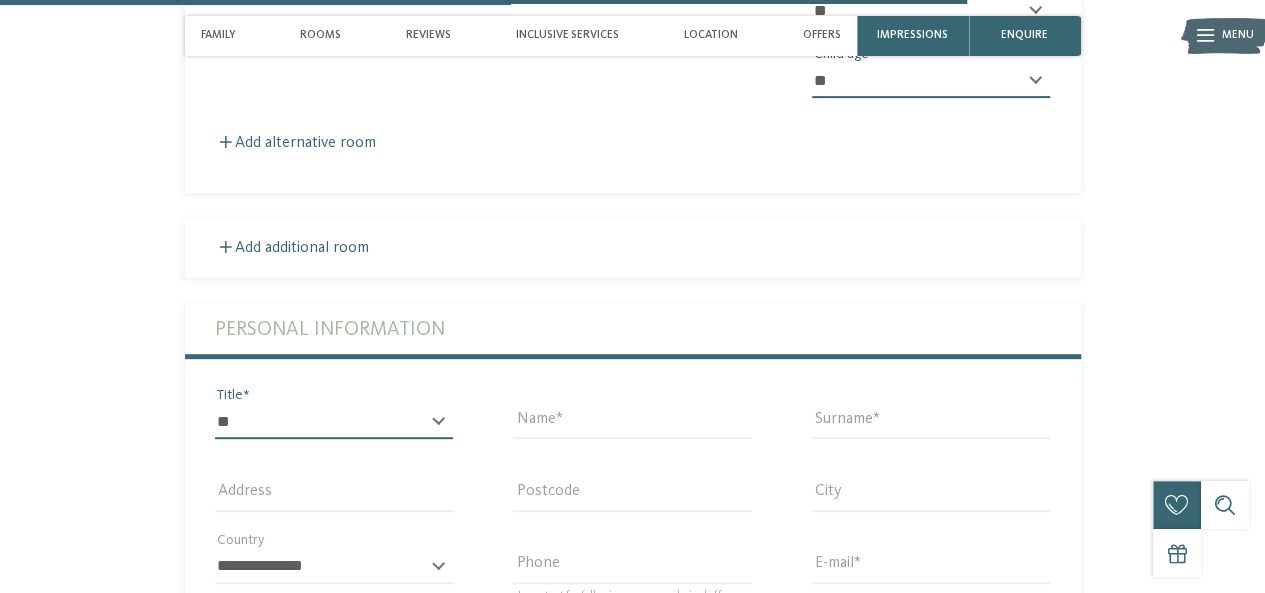 click on "* ** ** ****** **" at bounding box center [334, 422] 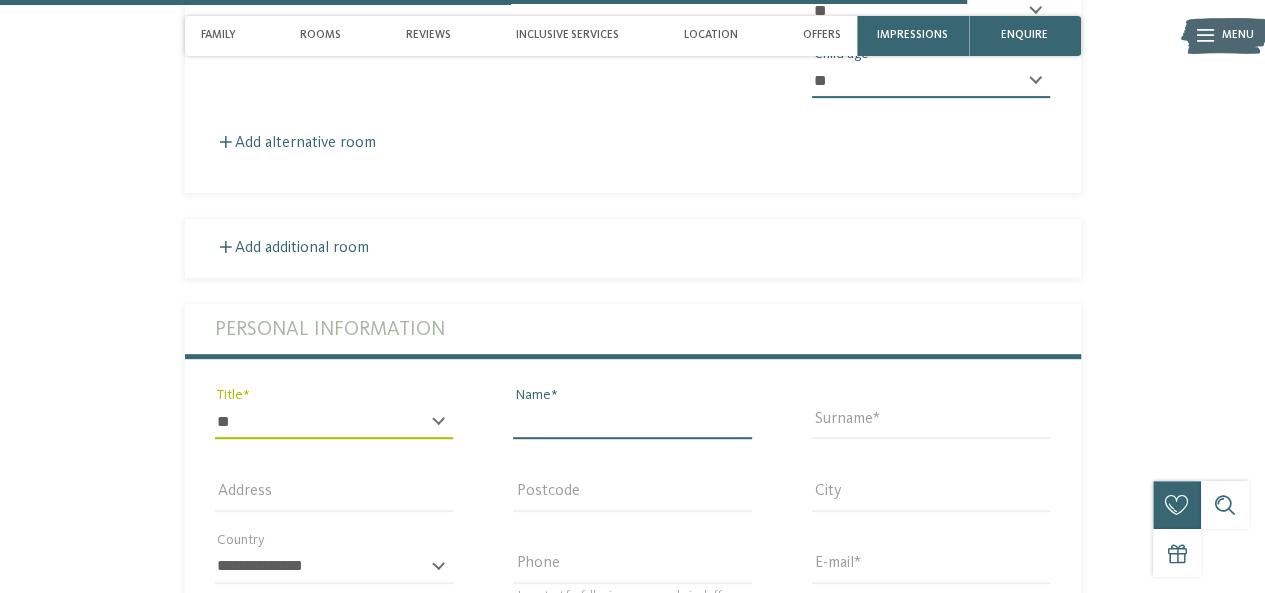 click on "Name" at bounding box center [632, 422] 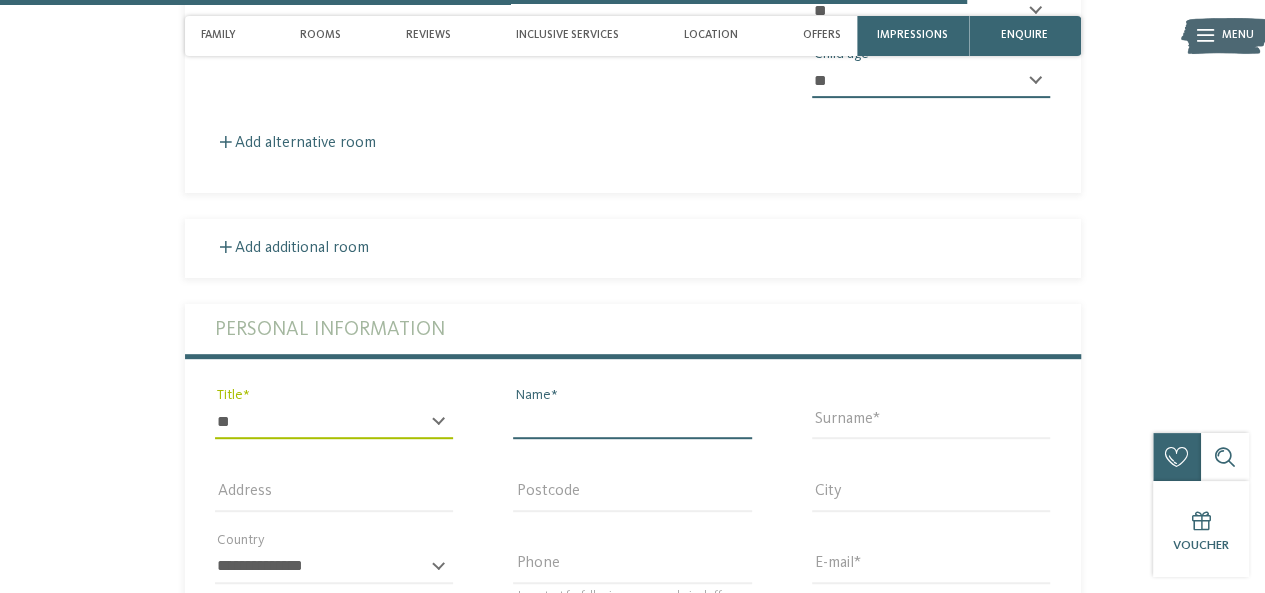 type on "*****" 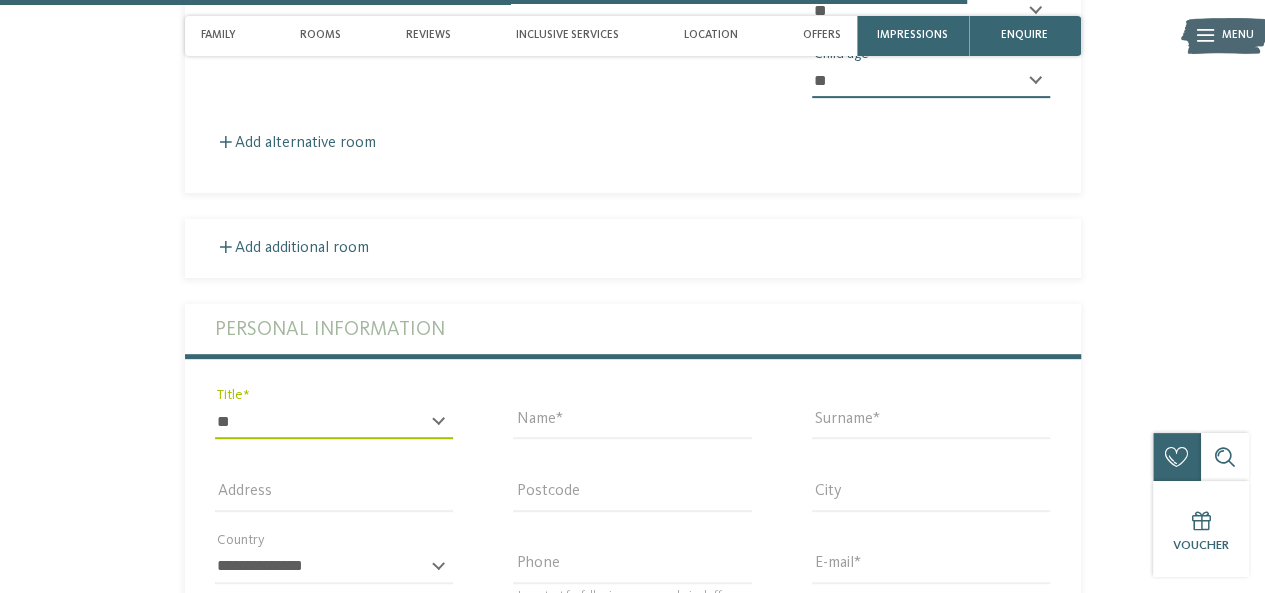 type on "**********" 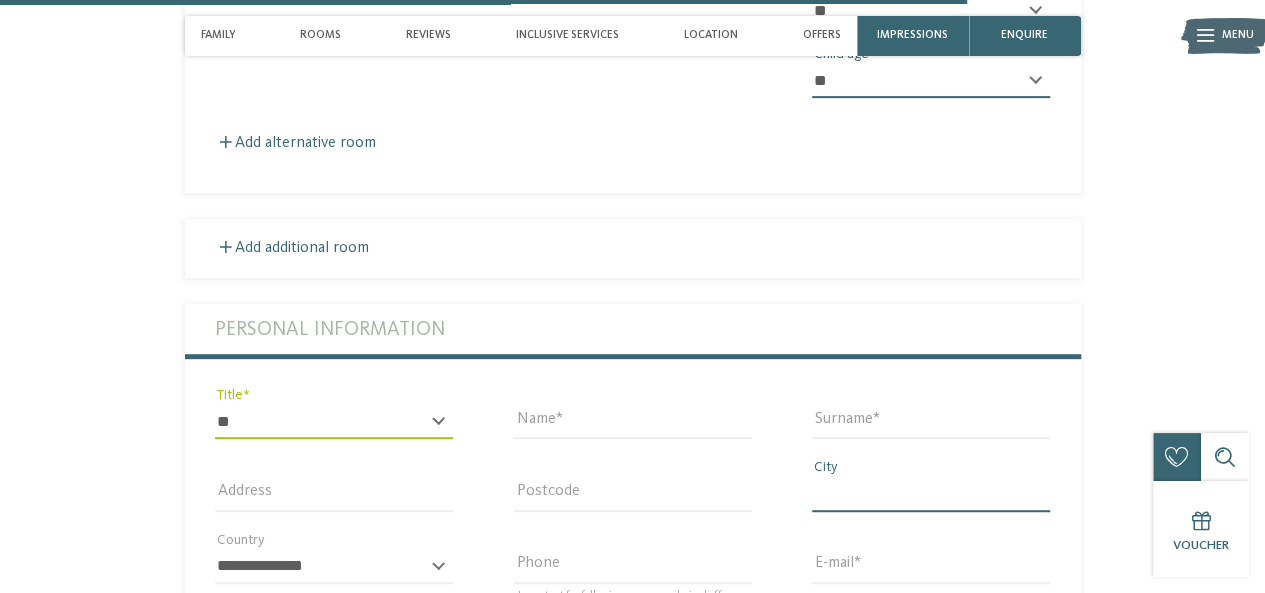 type on "*******" 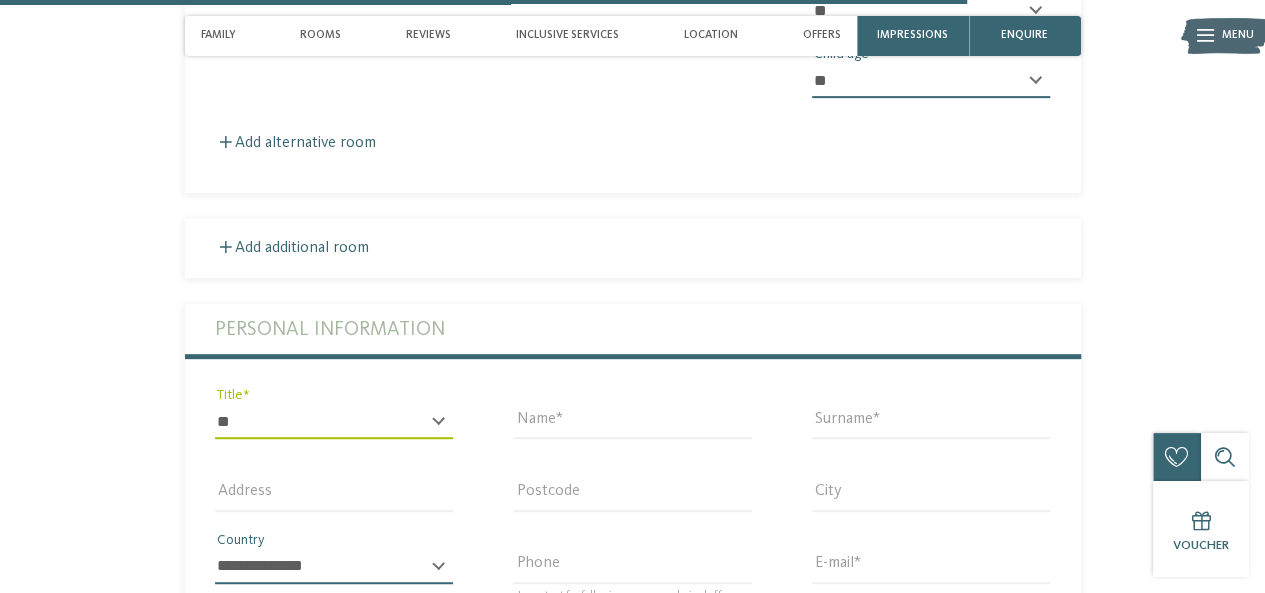 select on "**" 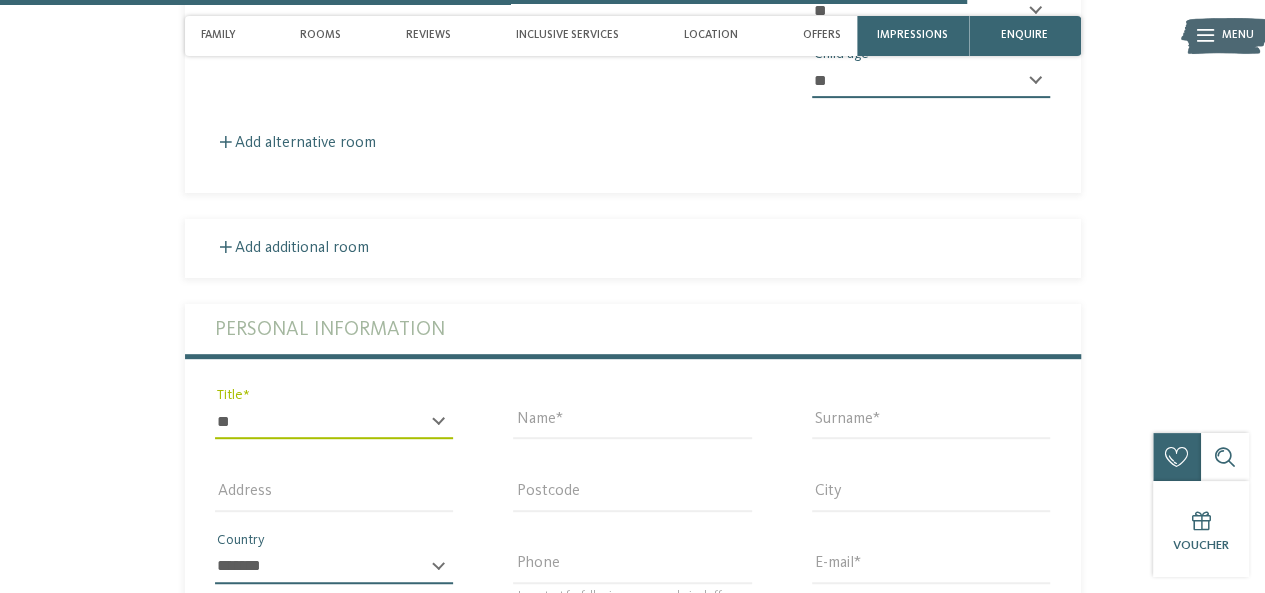 type on "**********" 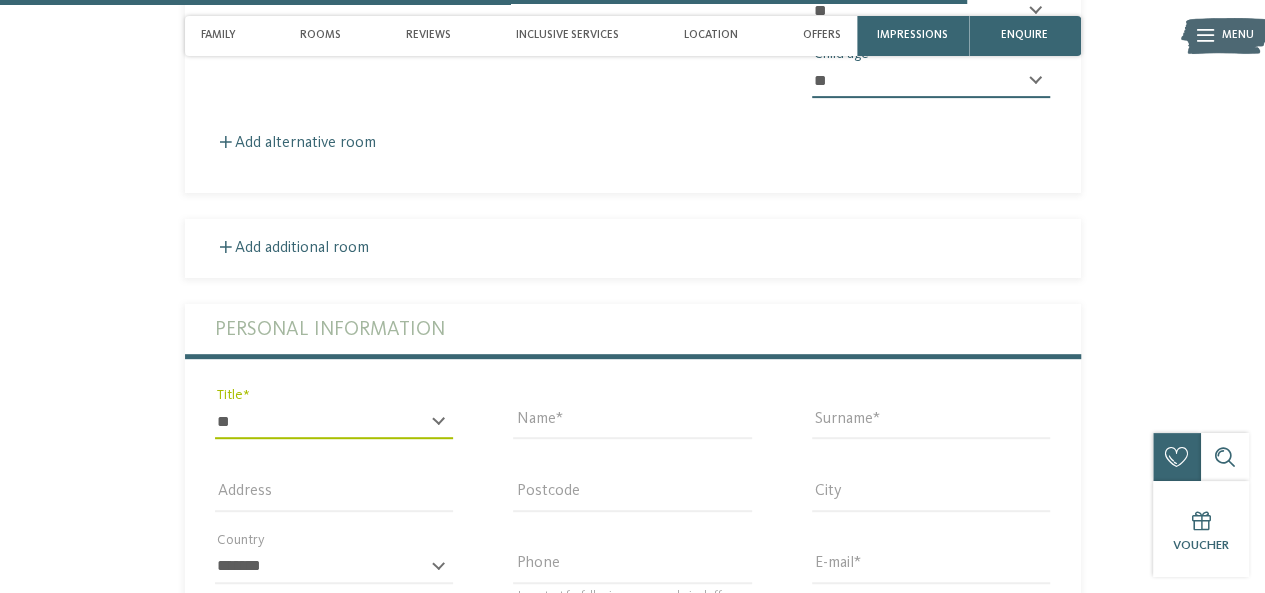 type on "**********" 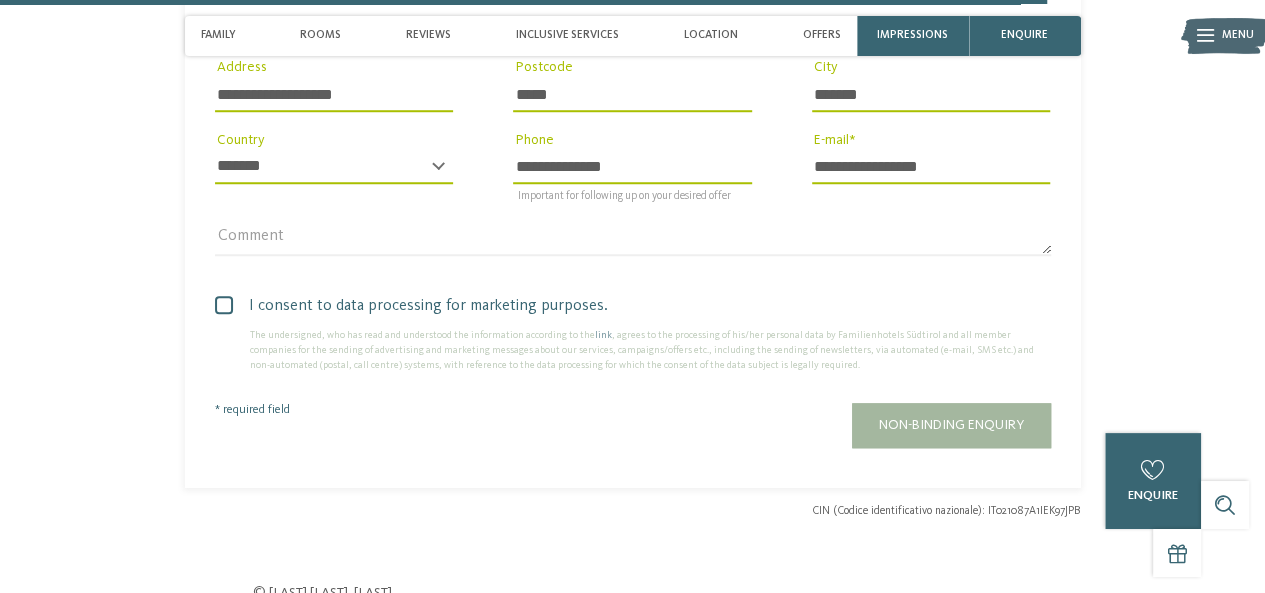 scroll, scrollTop: 4565, scrollLeft: 0, axis: vertical 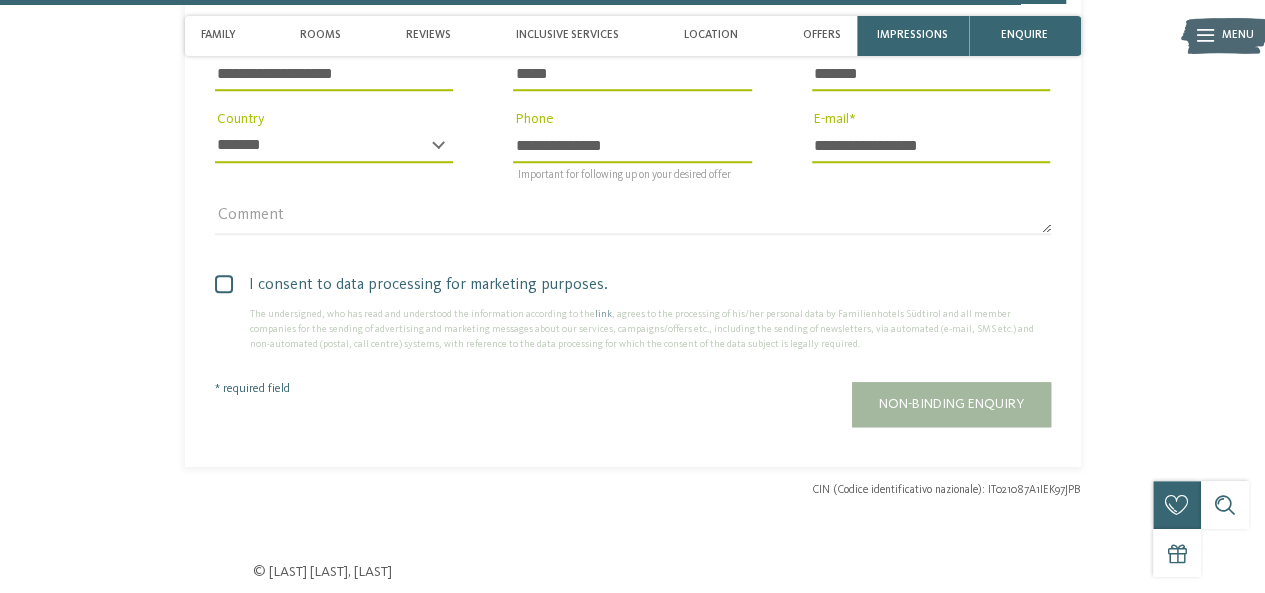 click at bounding box center [224, 284] 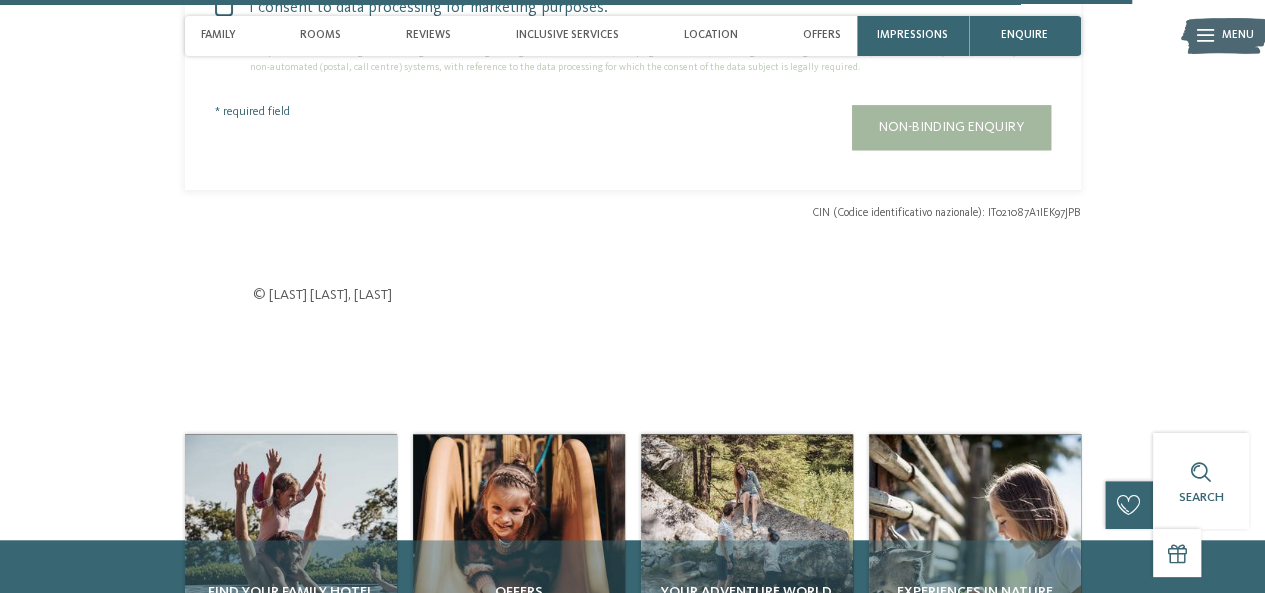 scroll, scrollTop: 4792, scrollLeft: 0, axis: vertical 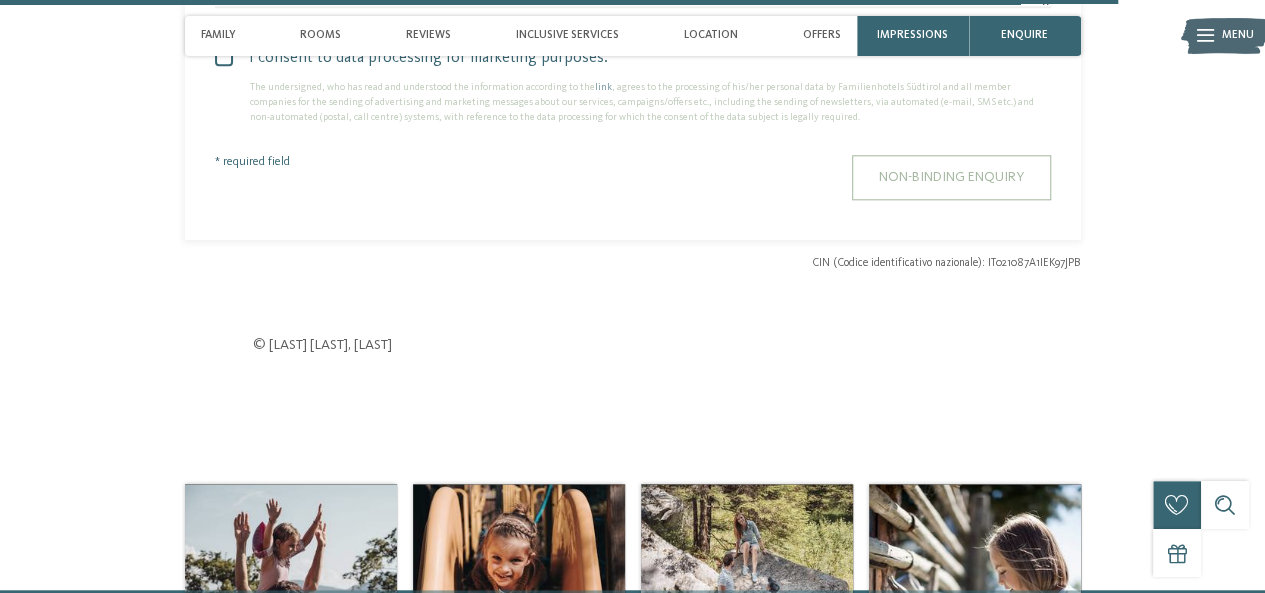 click on "Non-binding enquiry" at bounding box center [951, 177] 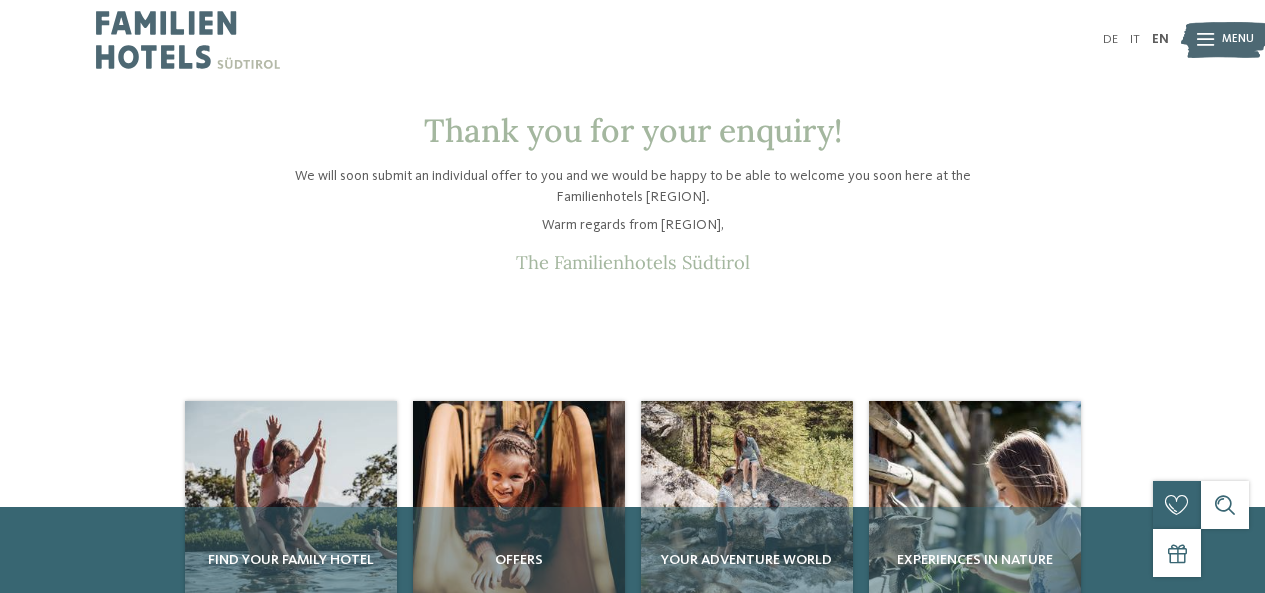 scroll, scrollTop: 0, scrollLeft: 0, axis: both 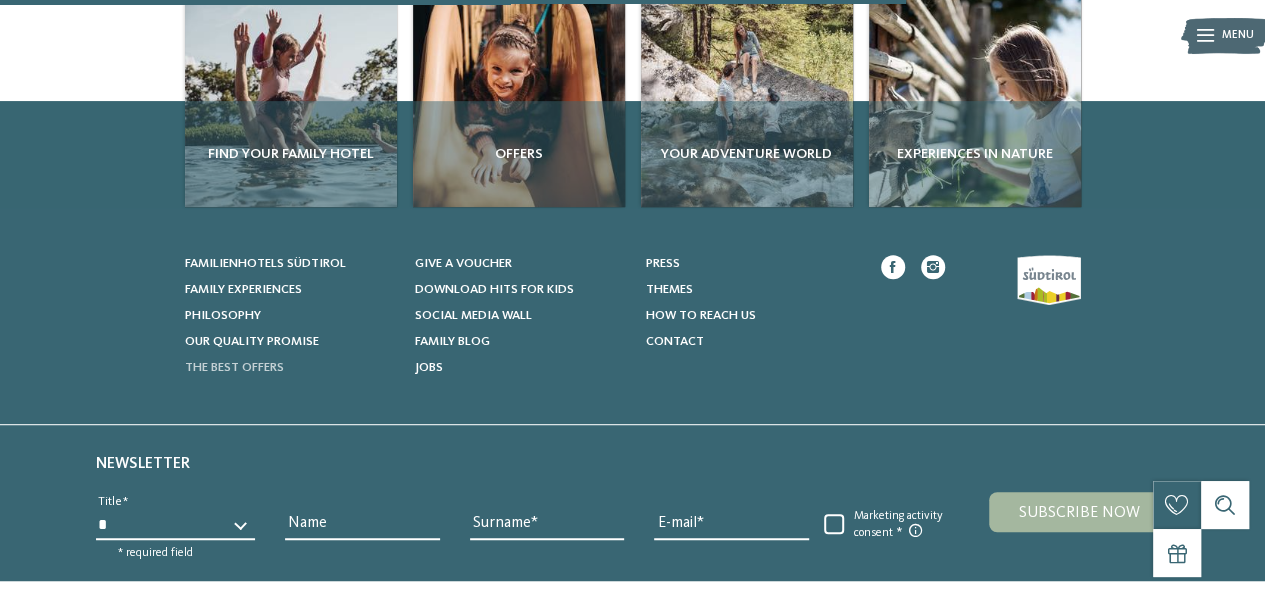 click on "The best offers" at bounding box center (234, 367) 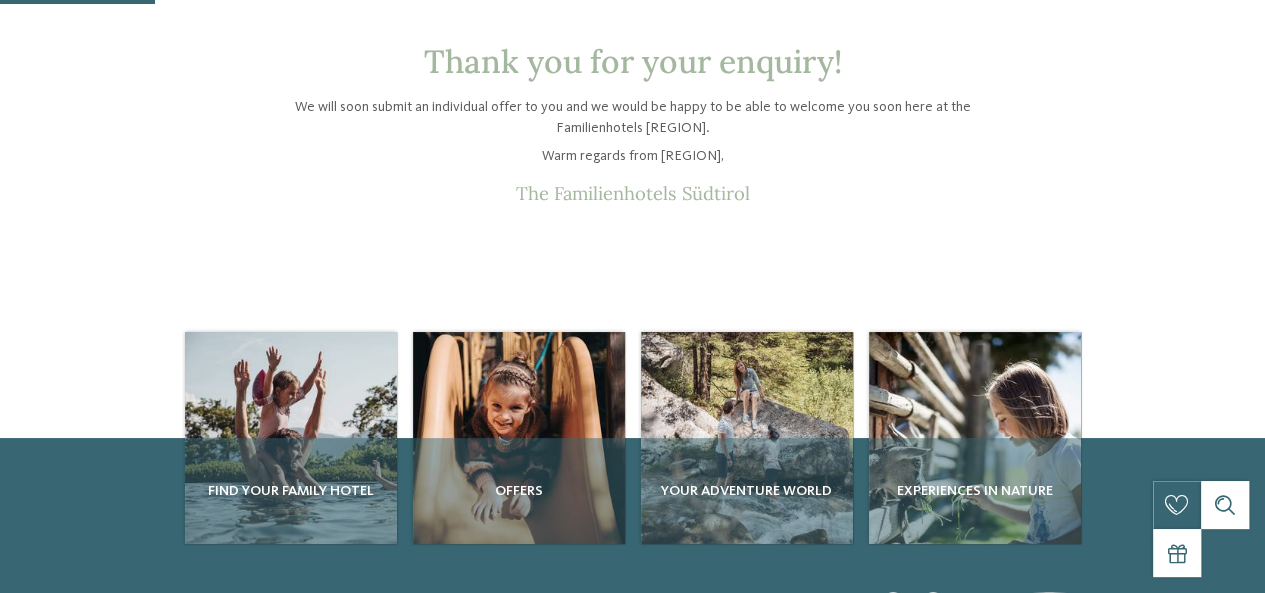 scroll, scrollTop: 0, scrollLeft: 0, axis: both 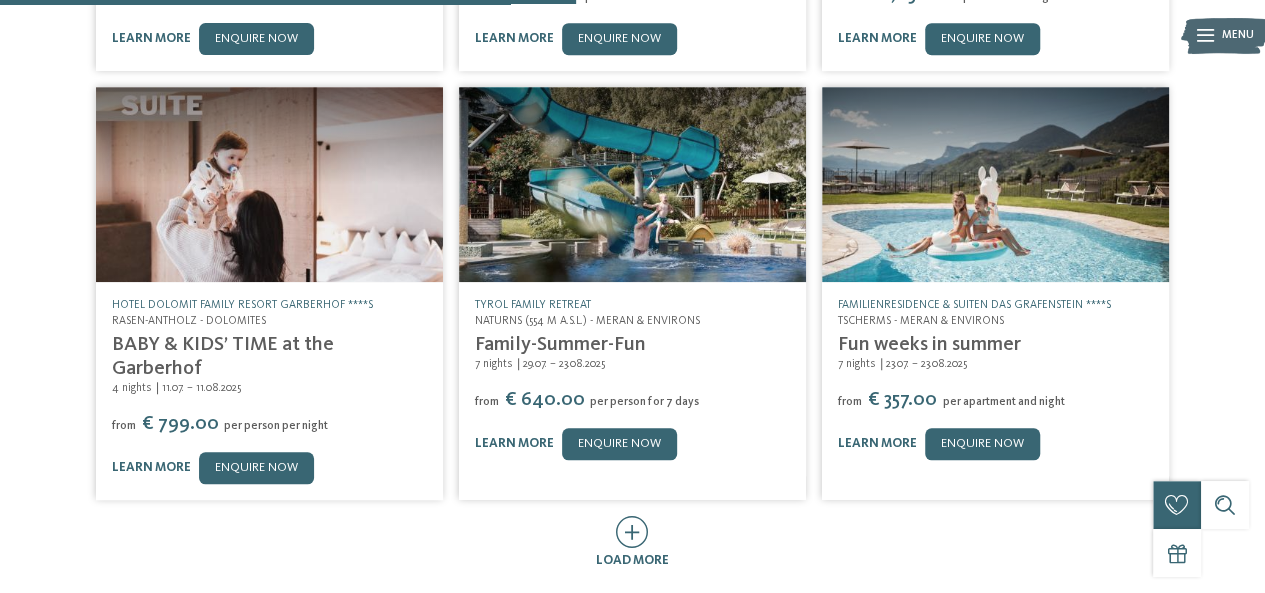 click at bounding box center [995, 184] 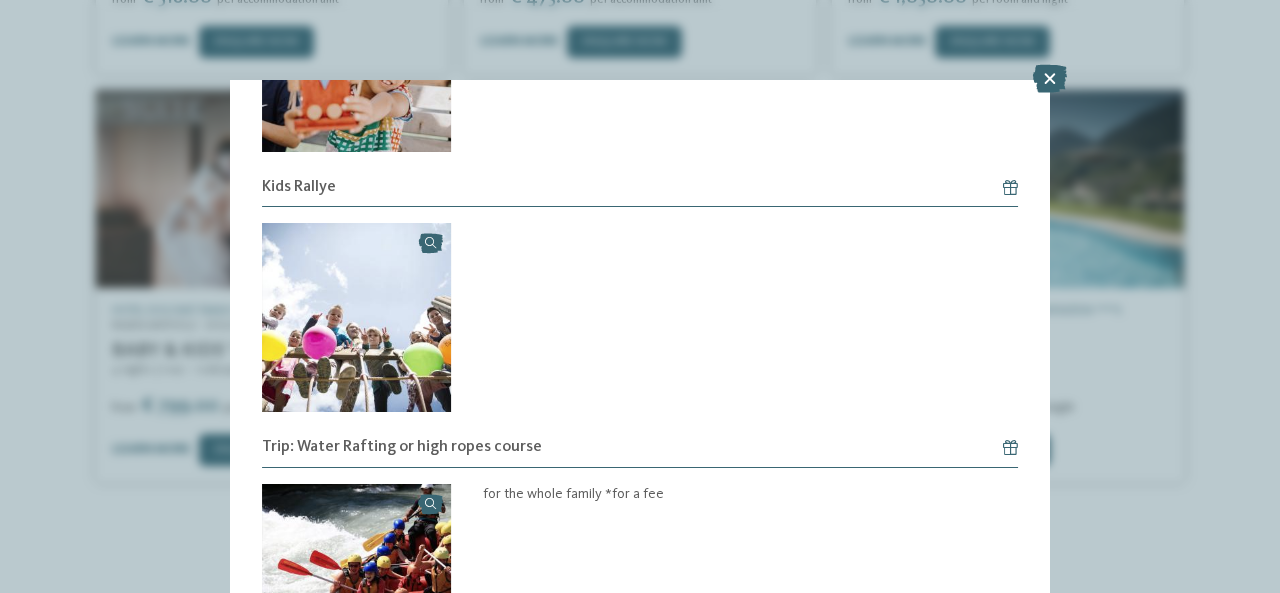 scroll, scrollTop: 0, scrollLeft: 0, axis: both 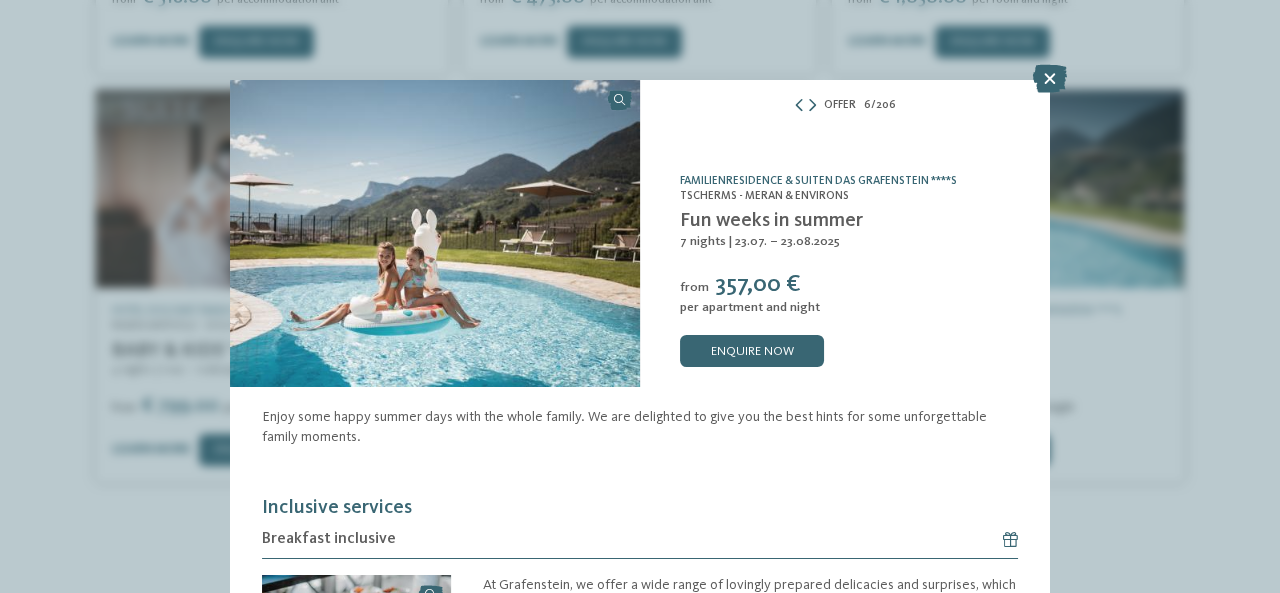 click on "Tscherms - Meran & Environs" at bounding box center (855, 197) 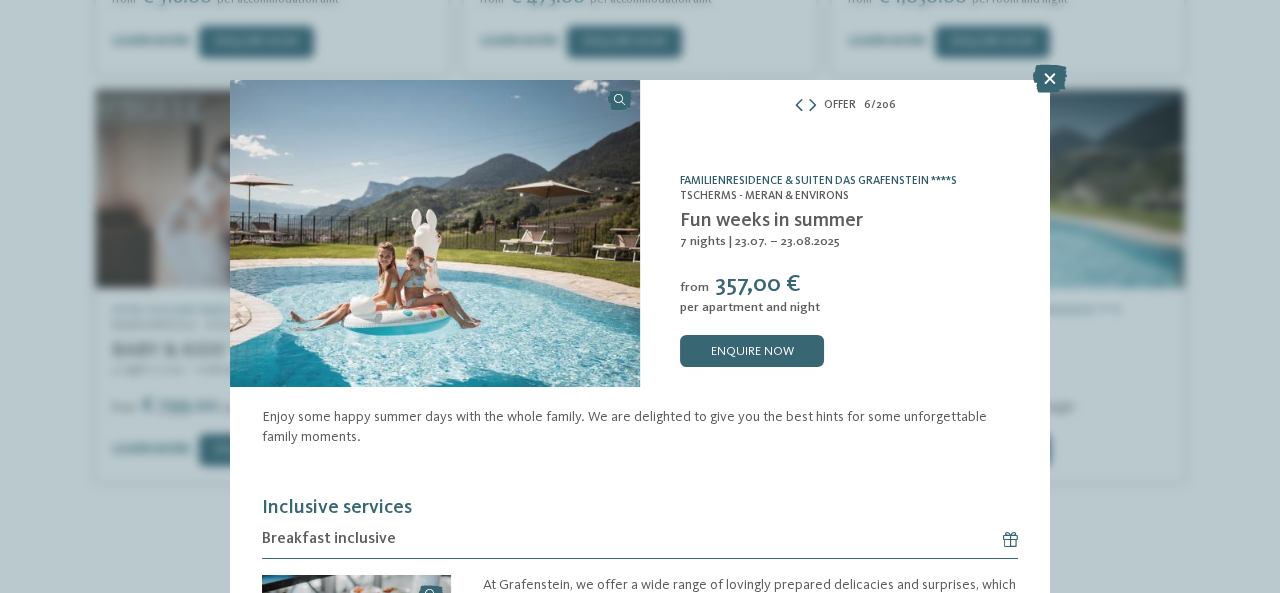click on "Familienresidence & Suiten Das Grafenstein ****S" at bounding box center (818, 181) 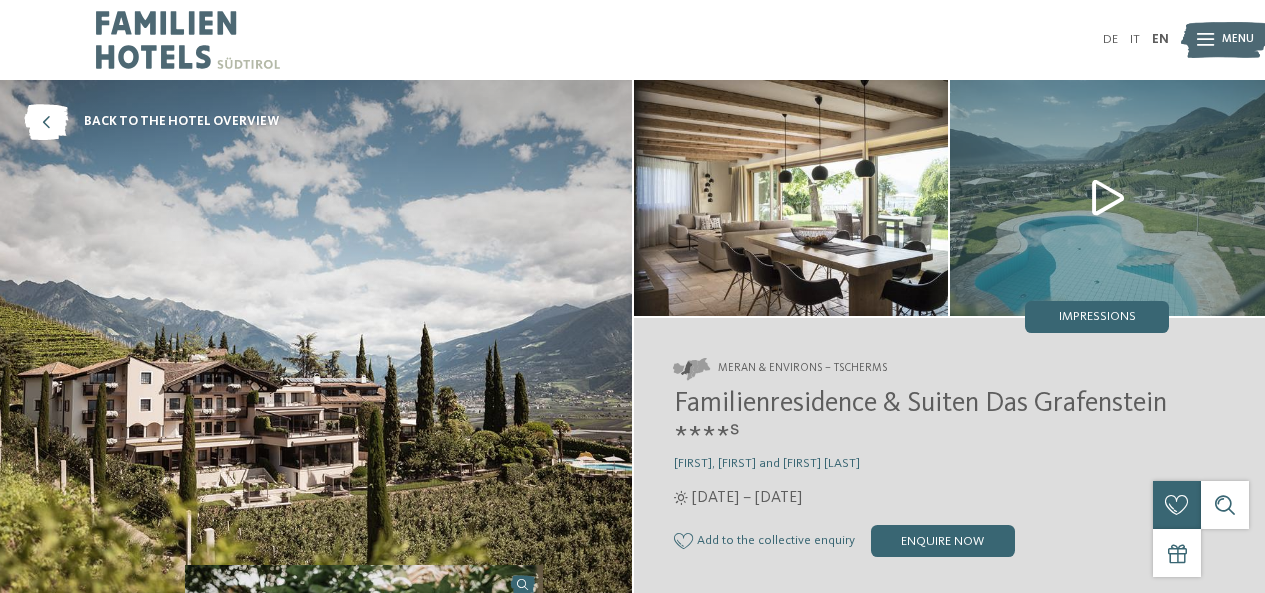 scroll, scrollTop: 0, scrollLeft: 0, axis: both 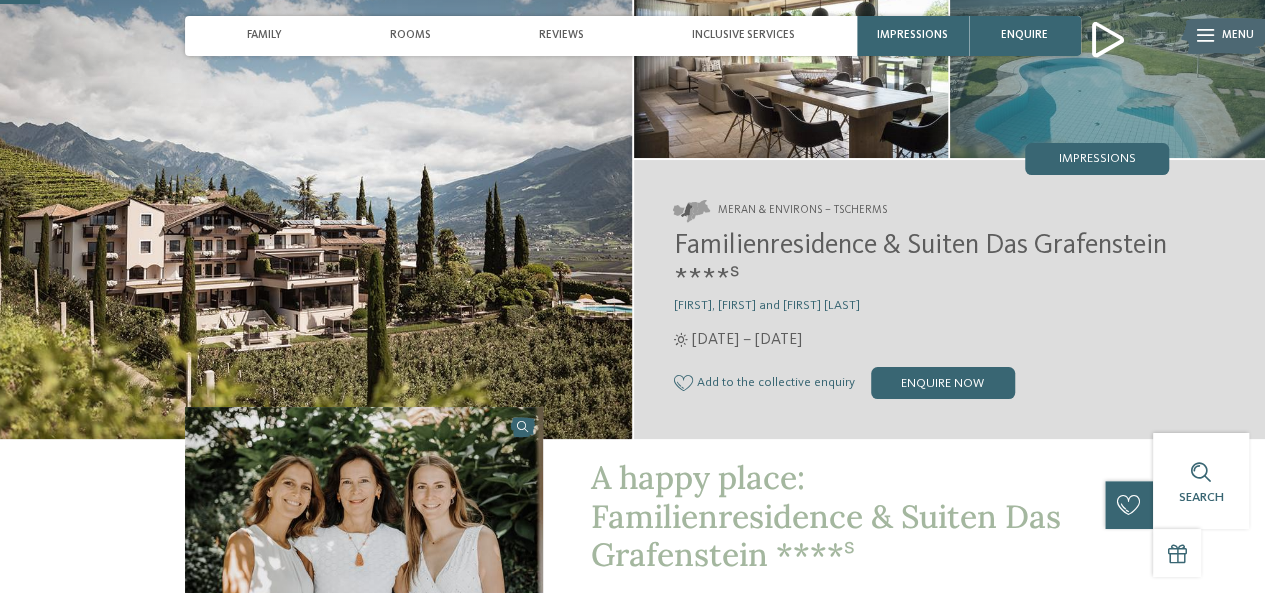 click at bounding box center [1107, 40] 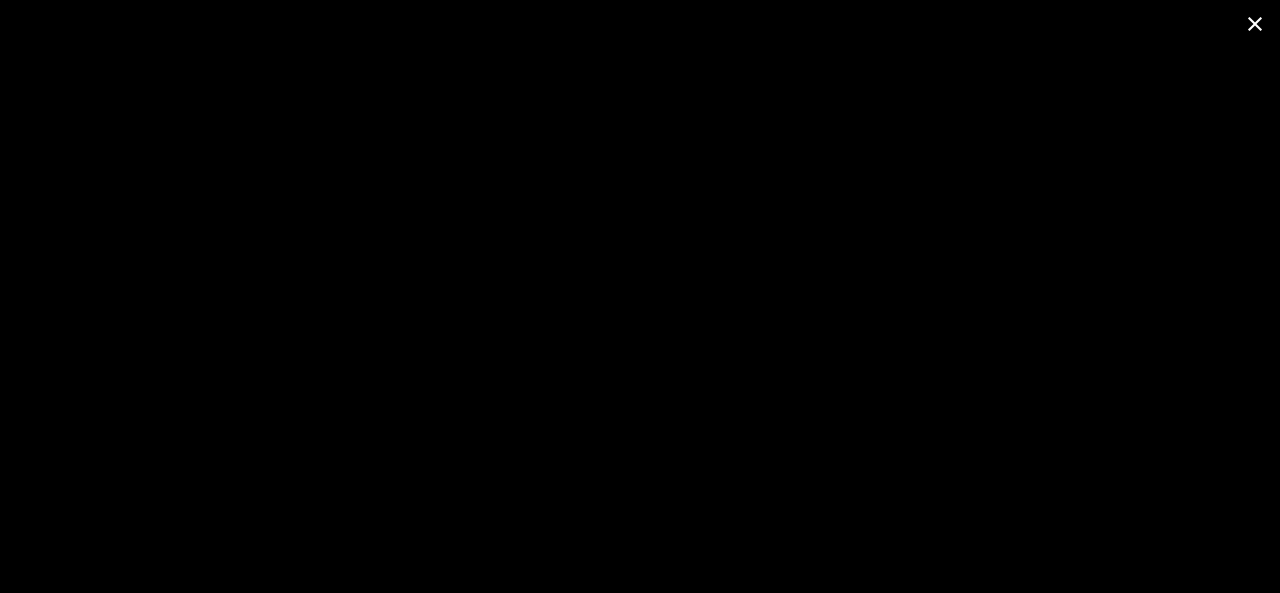 click at bounding box center [1255, 23] 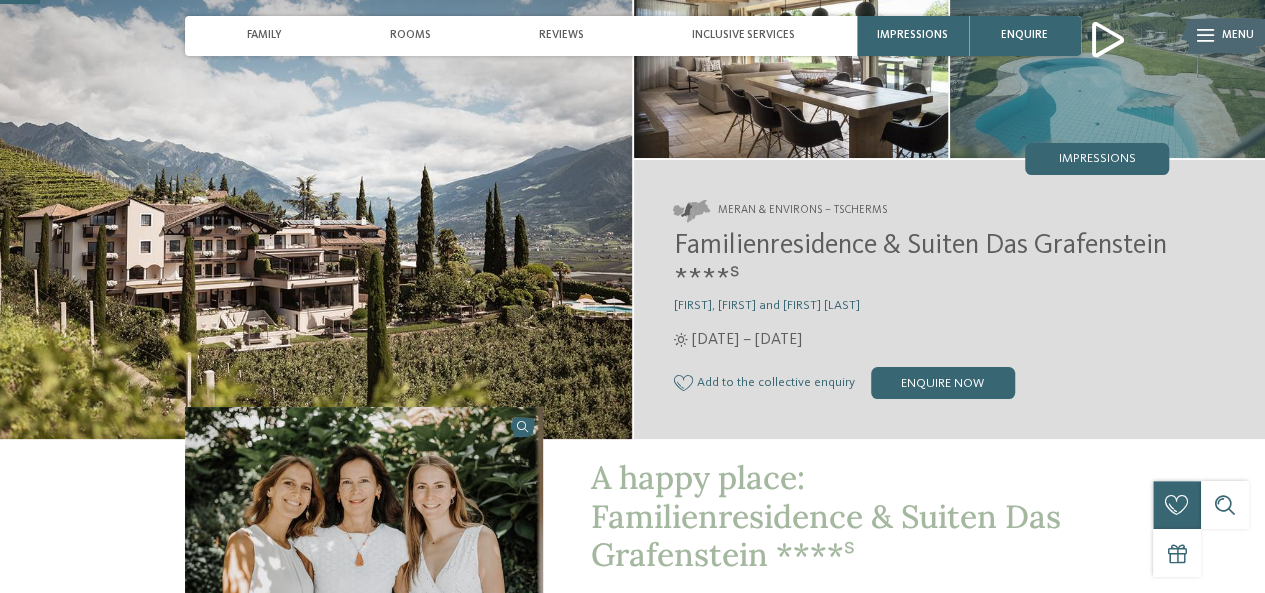 scroll, scrollTop: 0, scrollLeft: 0, axis: both 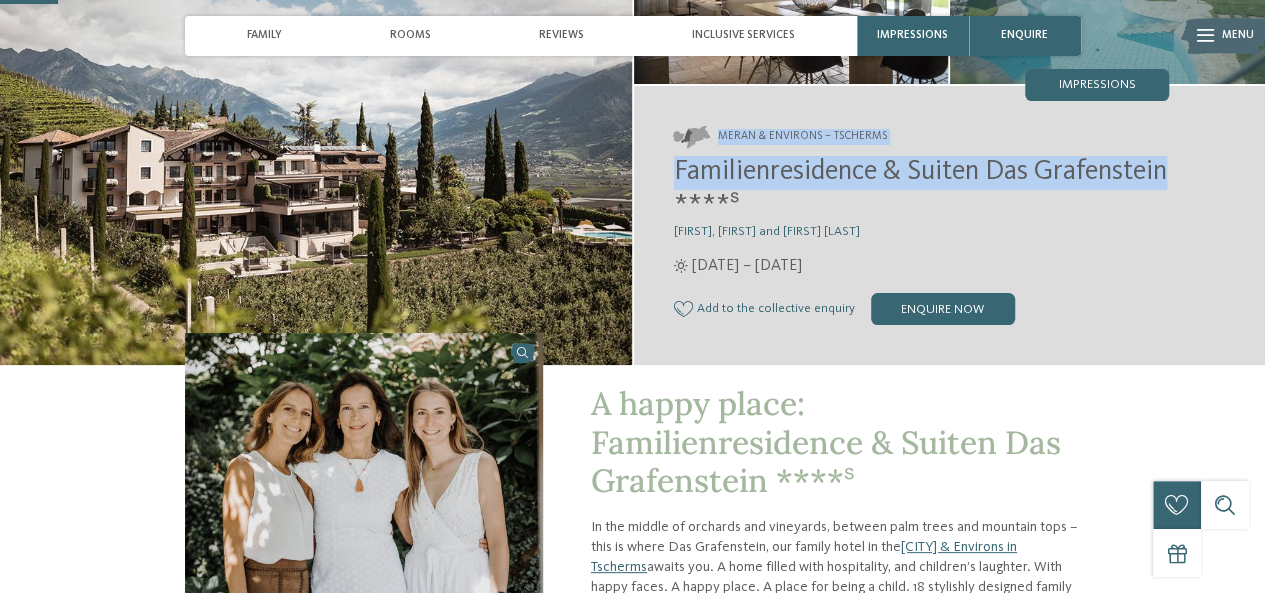 drag, startPoint x: 807, startPoint y: 210, endPoint x: 650, endPoint y: 145, distance: 169.92351 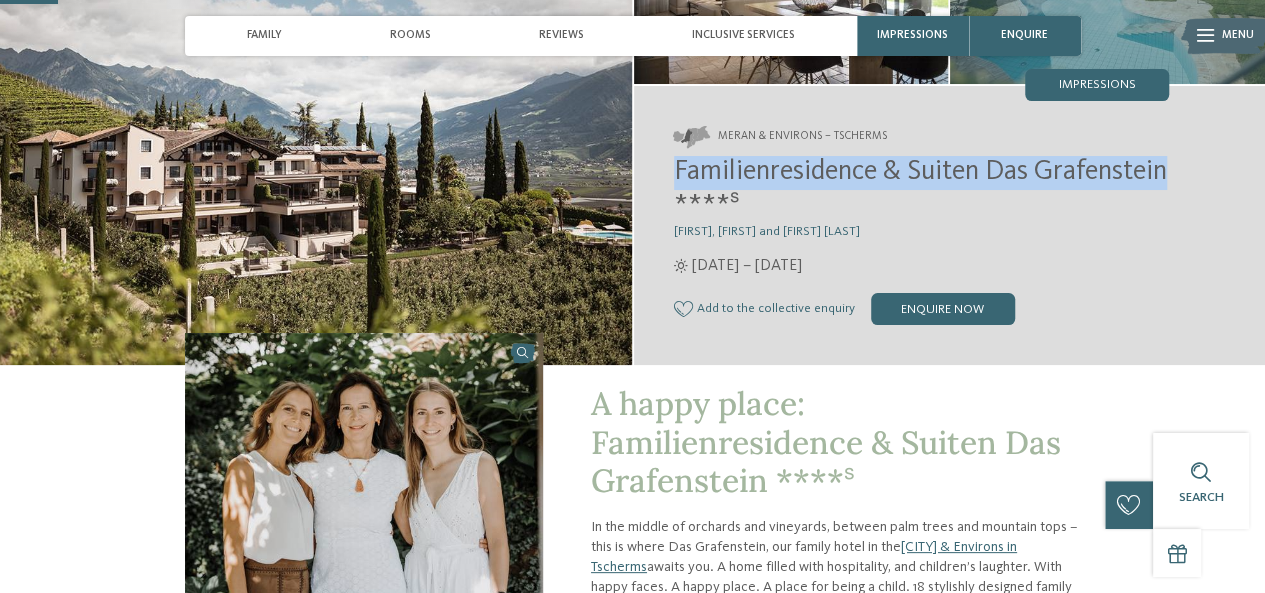 drag, startPoint x: 808, startPoint y: 202, endPoint x: 670, endPoint y: 171, distance: 141.43903 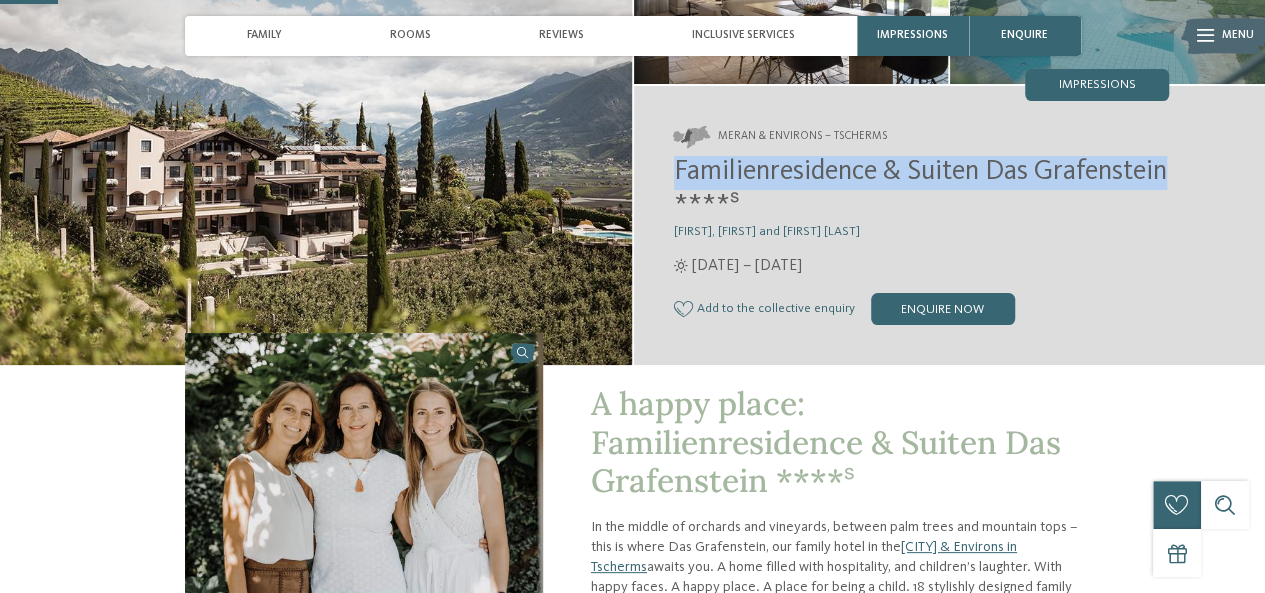 drag, startPoint x: 679, startPoint y: 171, endPoint x: 667, endPoint y: 120, distance: 52.392746 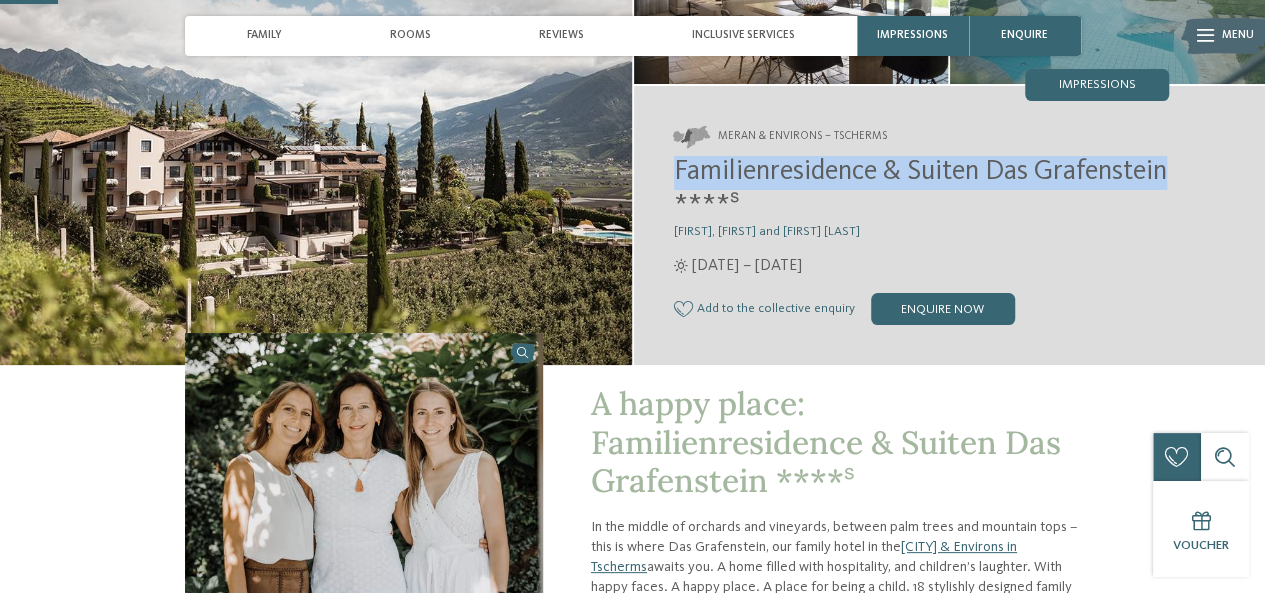 drag, startPoint x: 667, startPoint y: 120, endPoint x: 793, endPoint y: 197, distance: 147.66516 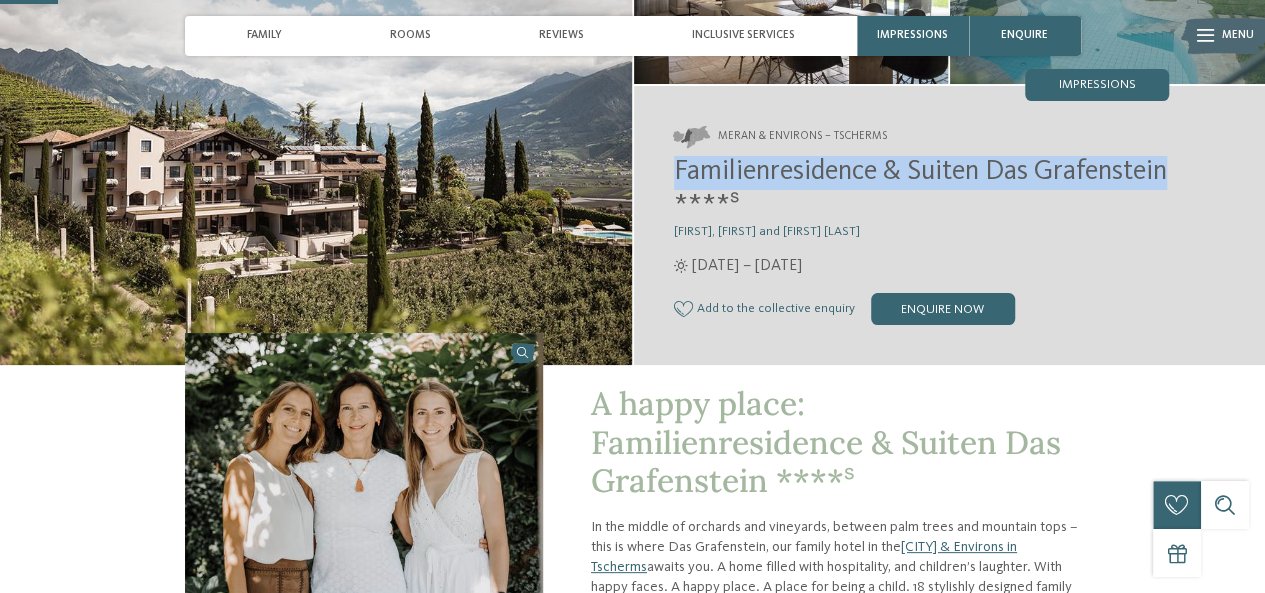 copy on "Familienresidence & Suiten Das Grafenstein" 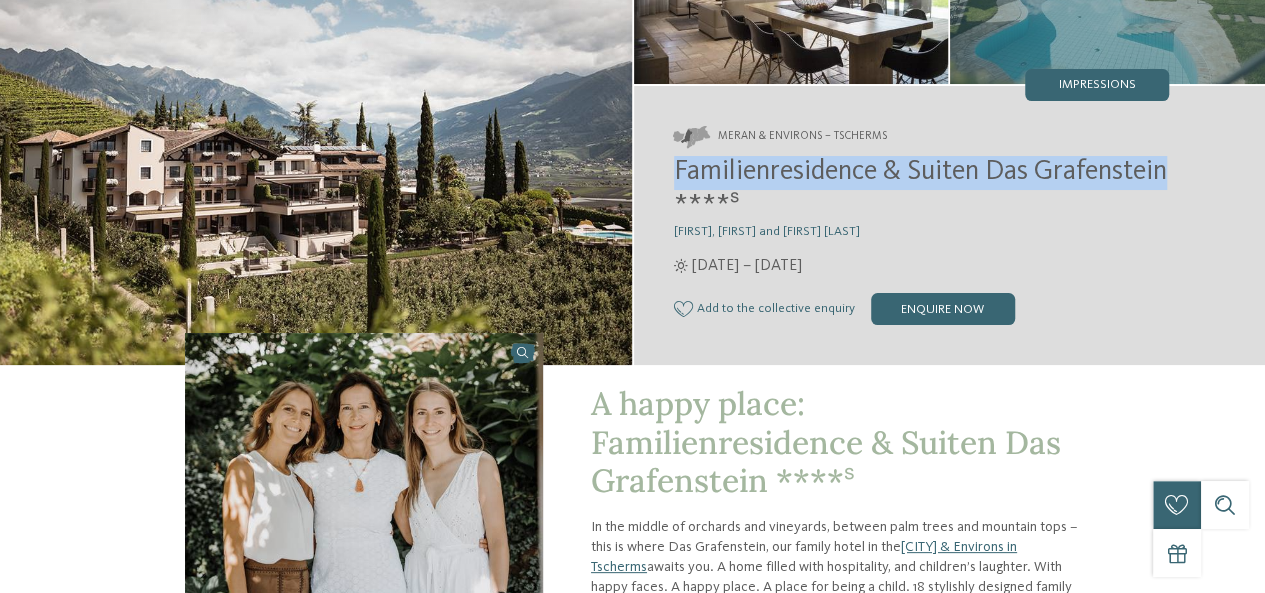 scroll, scrollTop: 0, scrollLeft: 0, axis: both 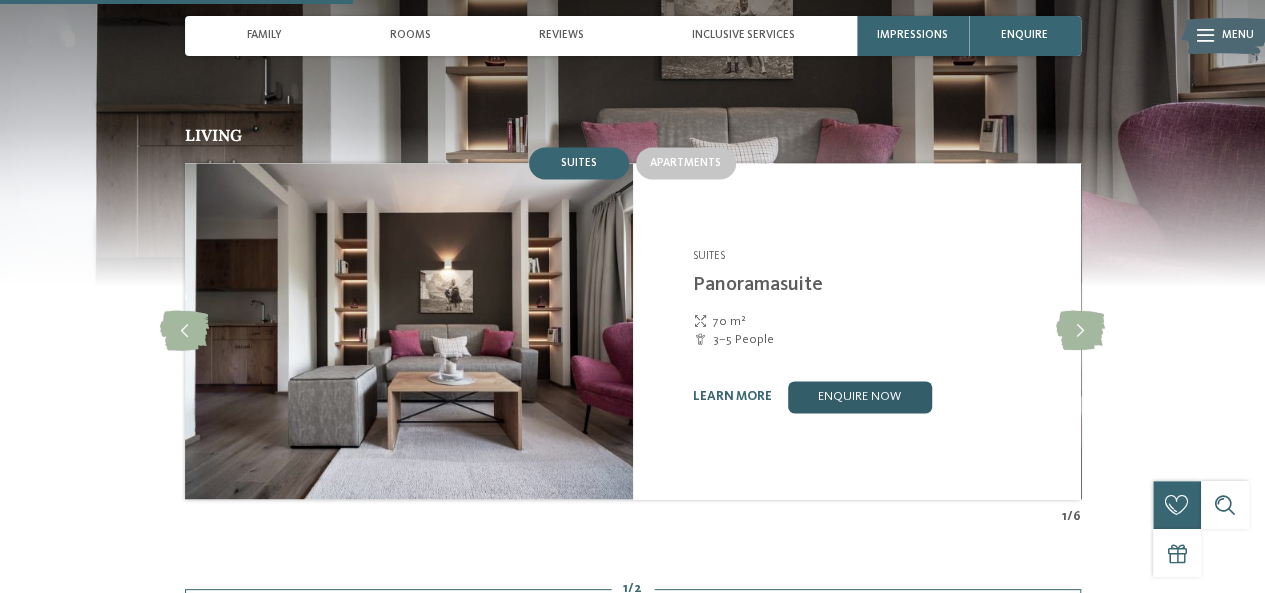 click on "enquire now" at bounding box center [860, 397] 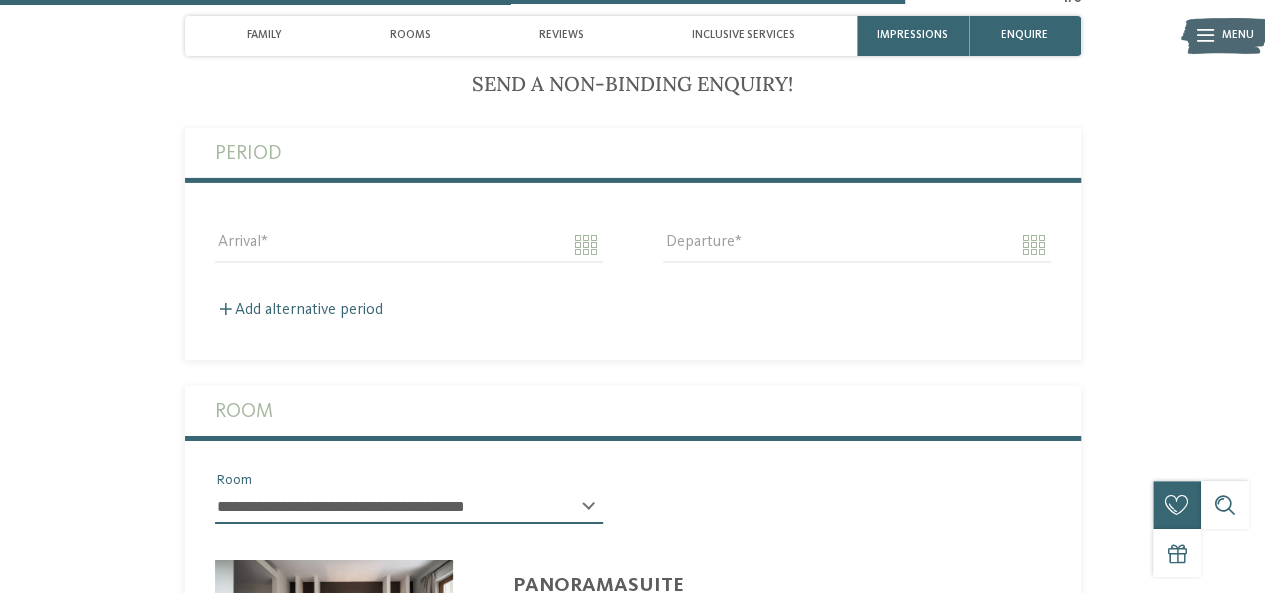 scroll, scrollTop: 3278, scrollLeft: 0, axis: vertical 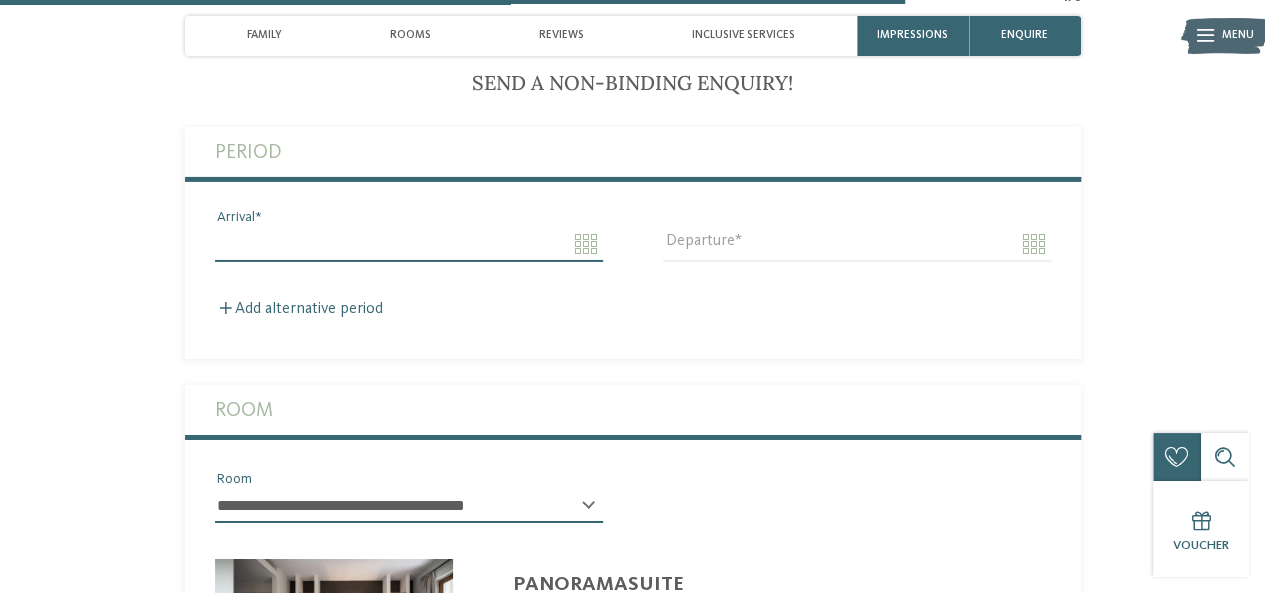click on "Arrival" at bounding box center (409, 244) 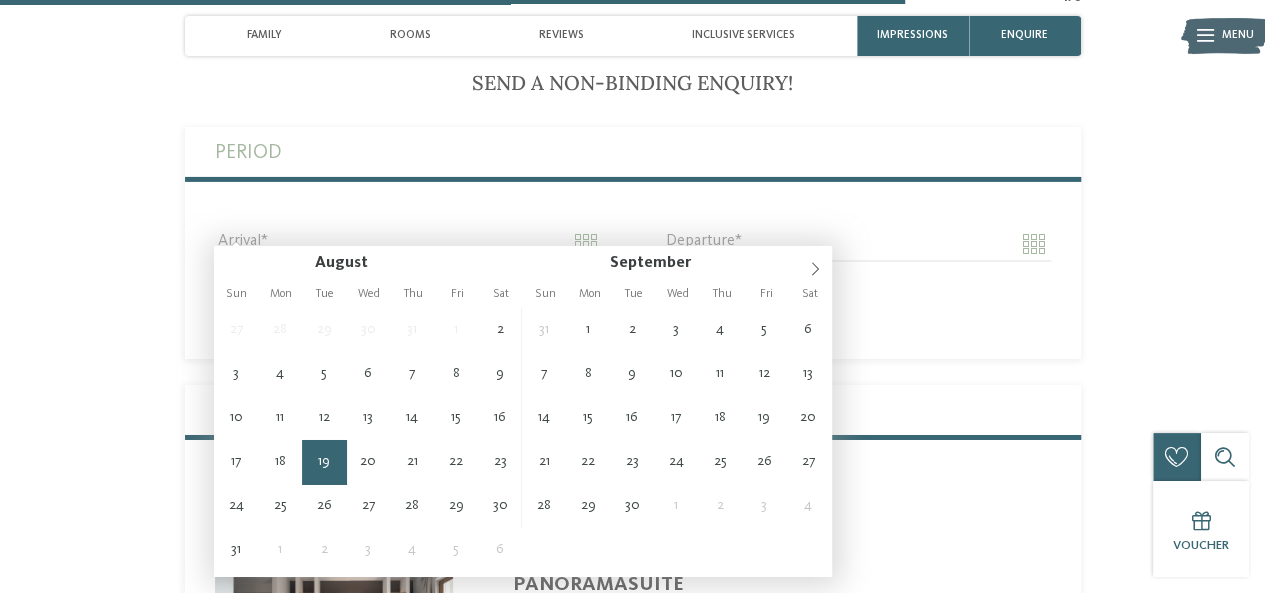 type on "**********" 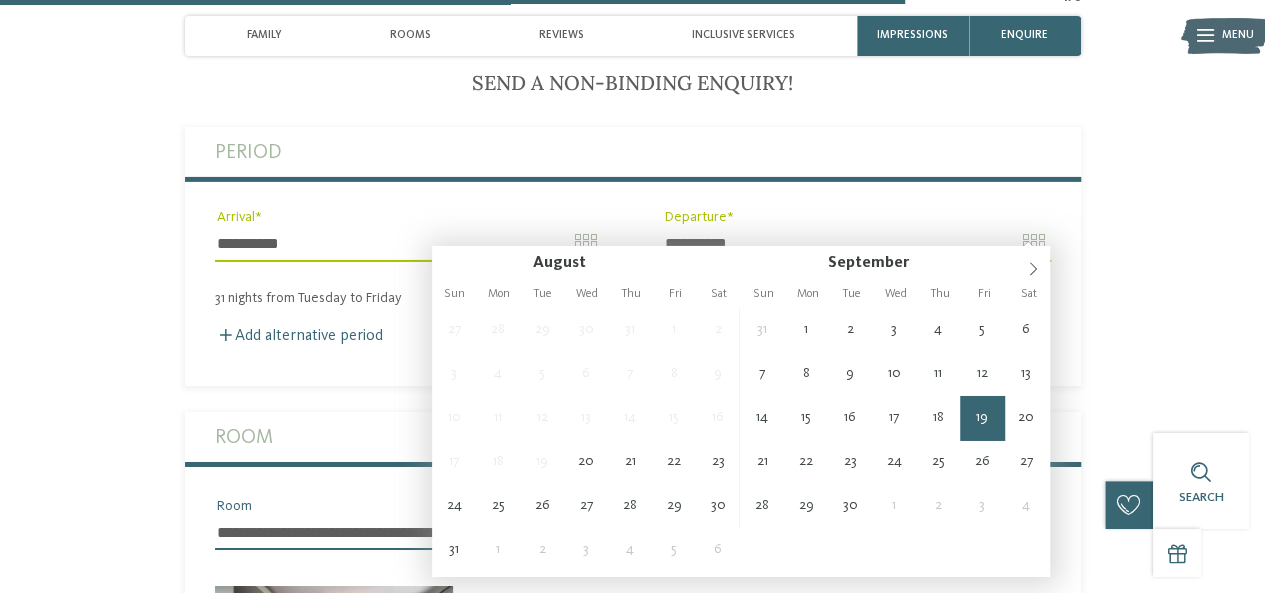 click on "**********" at bounding box center (857, 244) 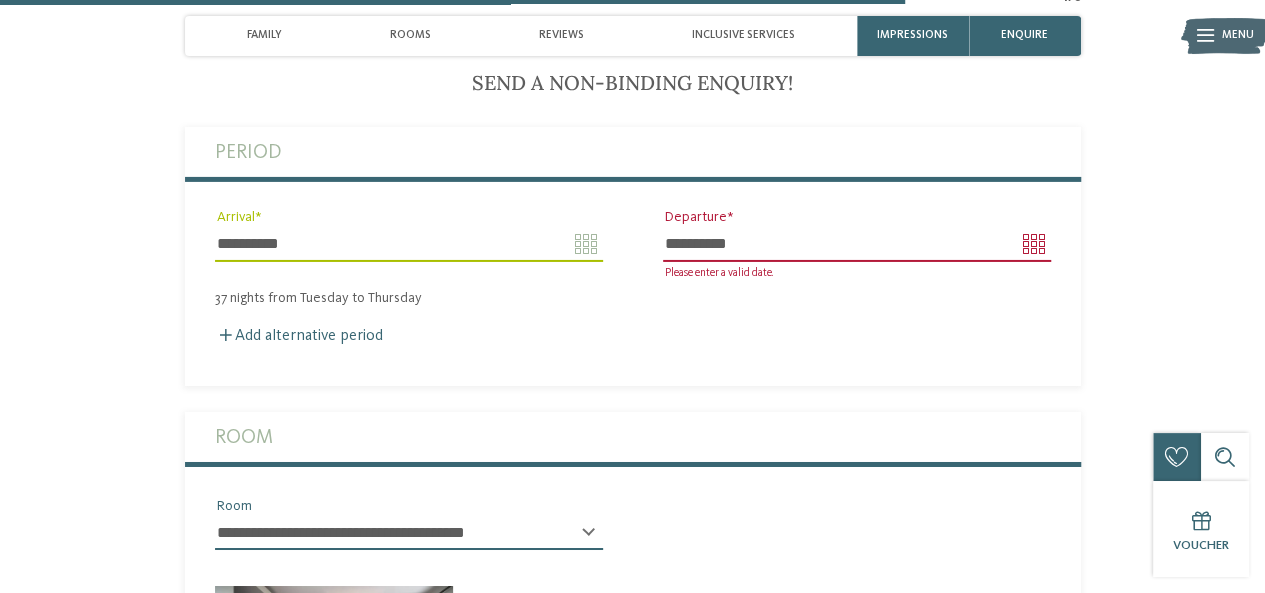 click on "**********" at bounding box center [857, 244] 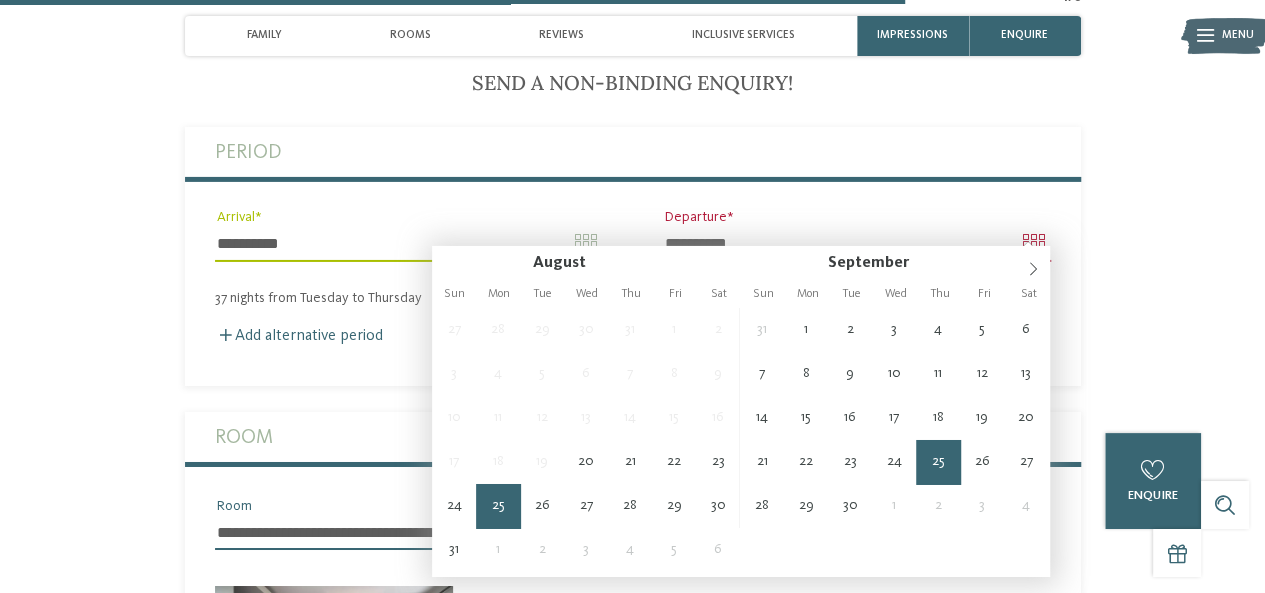type on "**********" 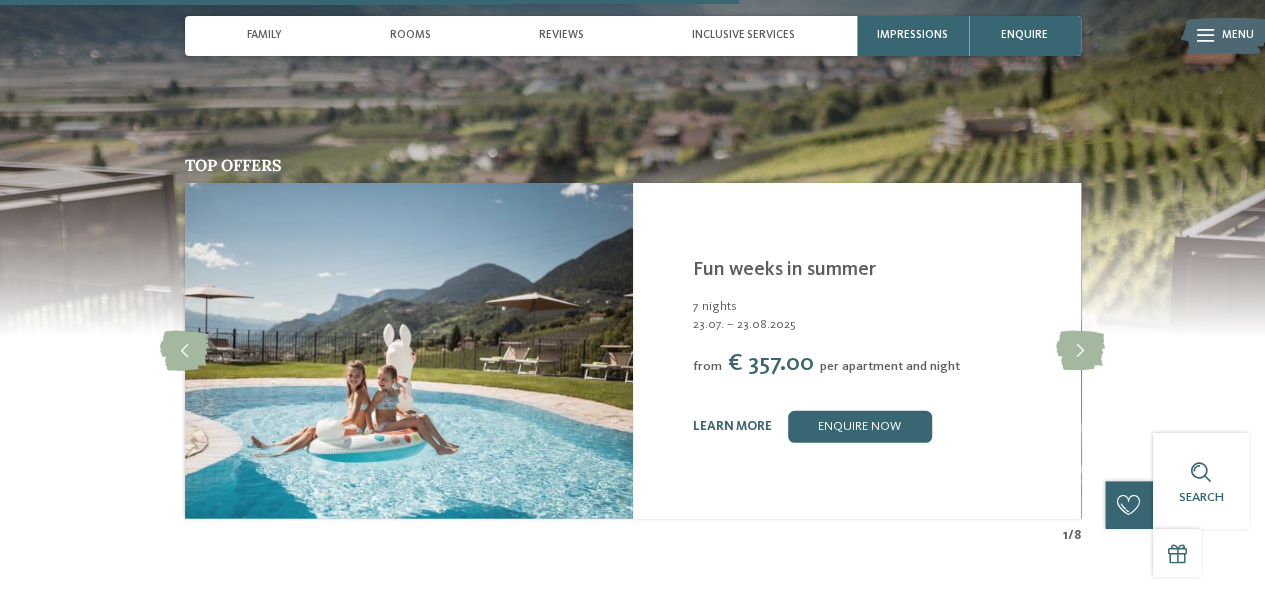 scroll, scrollTop: 2718, scrollLeft: 0, axis: vertical 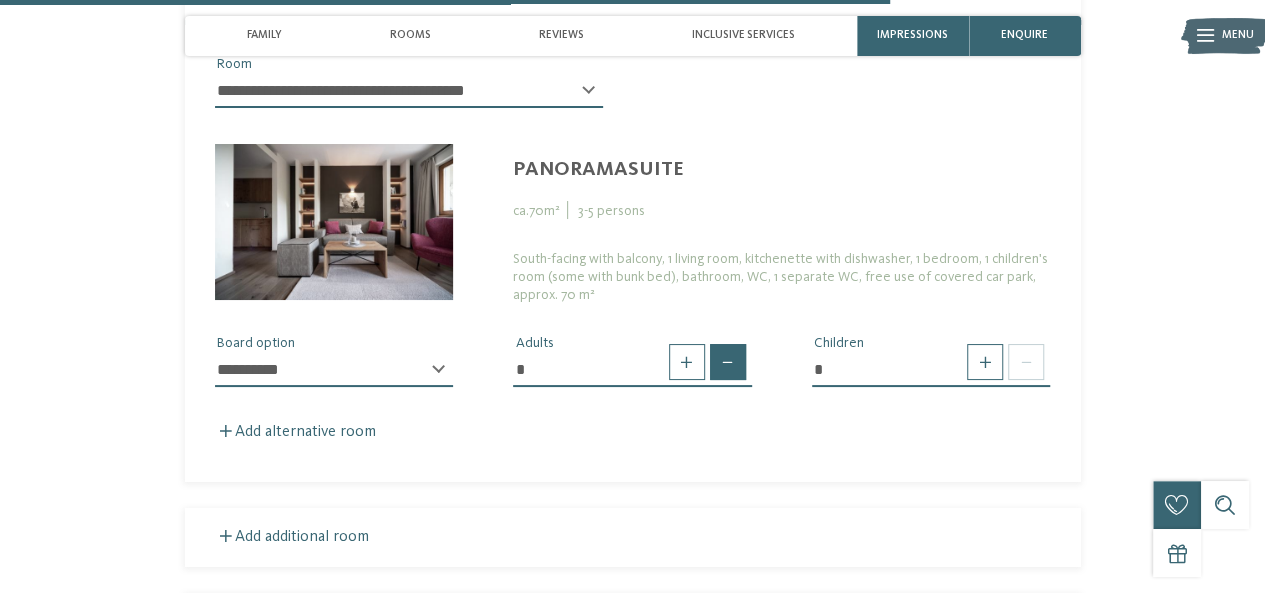 click at bounding box center (728, 362) 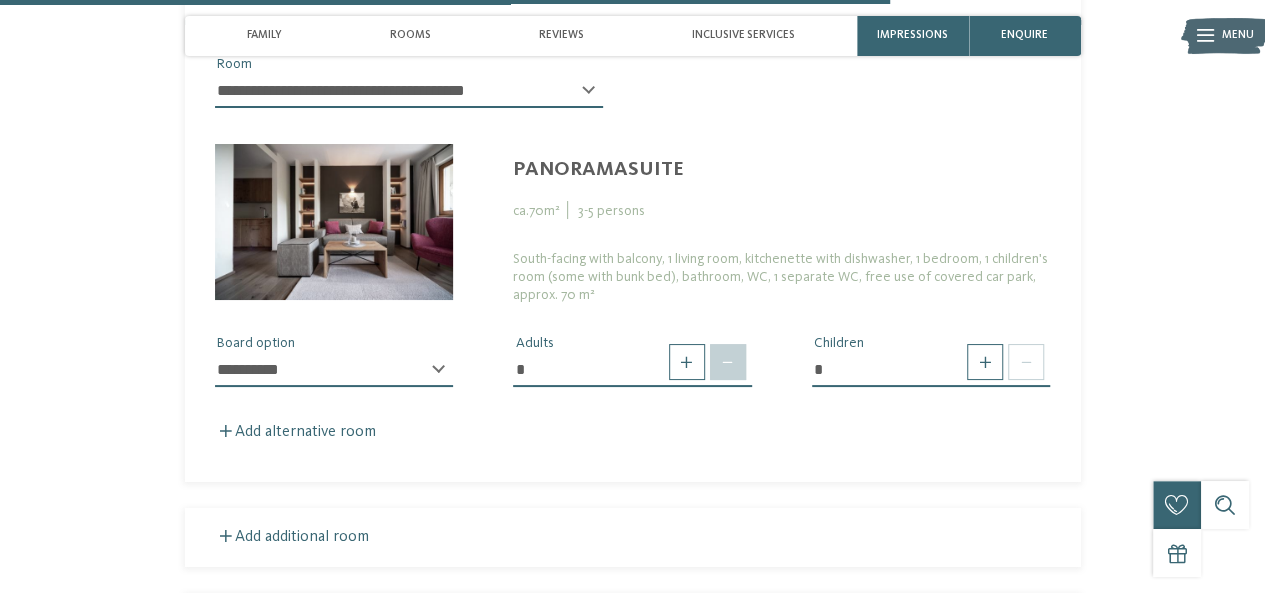 click at bounding box center (728, 362) 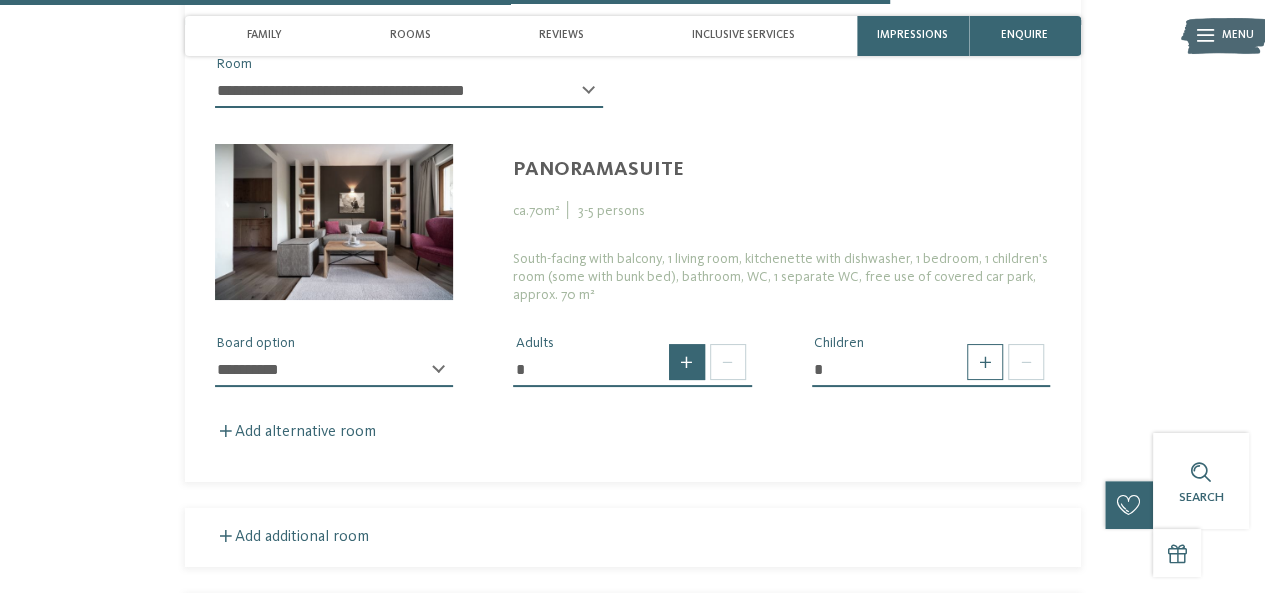 click at bounding box center [687, 362] 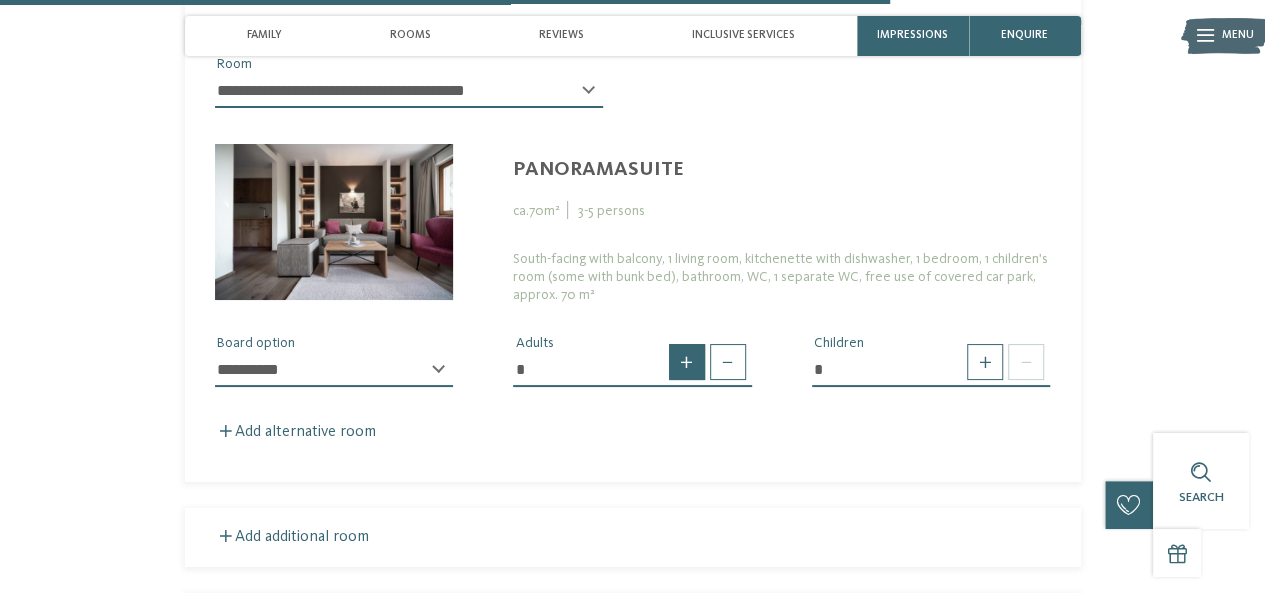 click at bounding box center [687, 362] 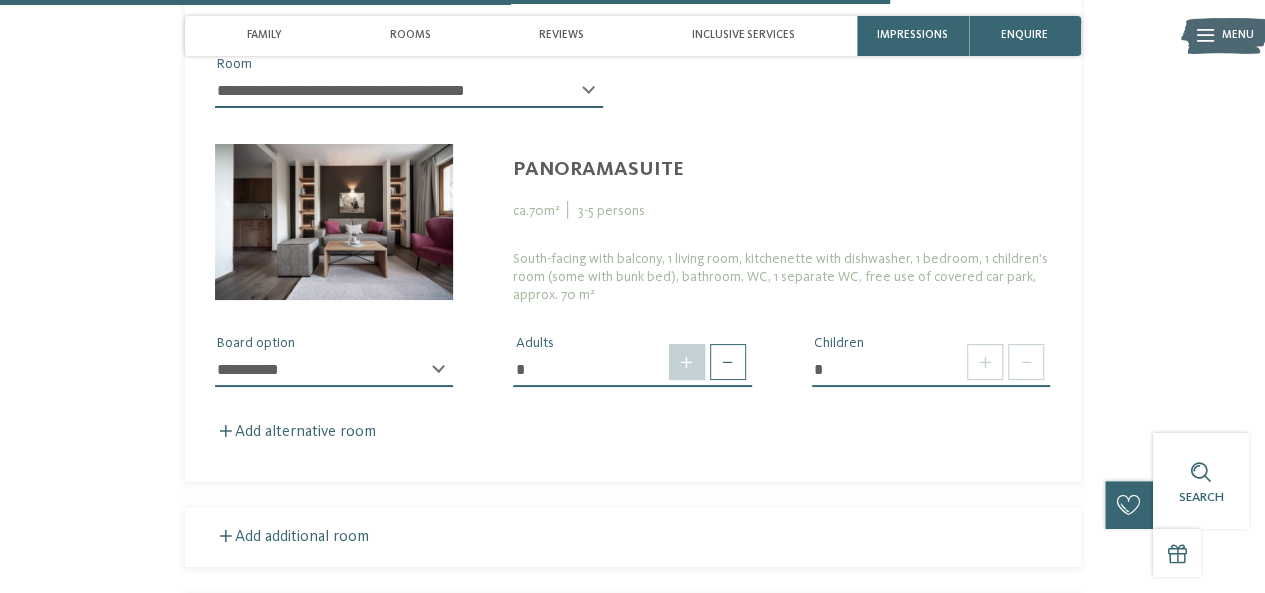 click at bounding box center (687, 362) 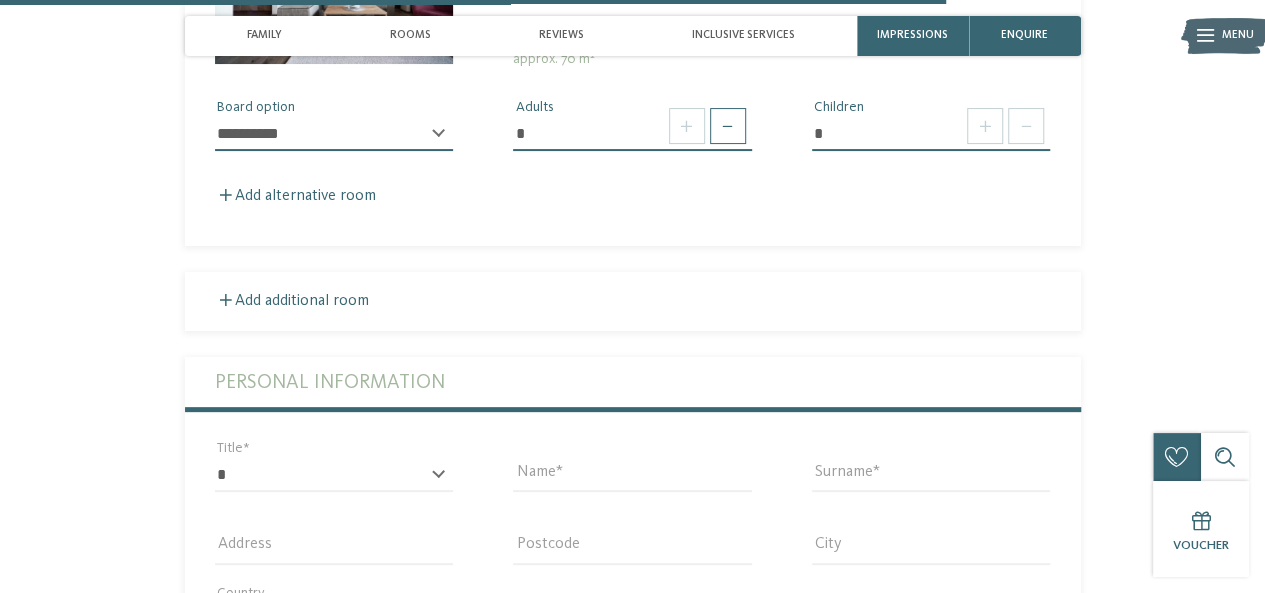 scroll, scrollTop: 4026, scrollLeft: 0, axis: vertical 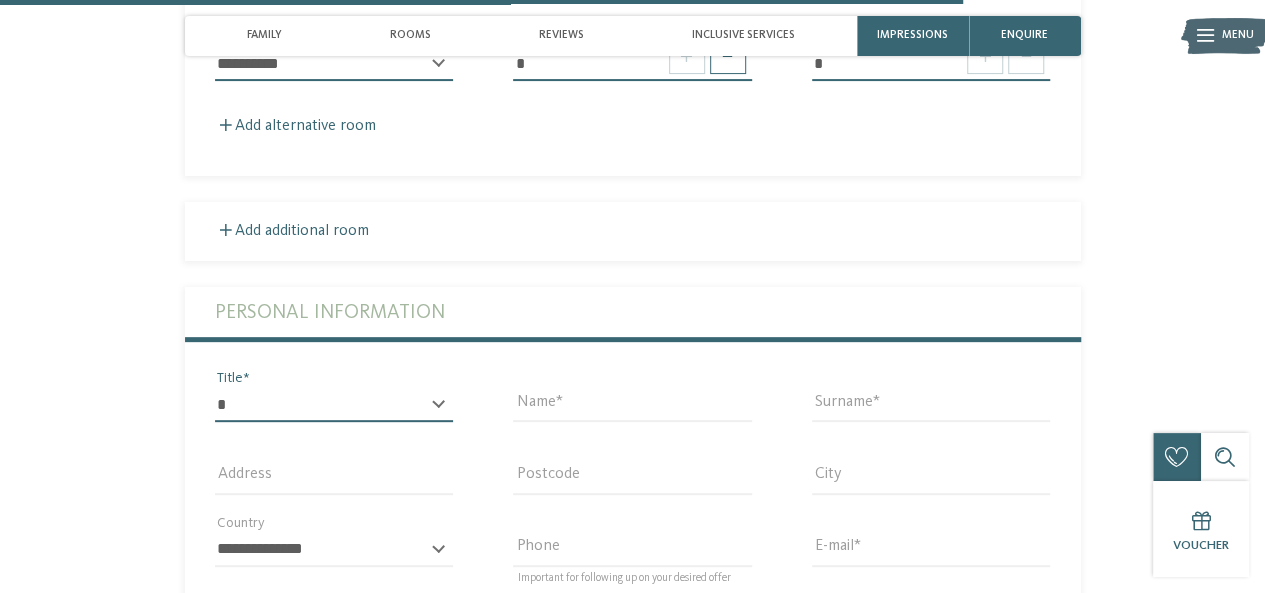 click on "* ** ** ****** **" at bounding box center [334, 405] 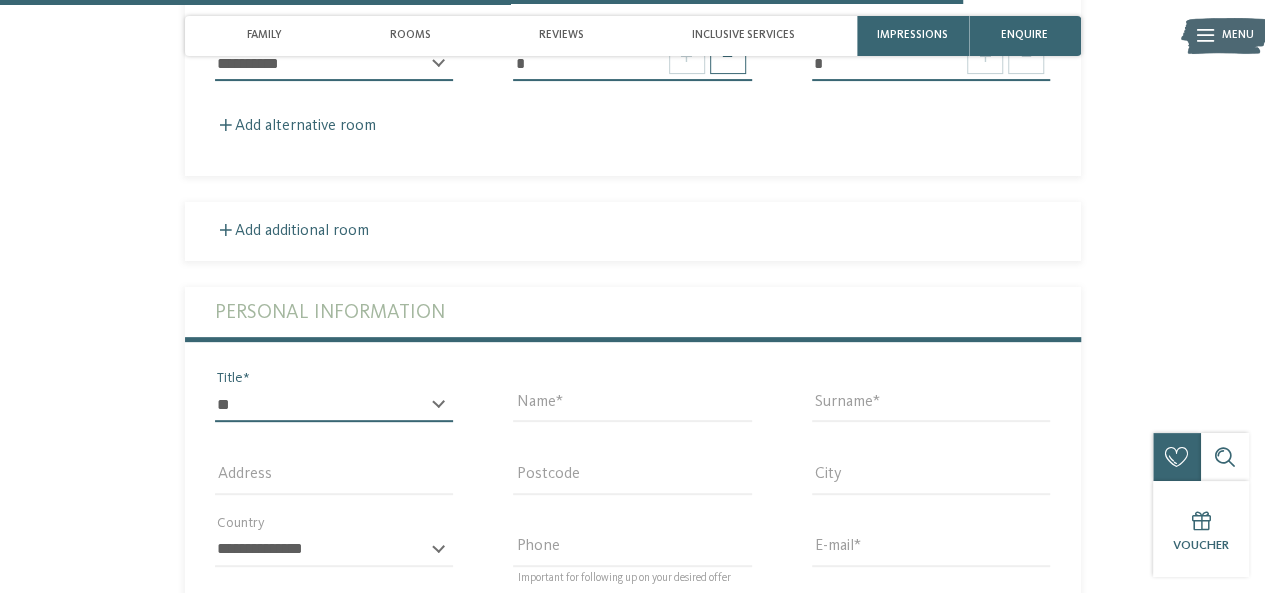 click on "* ** ** ****** **" at bounding box center (334, 405) 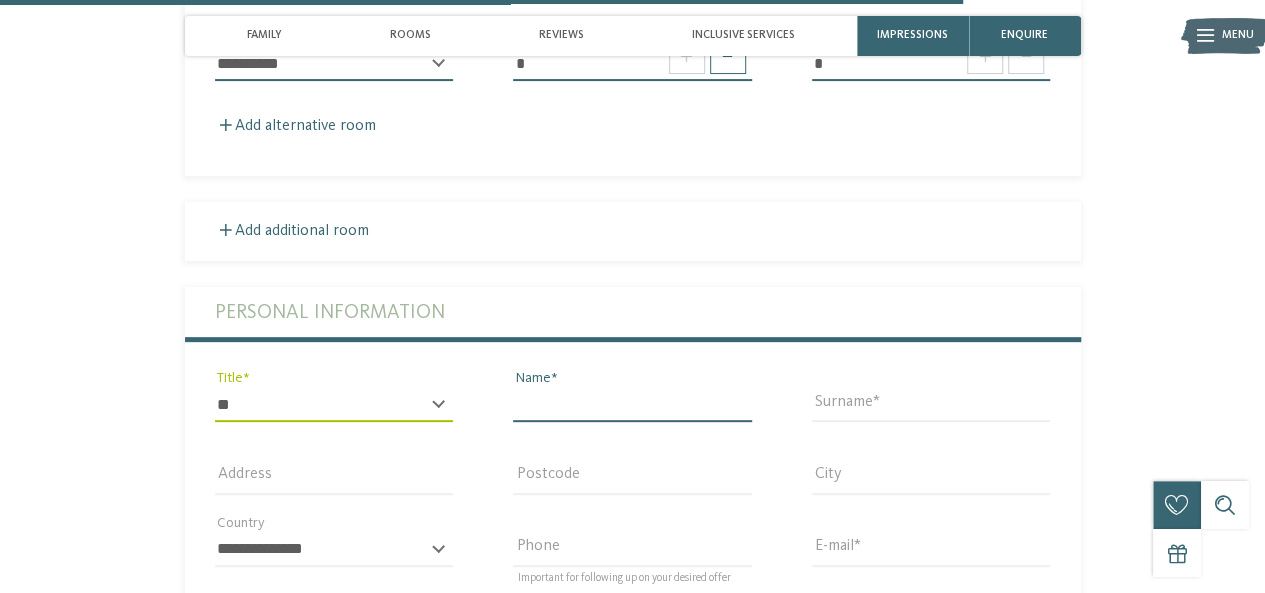 click on "Name" at bounding box center [632, 405] 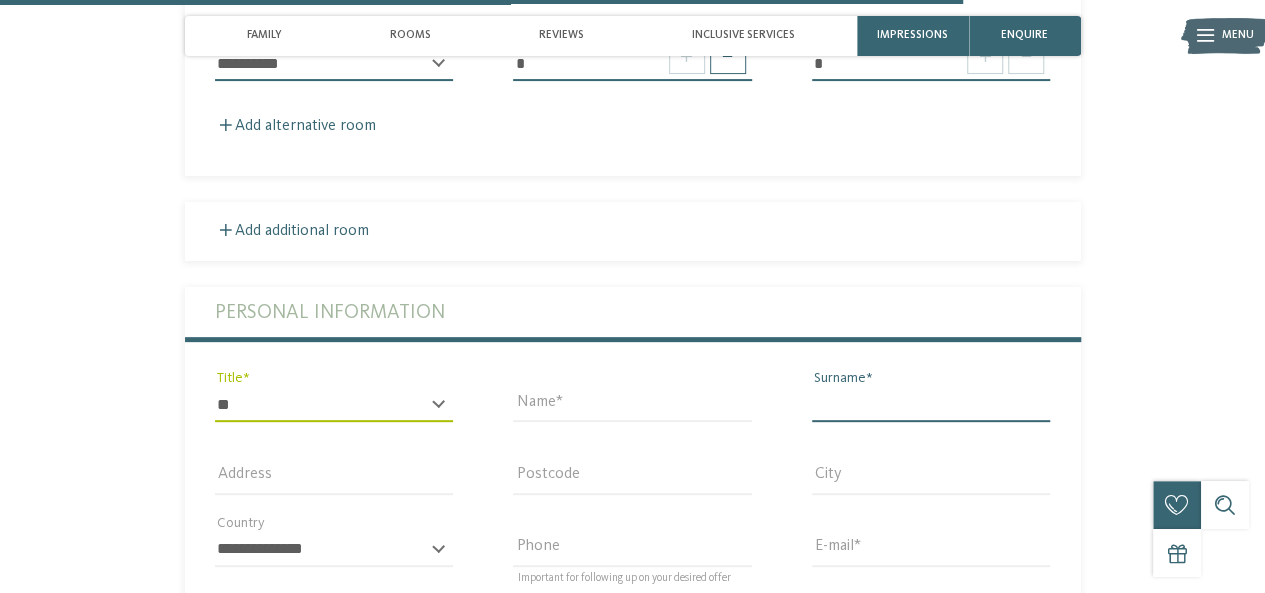 type on "**********" 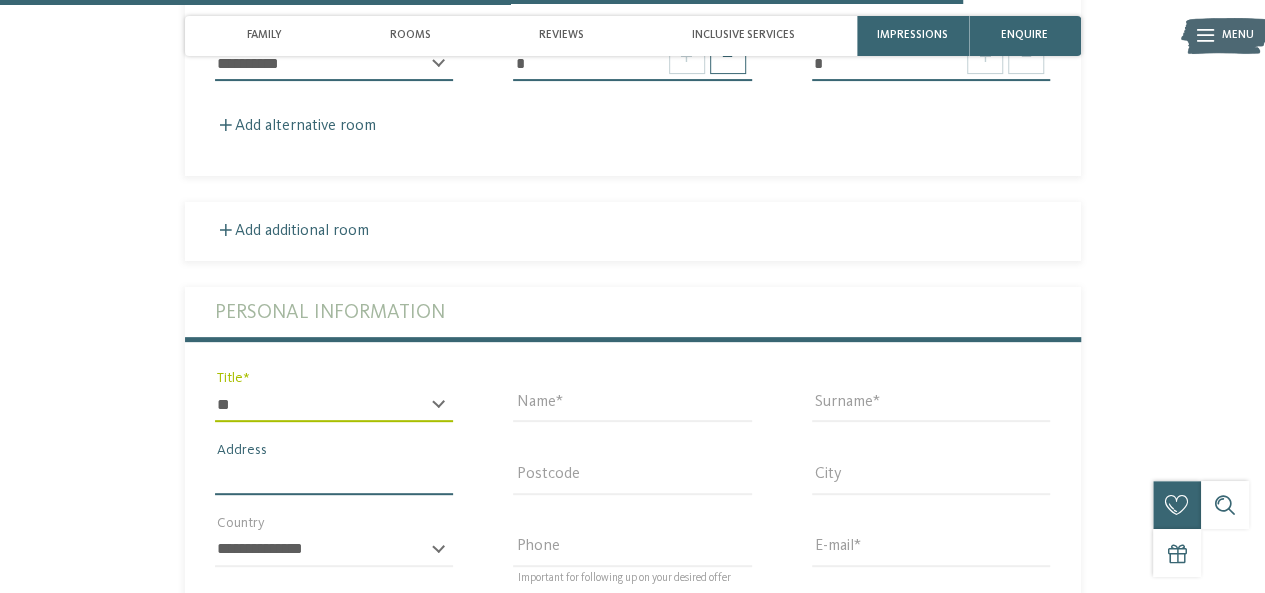 type on "**********" 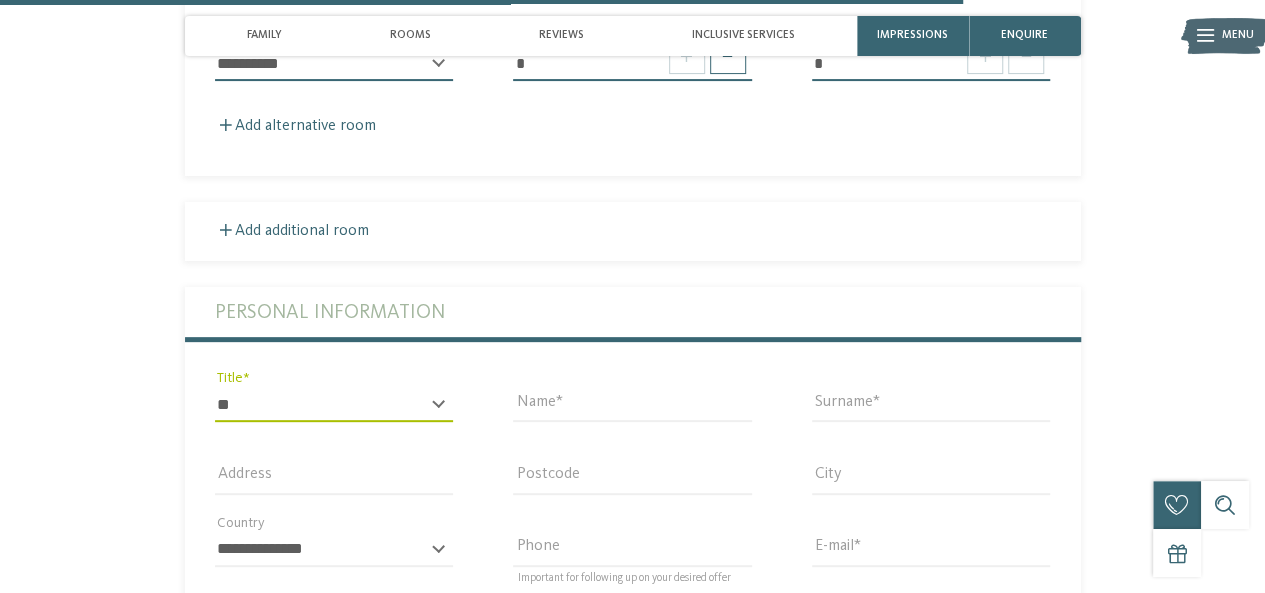 type on "*****" 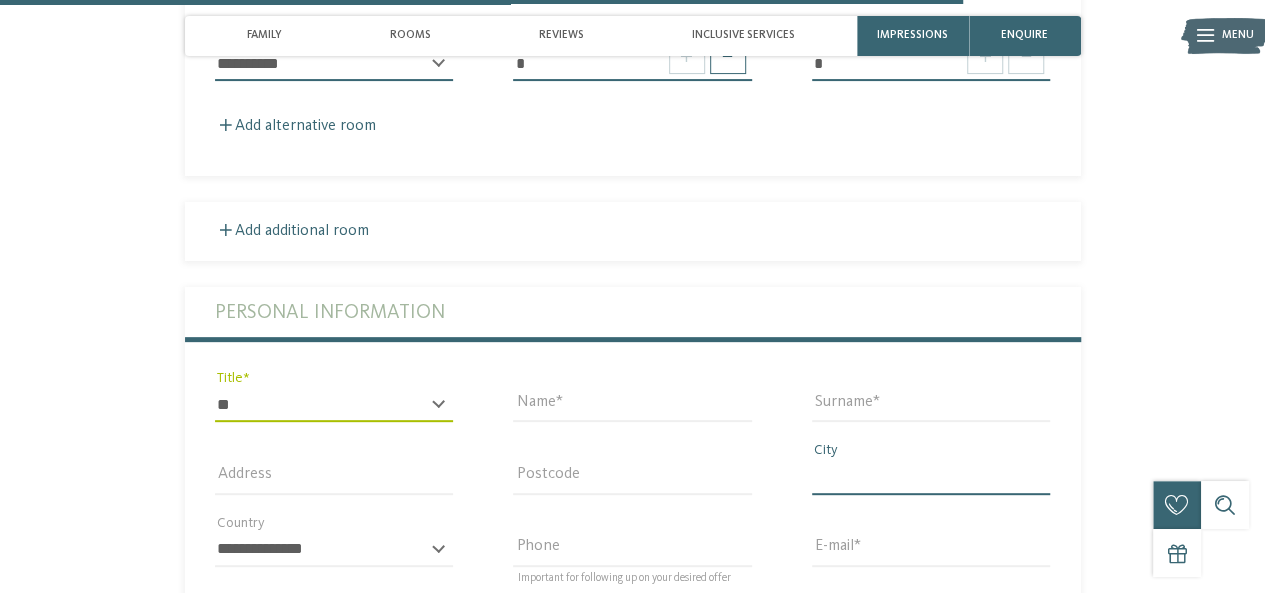 type on "*******" 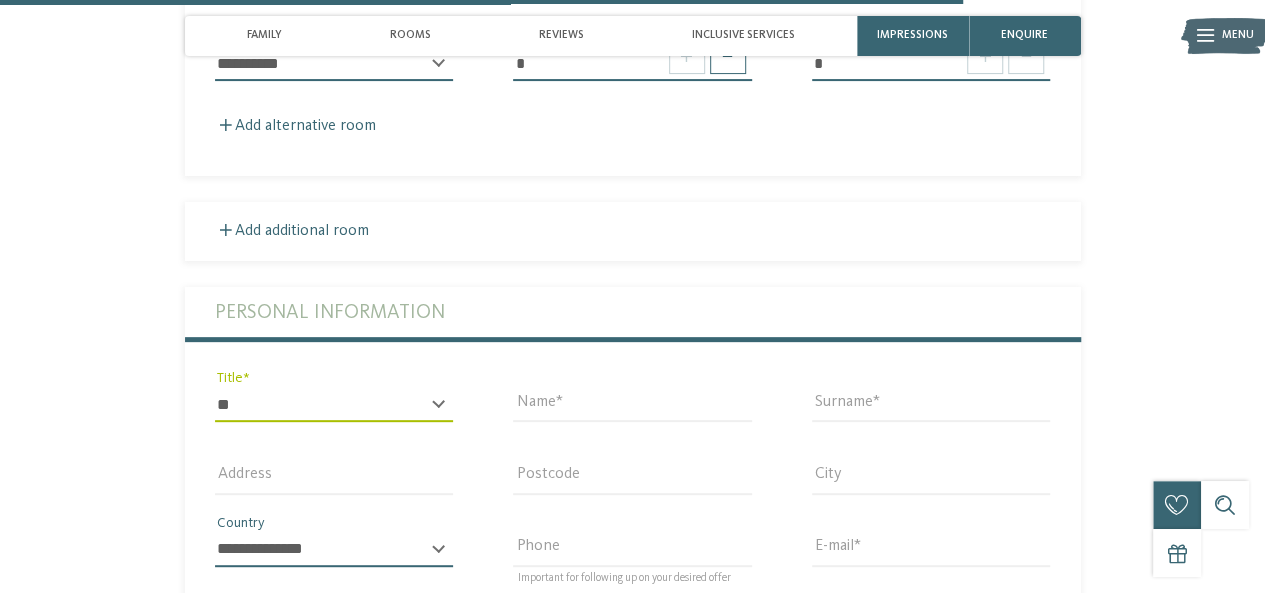 select on "**" 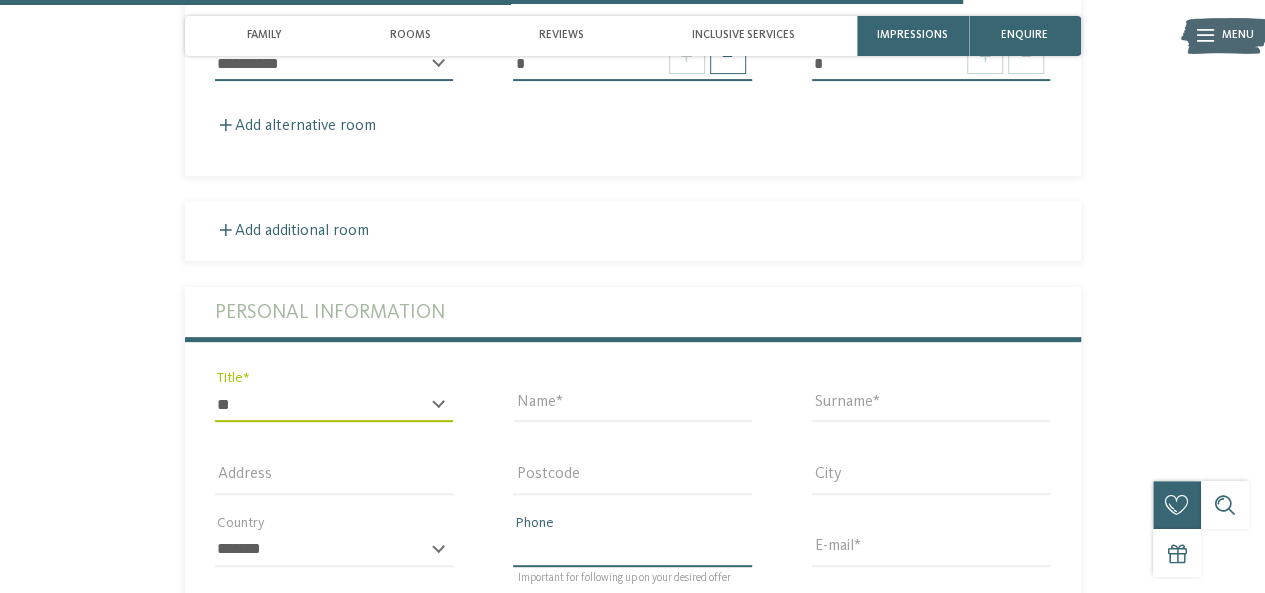 type on "**********" 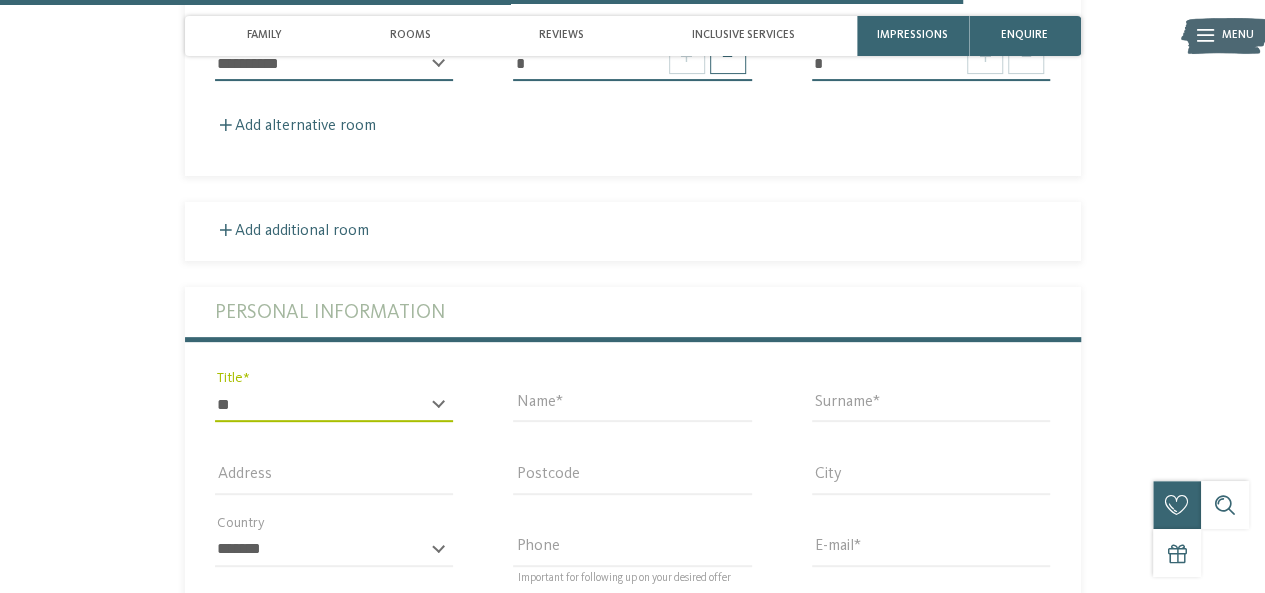 type on "**********" 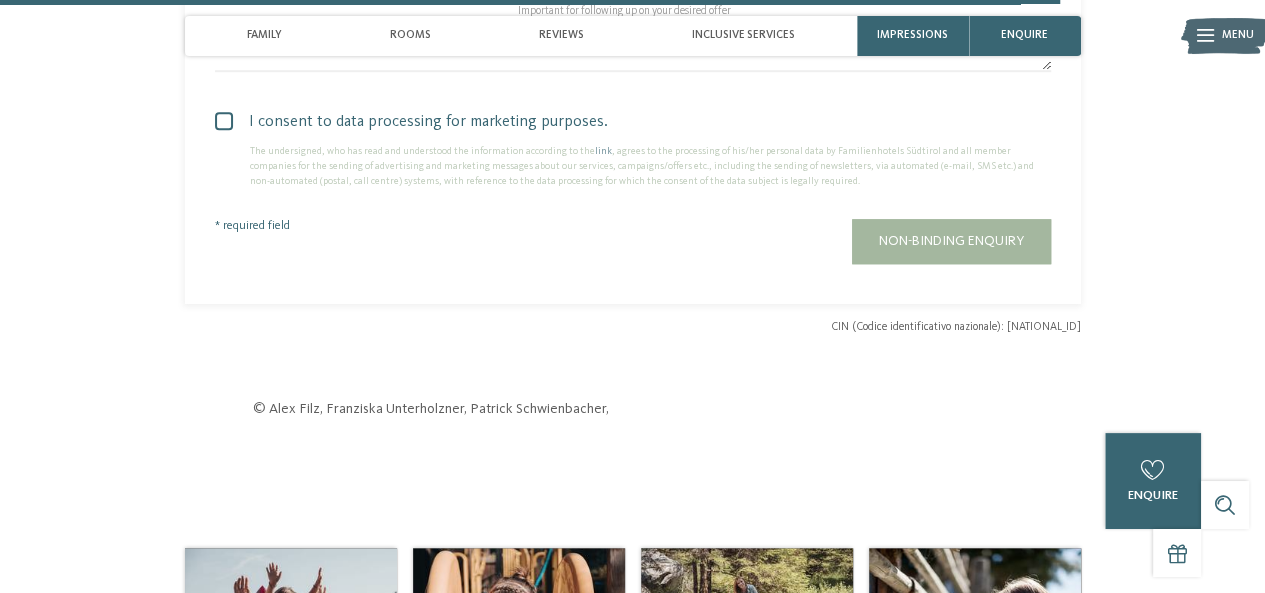 scroll, scrollTop: 4382, scrollLeft: 0, axis: vertical 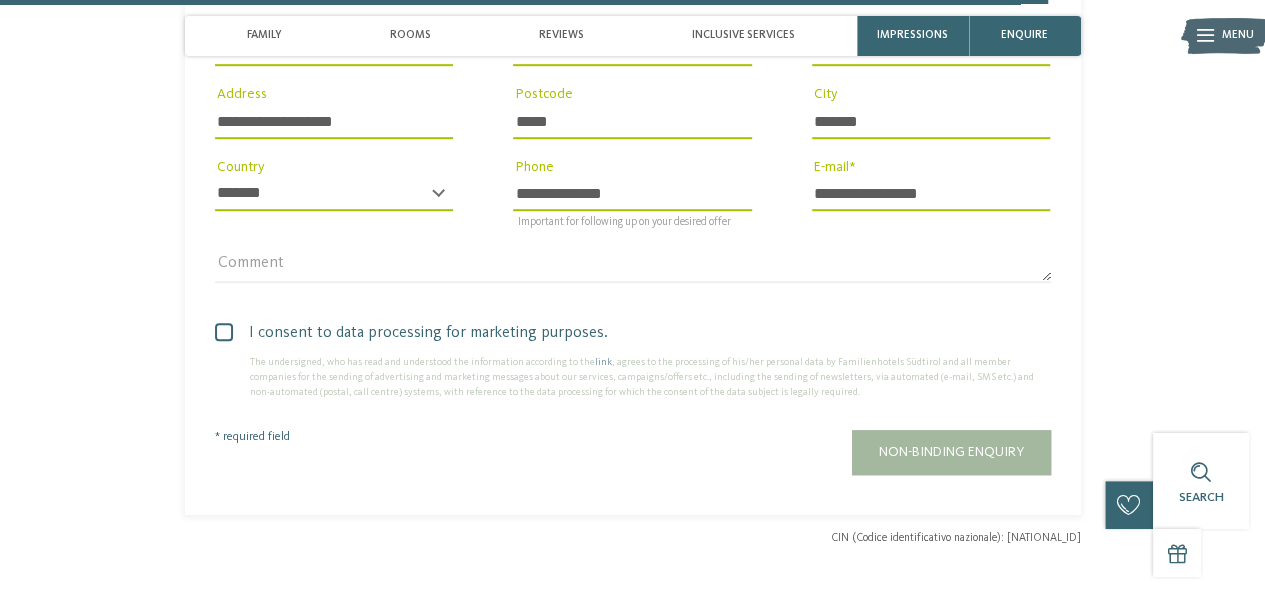 click at bounding box center [224, 332] 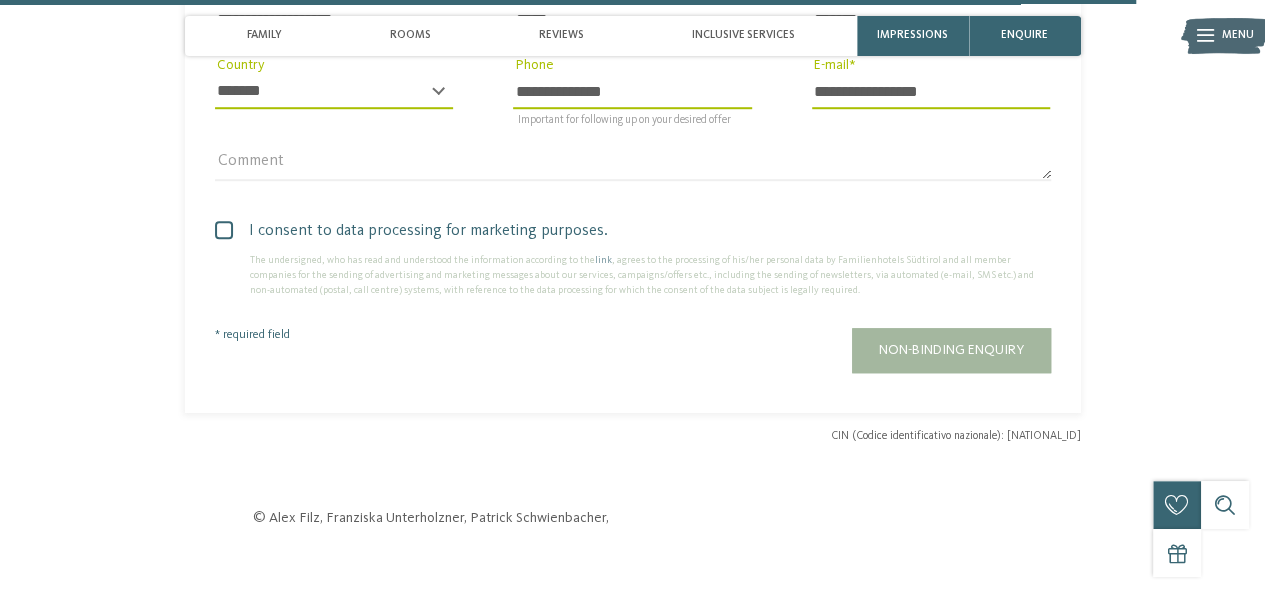 scroll, scrollTop: 4470, scrollLeft: 0, axis: vertical 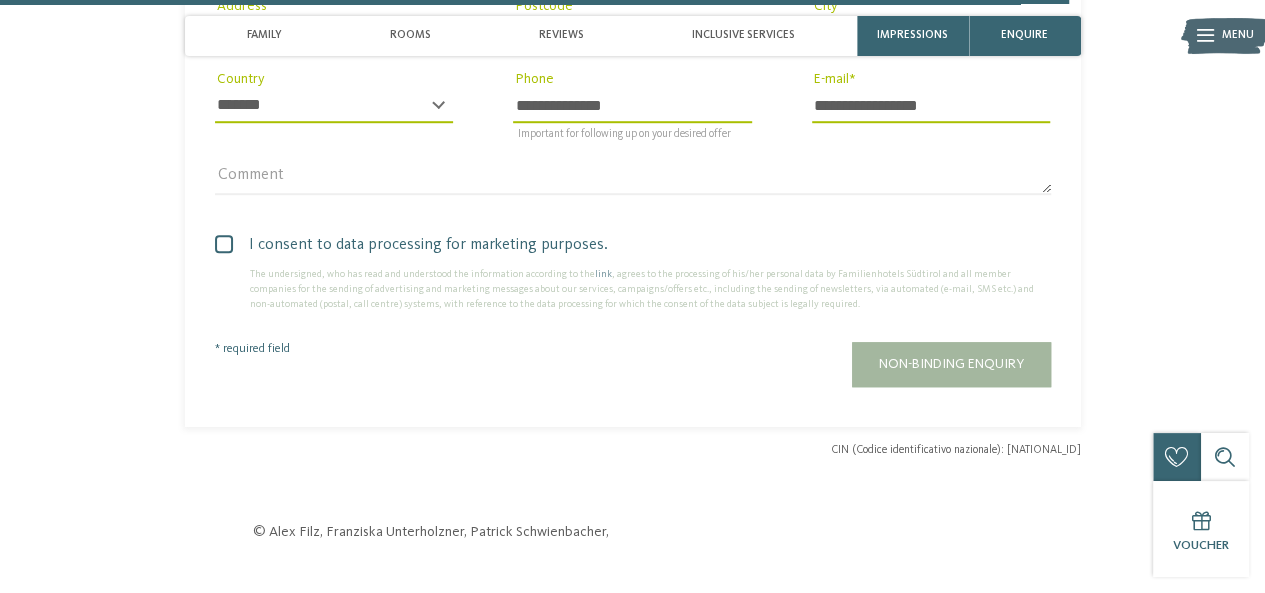 drag, startPoint x: 954, startPoint y: 345, endPoint x: 958, endPoint y: 396, distance: 51.156624 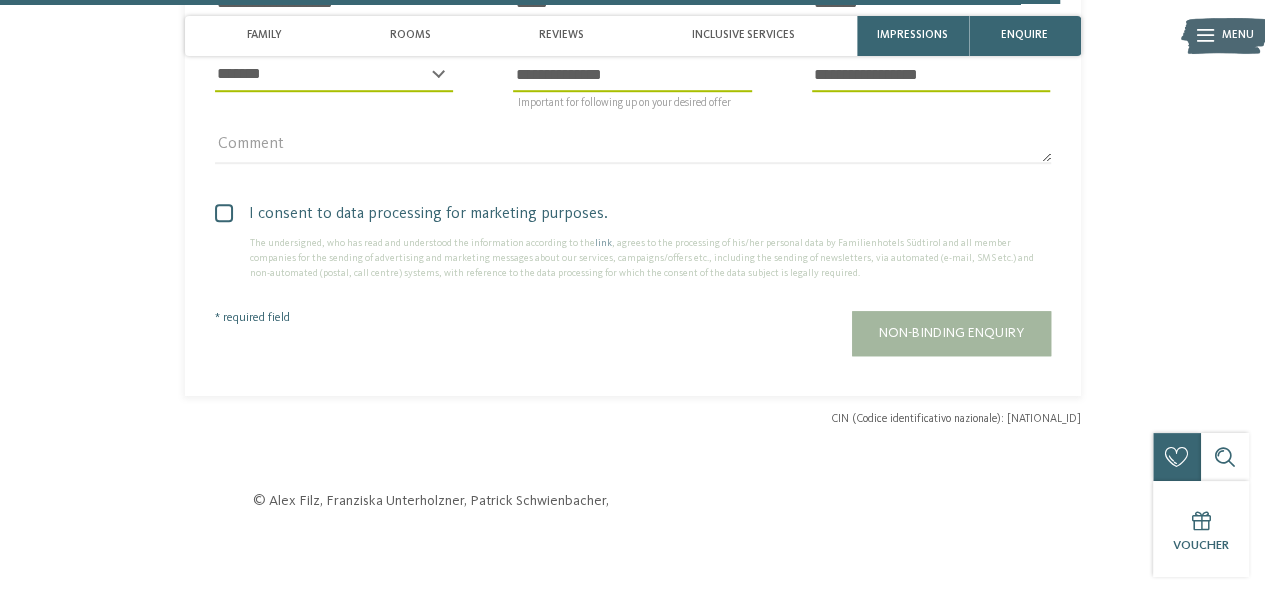scroll, scrollTop: 4600, scrollLeft: 0, axis: vertical 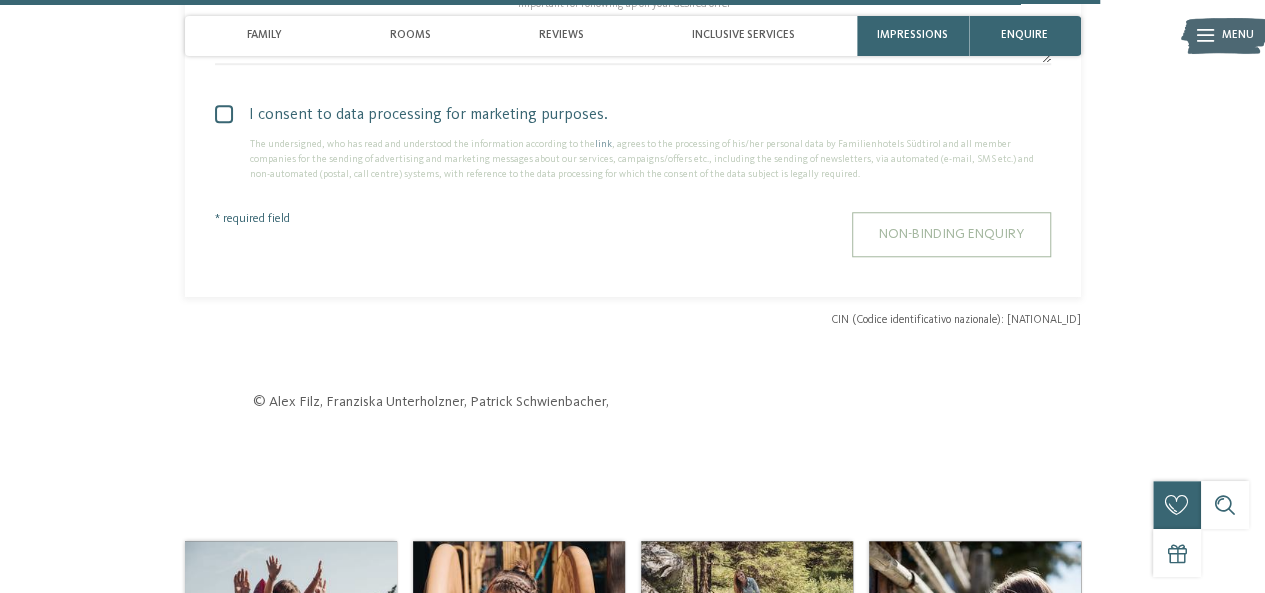 click on "Non-binding enquiry" at bounding box center (951, 234) 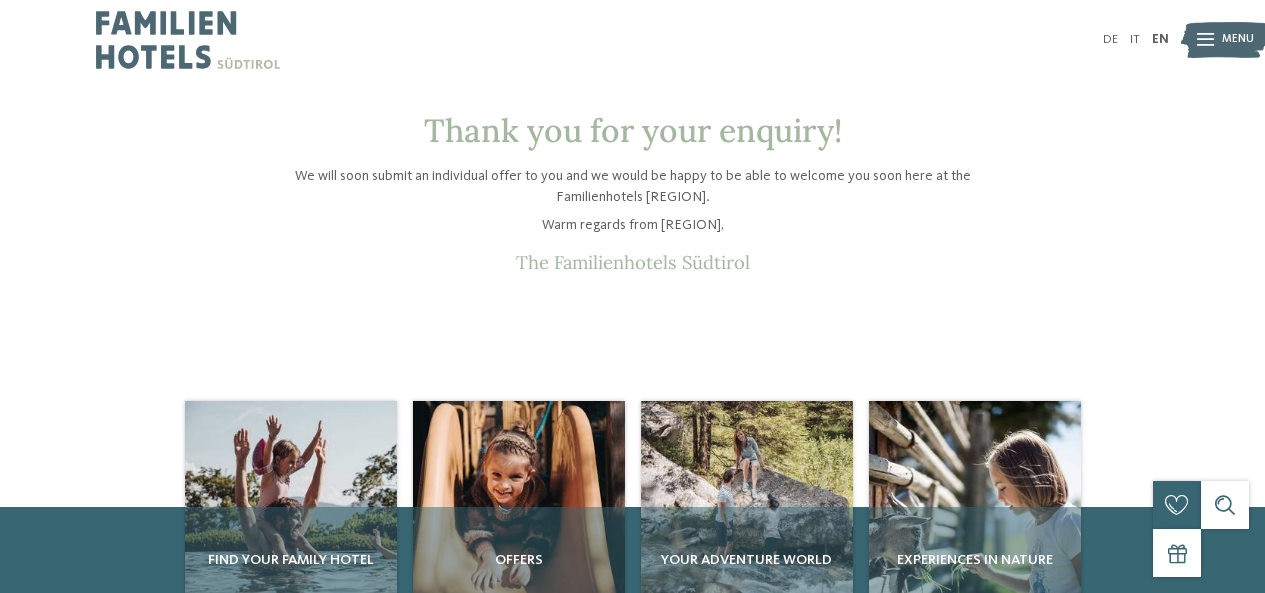 scroll, scrollTop: 0, scrollLeft: 0, axis: both 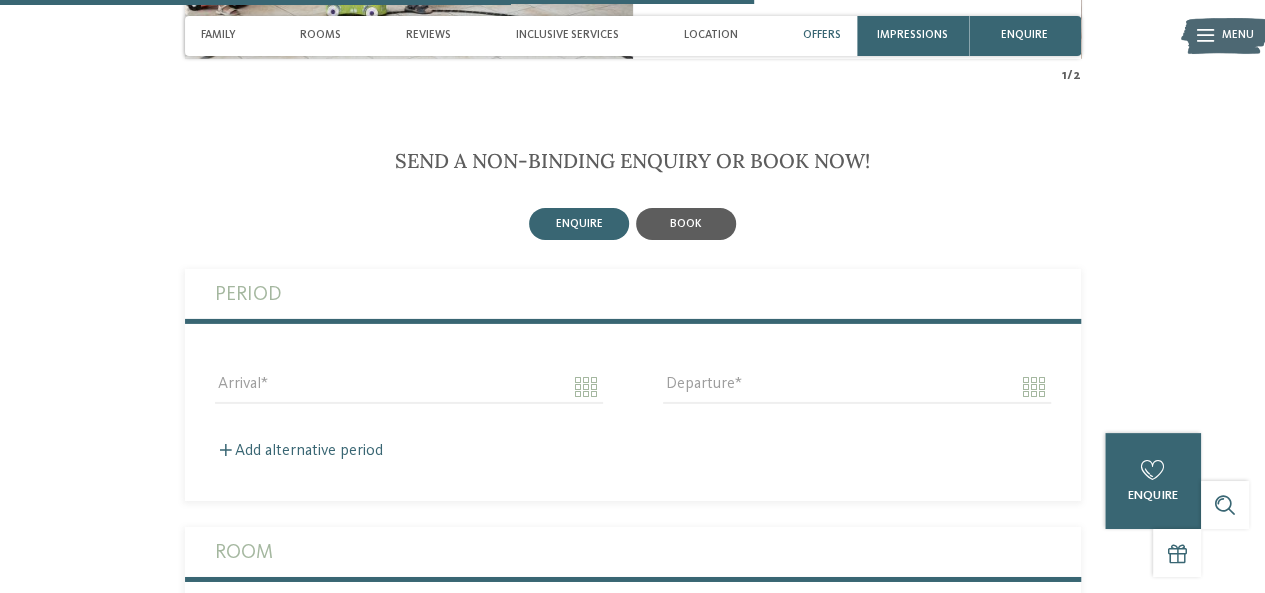 click on "book" at bounding box center [686, 224] 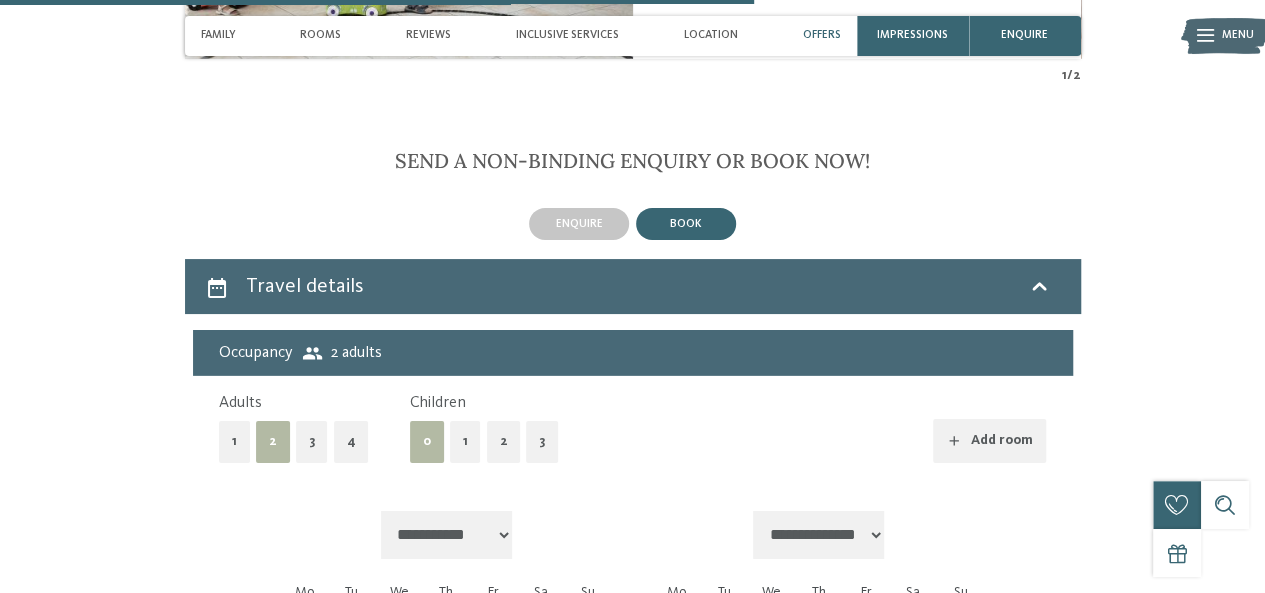 click on "2" at bounding box center (273, 441) 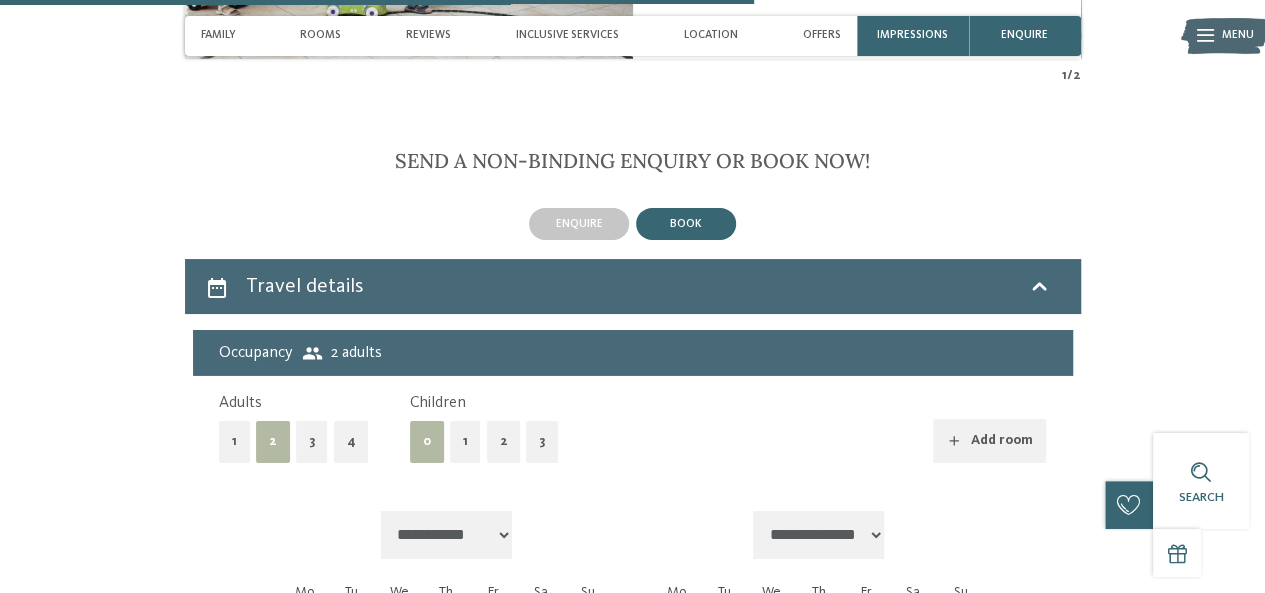 click on "3" at bounding box center (542, 441) 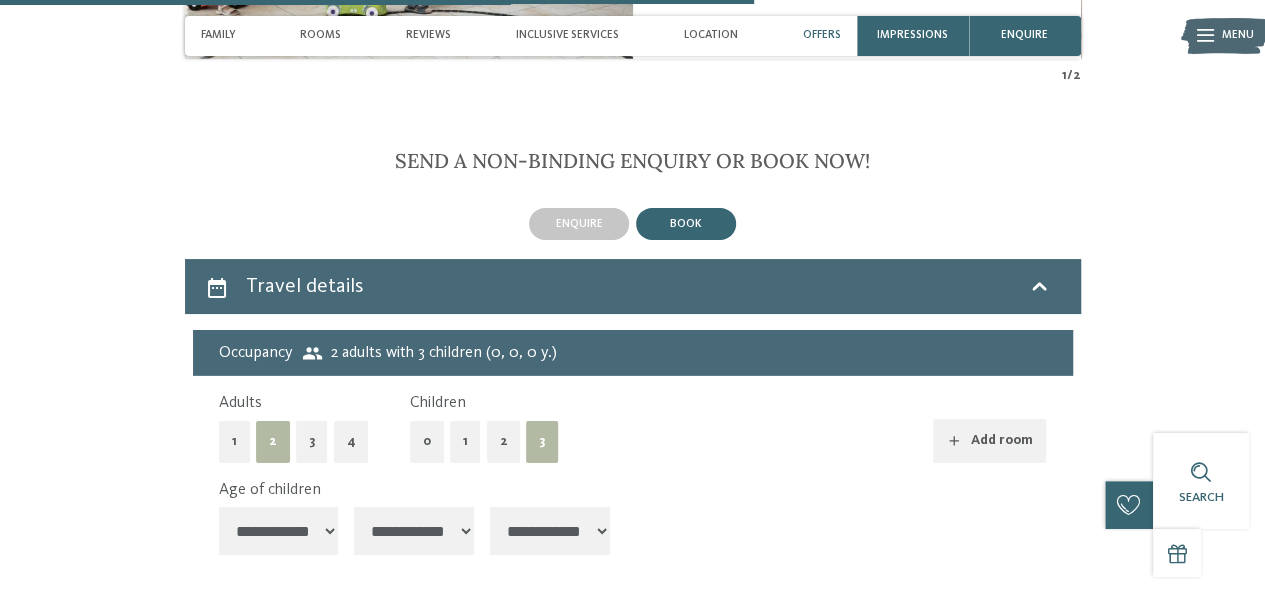 click on "**********" at bounding box center [279, 531] 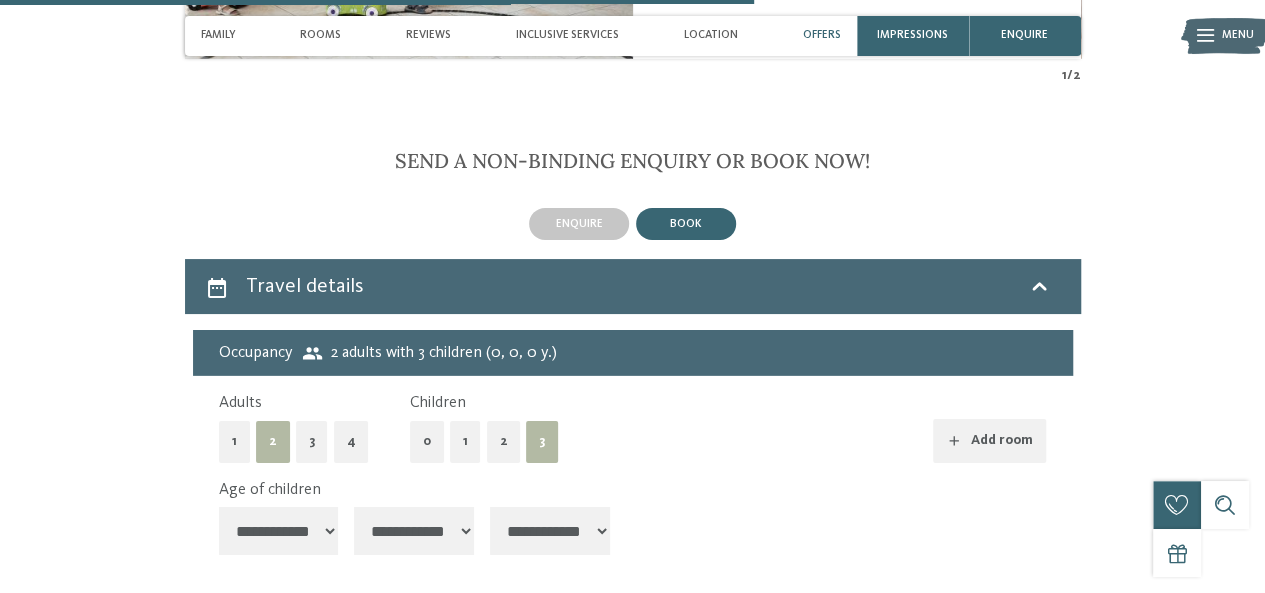 select on "**" 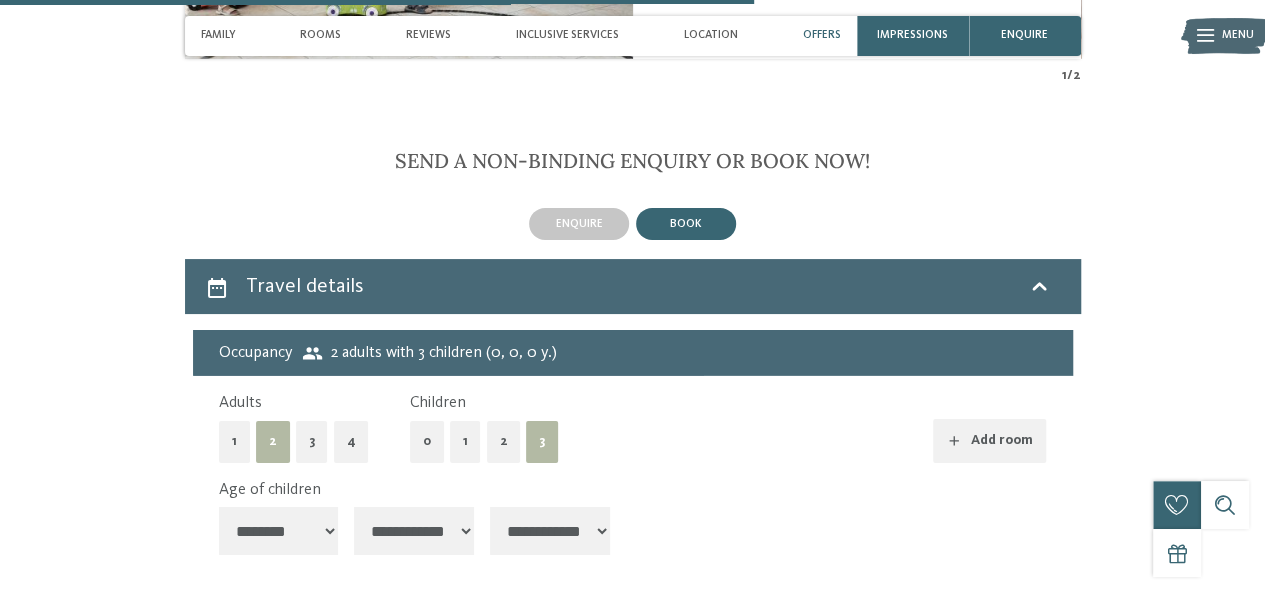 click on "**********" at bounding box center (279, 531) 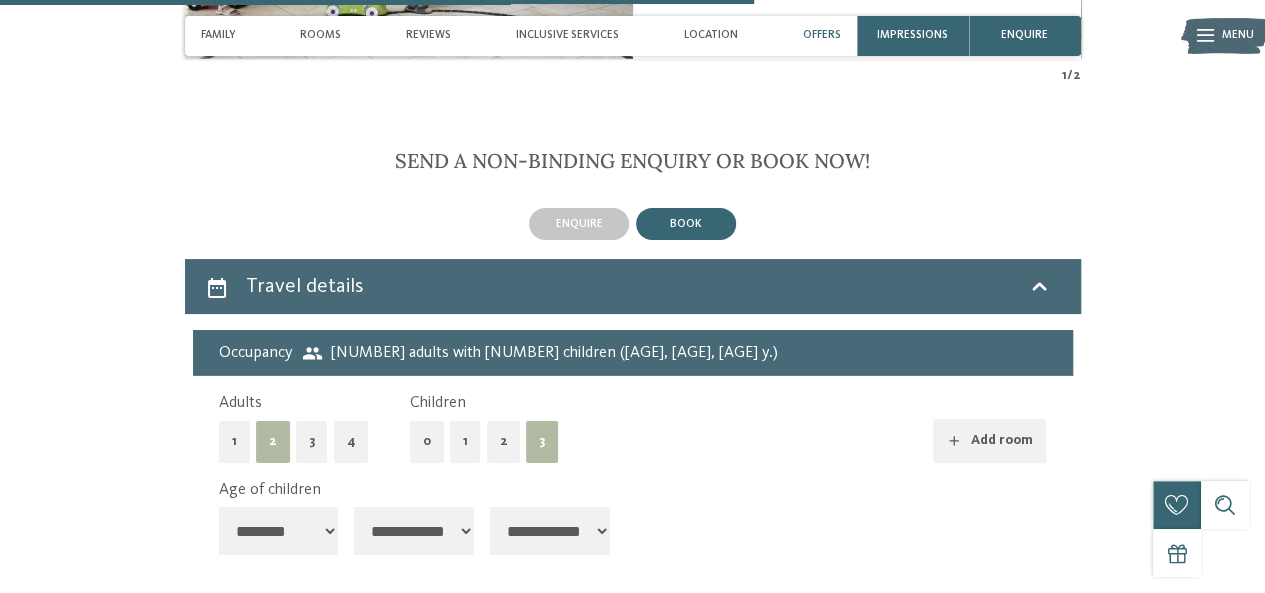 click on "**********" at bounding box center (414, 531) 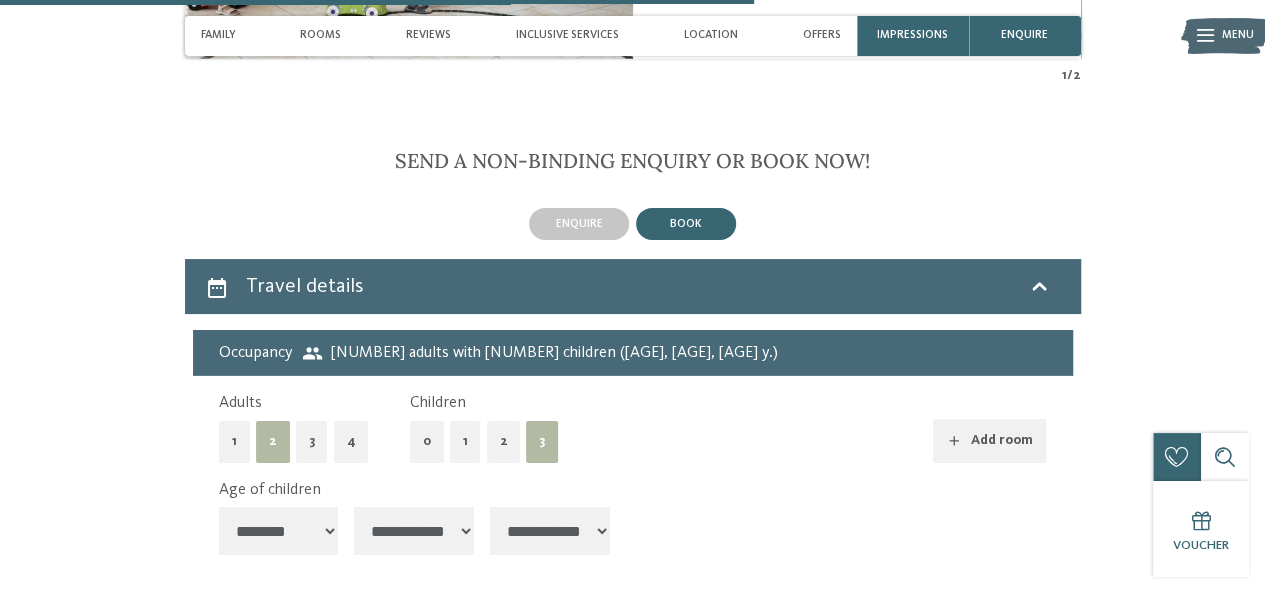 click on "**********" at bounding box center [550, 531] 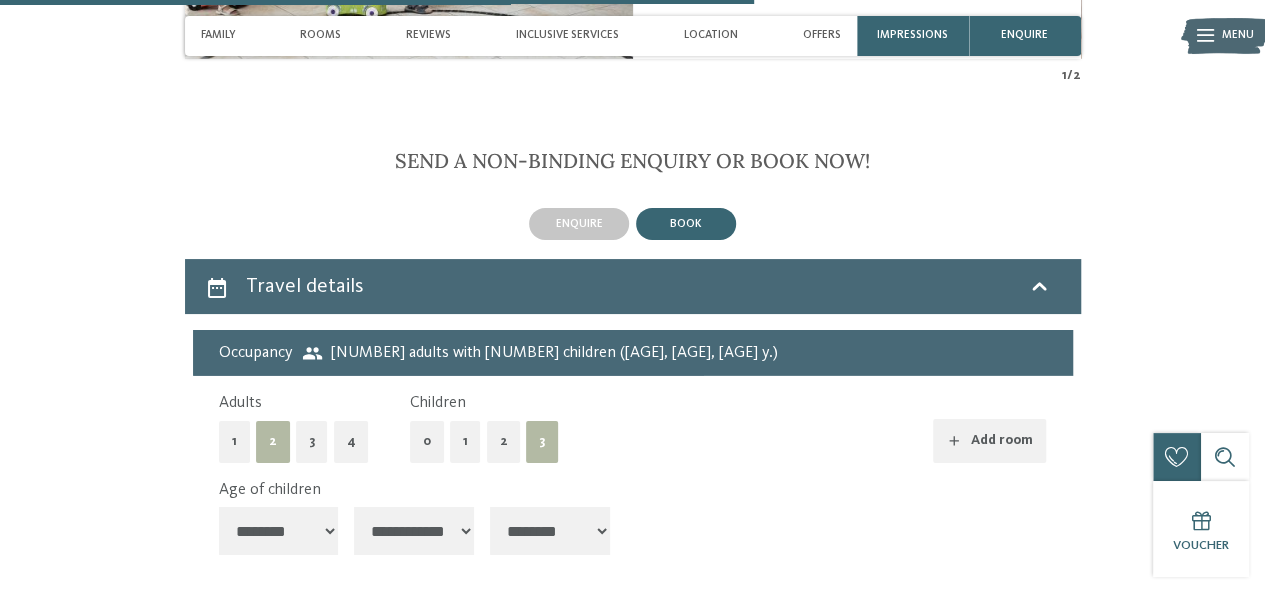 click on "**********" at bounding box center [550, 531] 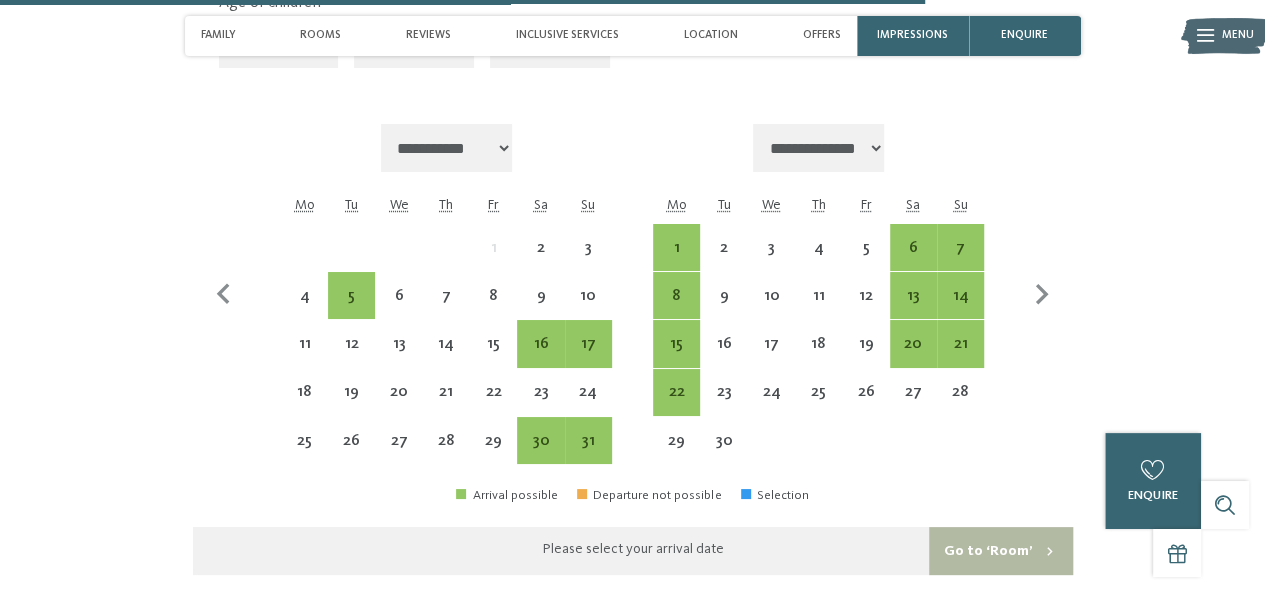 scroll, scrollTop: 3590, scrollLeft: 0, axis: vertical 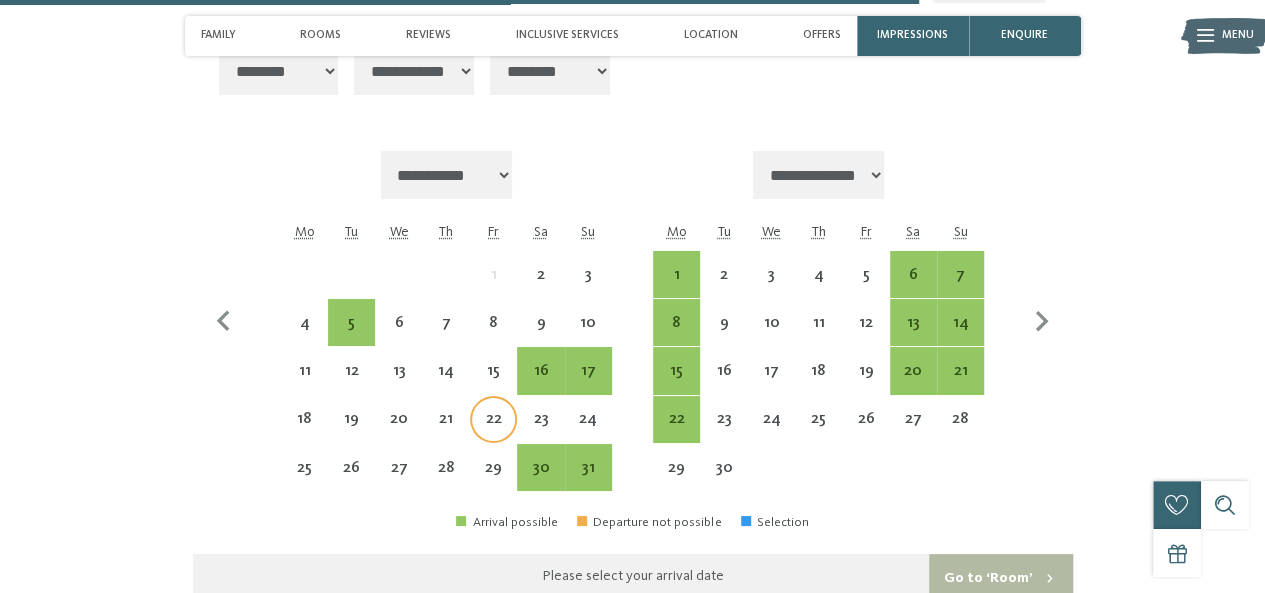 click on "22" at bounding box center (493, 432) 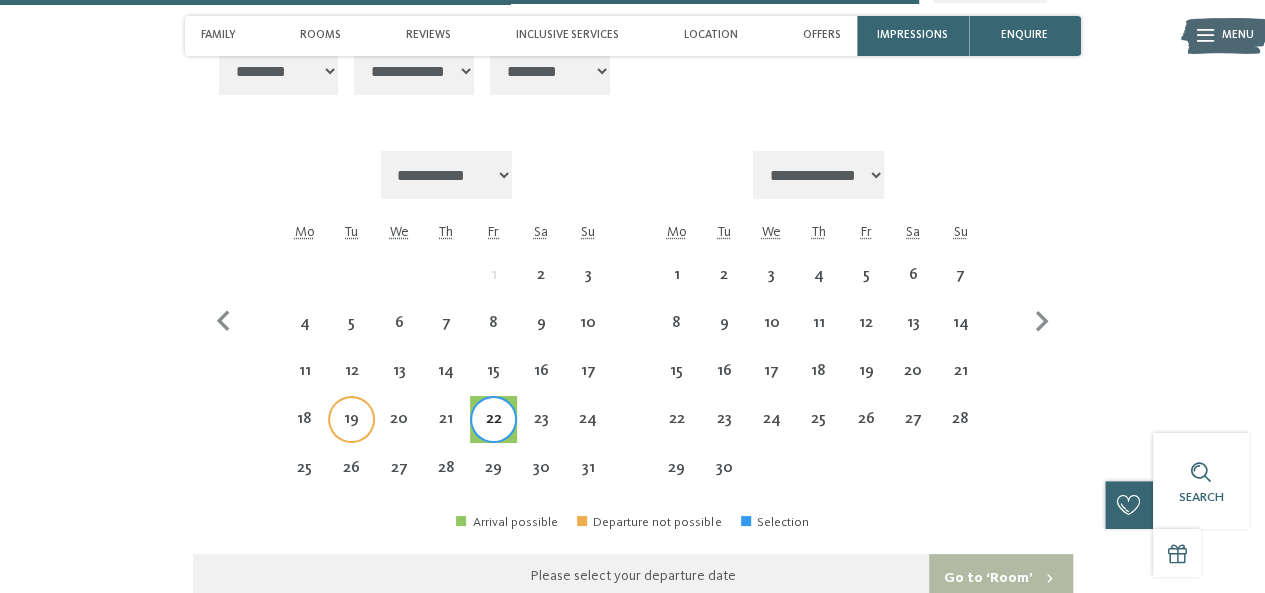 click on "19" at bounding box center (351, 432) 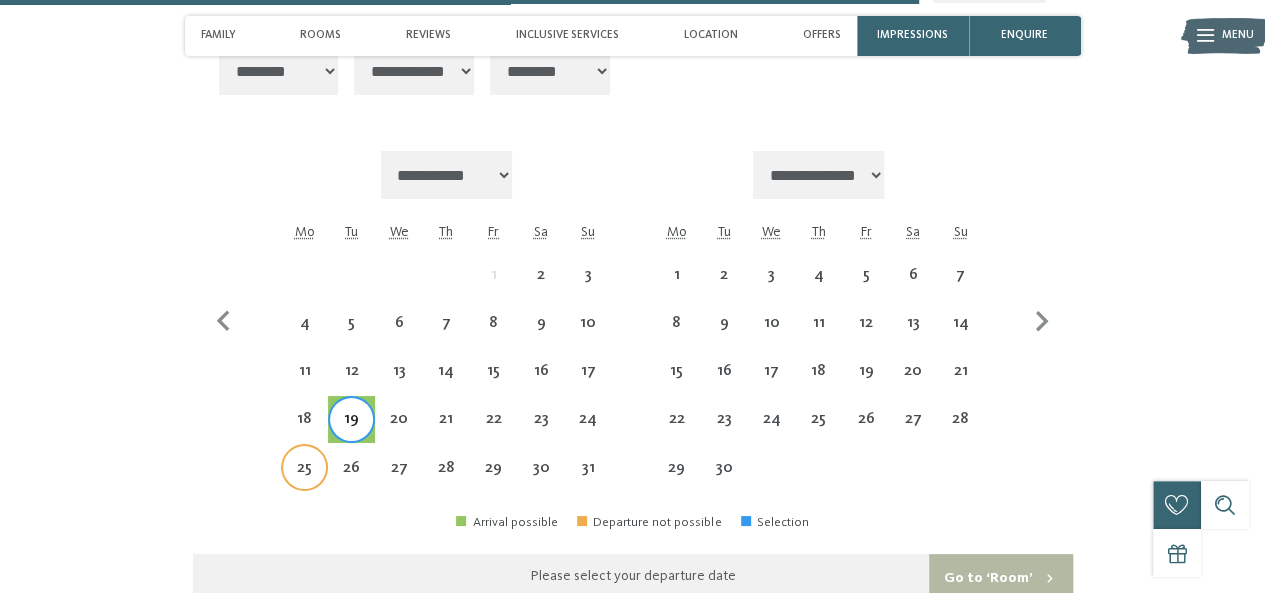 click on "25" at bounding box center [304, 481] 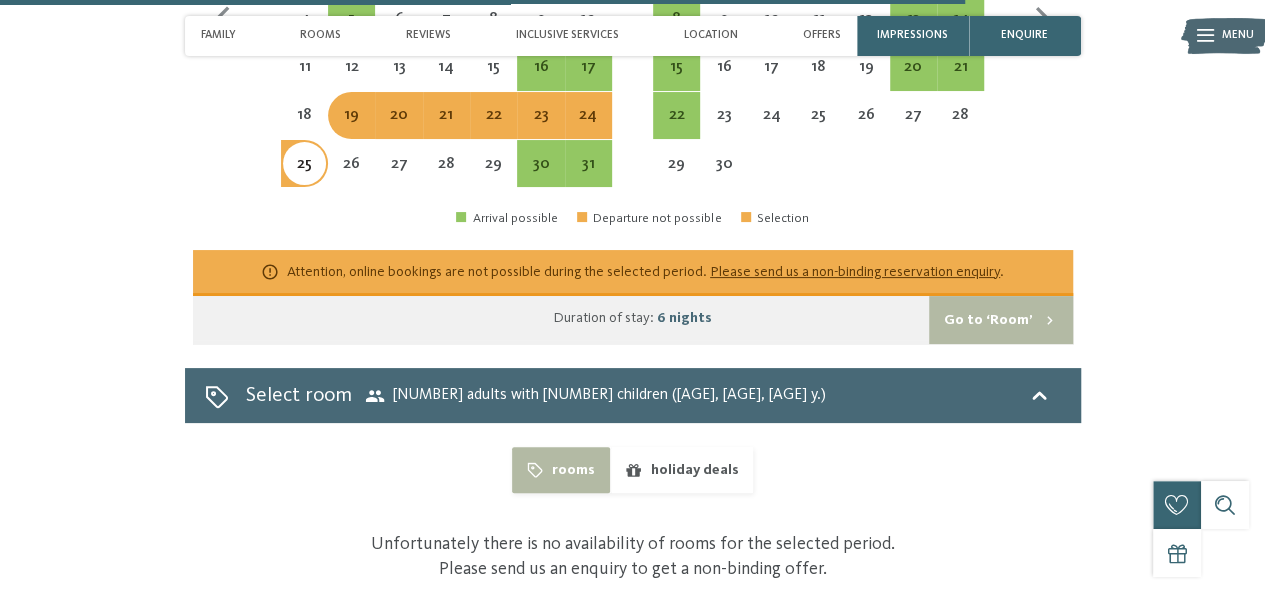 scroll, scrollTop: 3764, scrollLeft: 0, axis: vertical 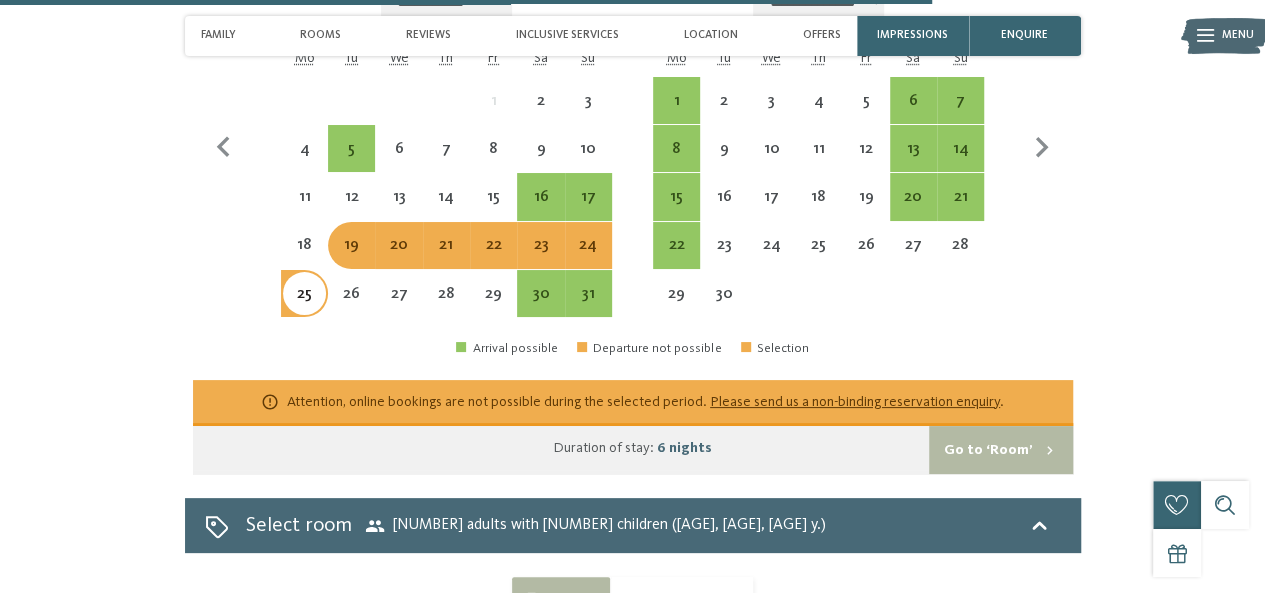 click on "19" at bounding box center (351, 258) 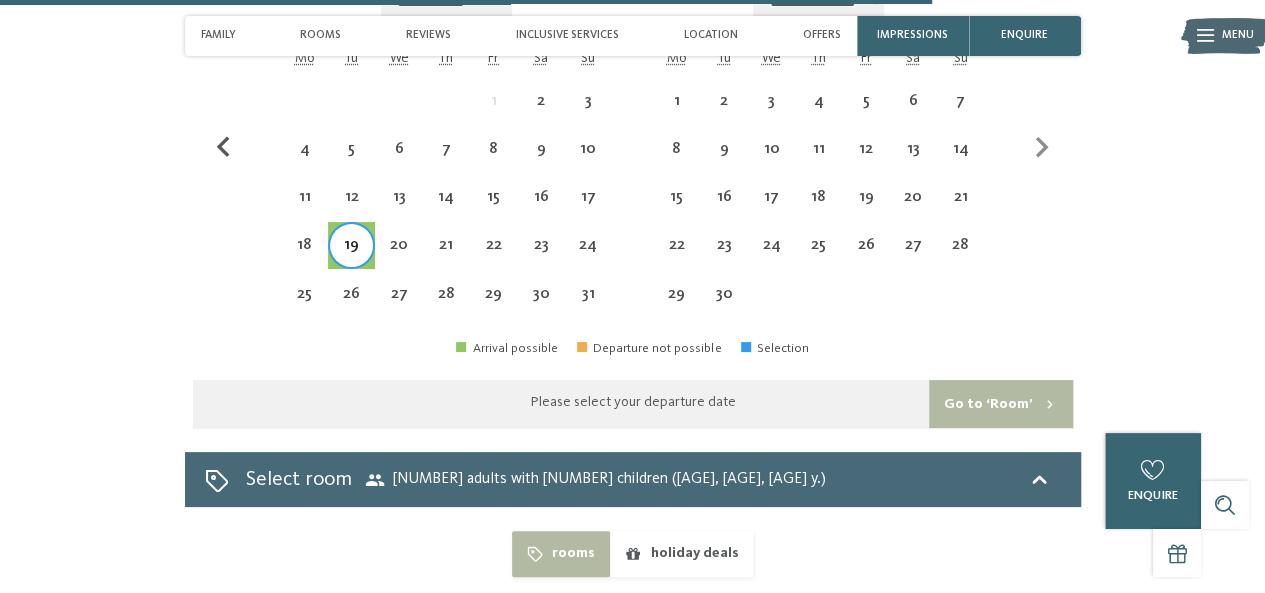 click at bounding box center (224, 147) 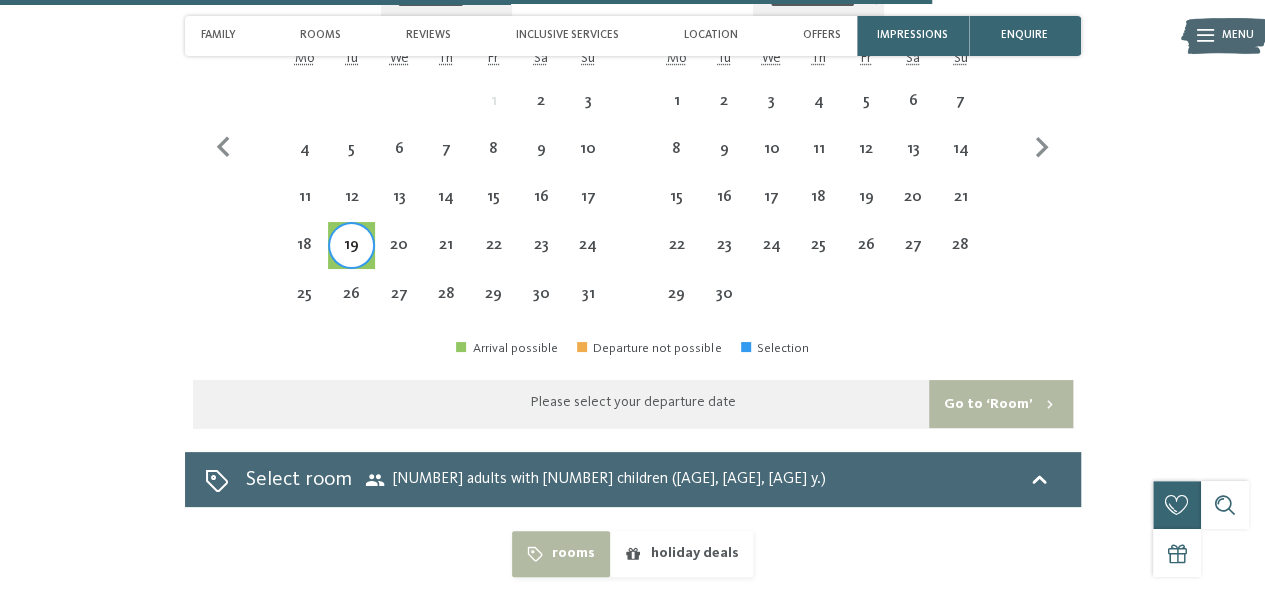 click on "[MONTH]/[YEAR]" at bounding box center [632, 147] 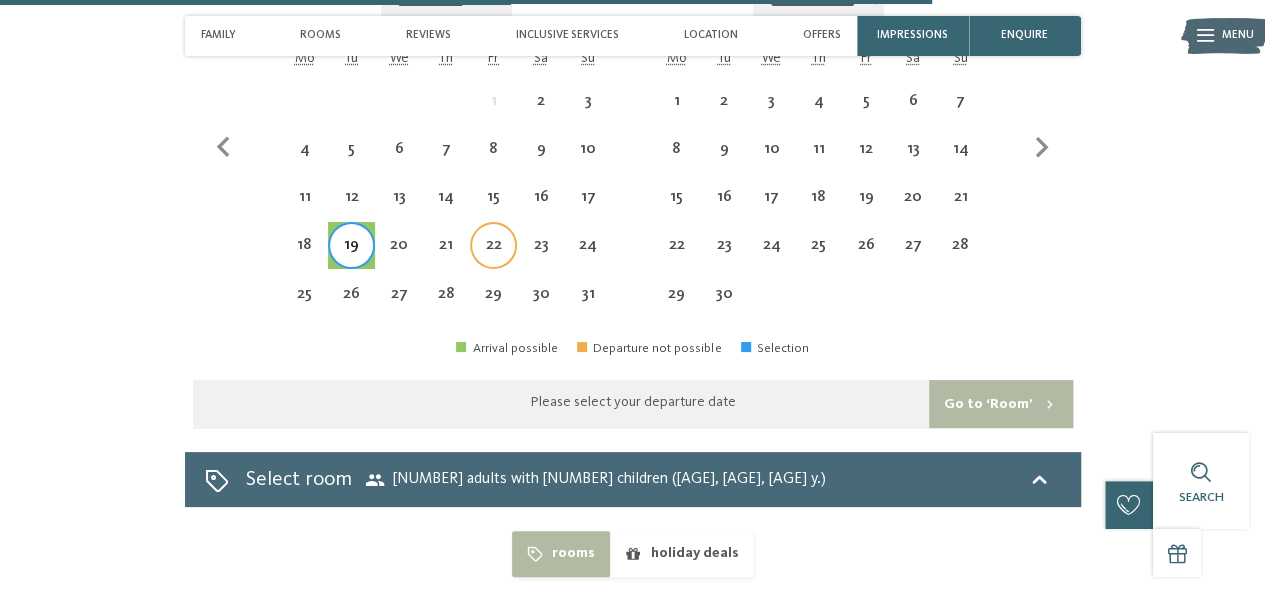 click on "22" at bounding box center (493, 258) 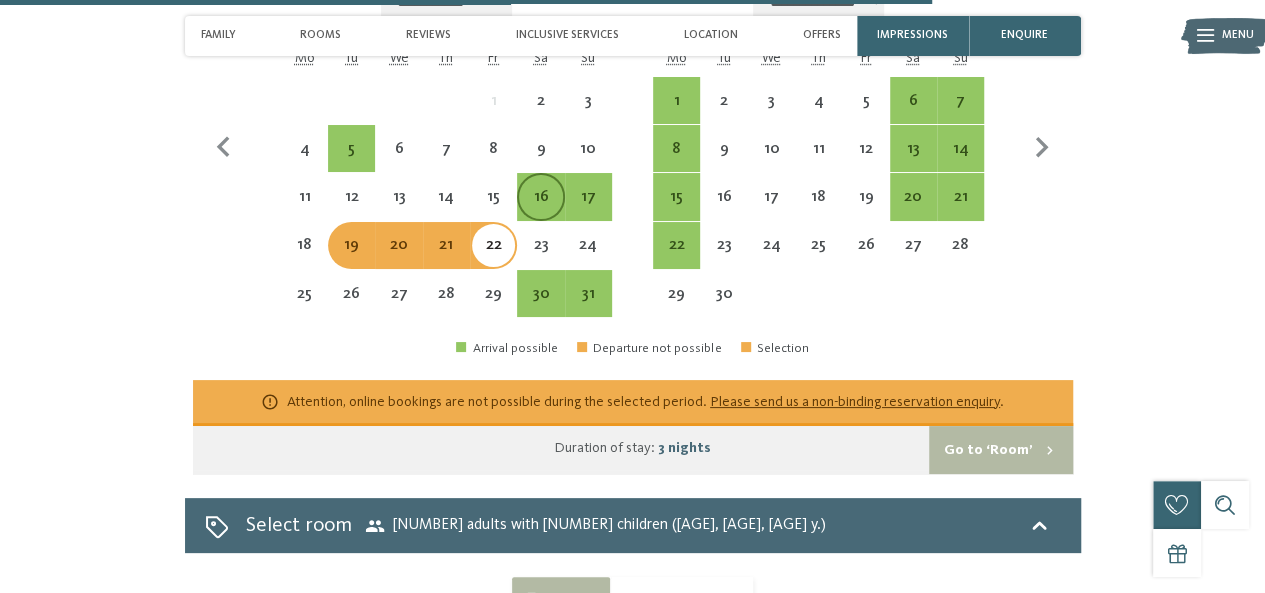 click on "16" at bounding box center (540, 210) 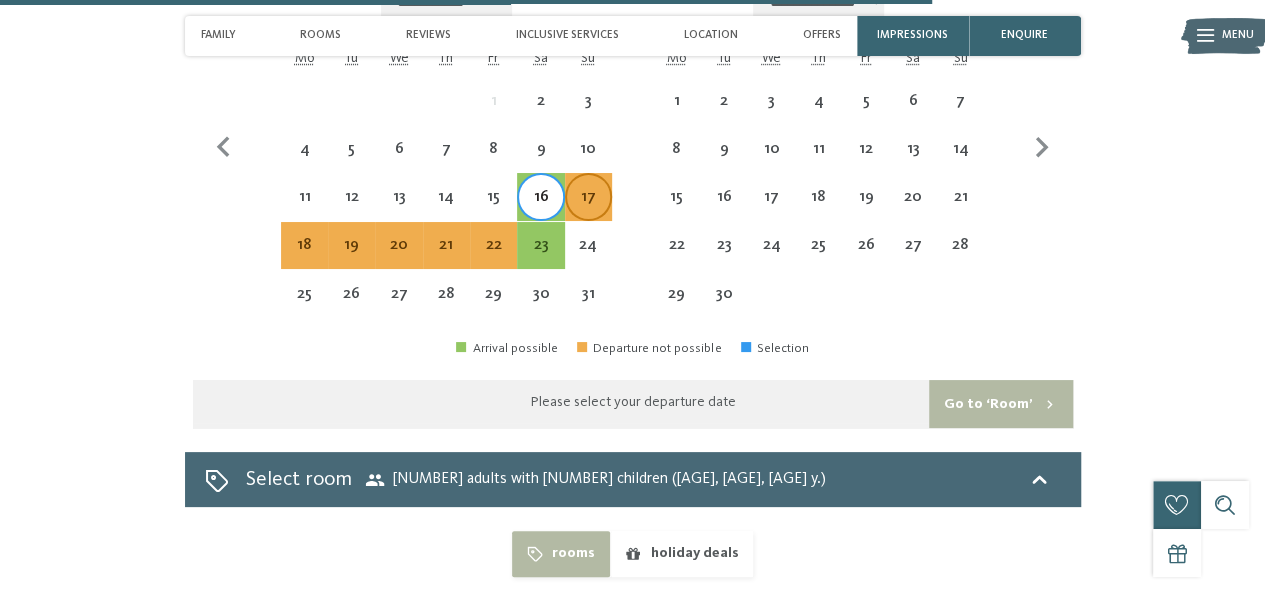 click on "17" at bounding box center [588, 210] 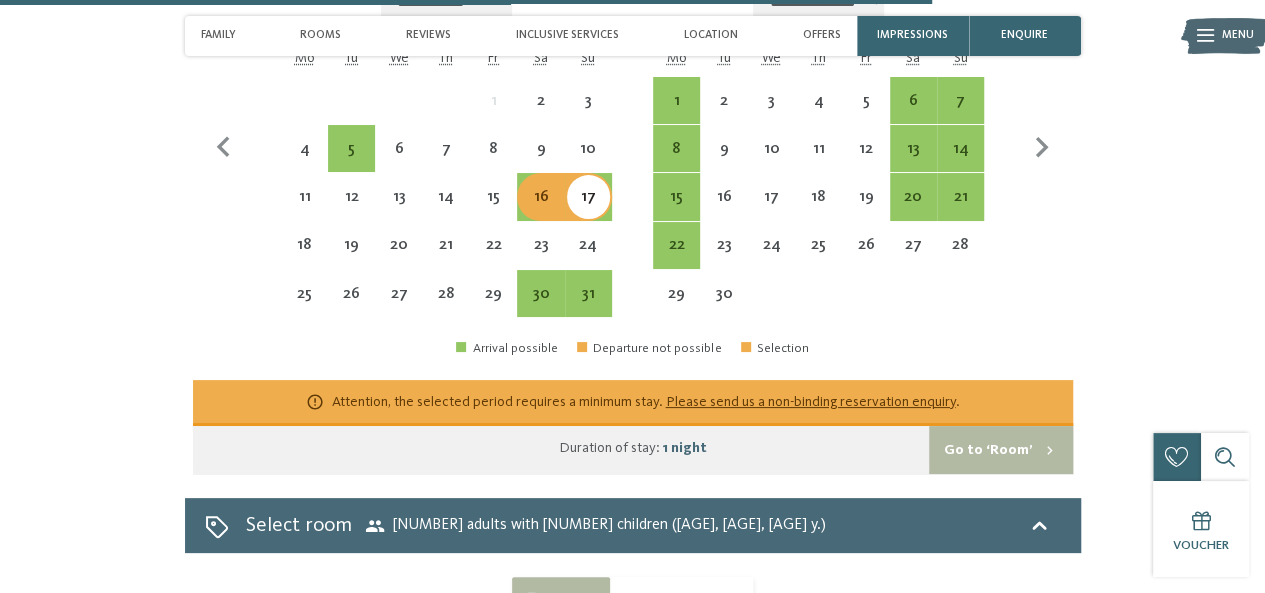 click on "16" at bounding box center [540, 210] 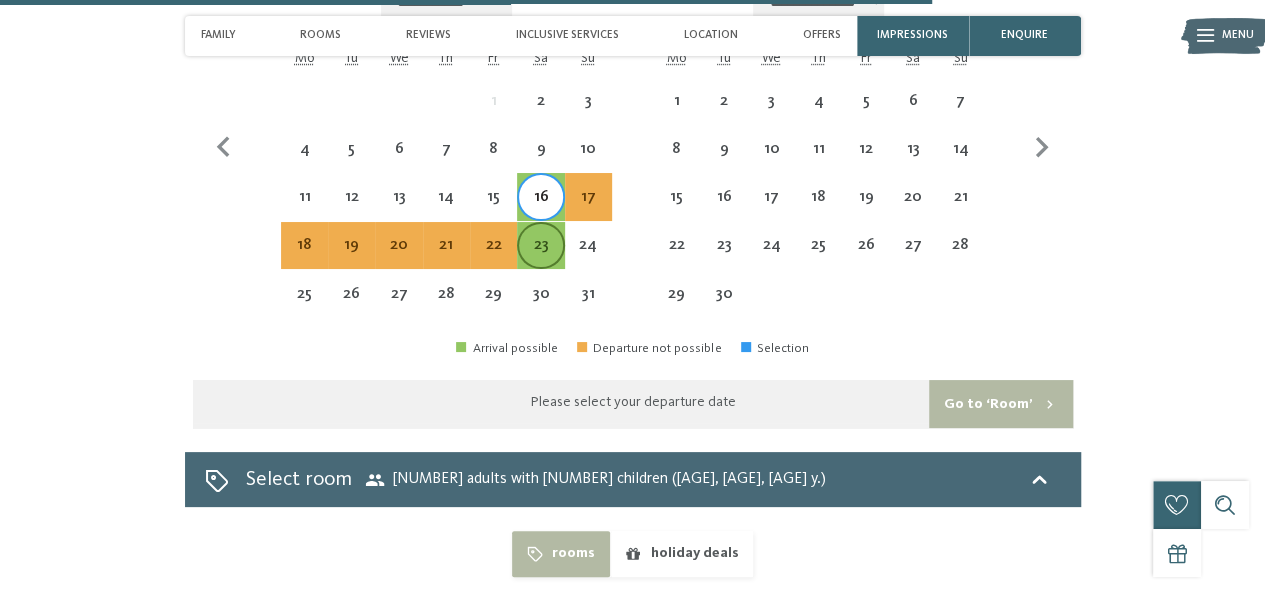 click on "23" at bounding box center [540, 258] 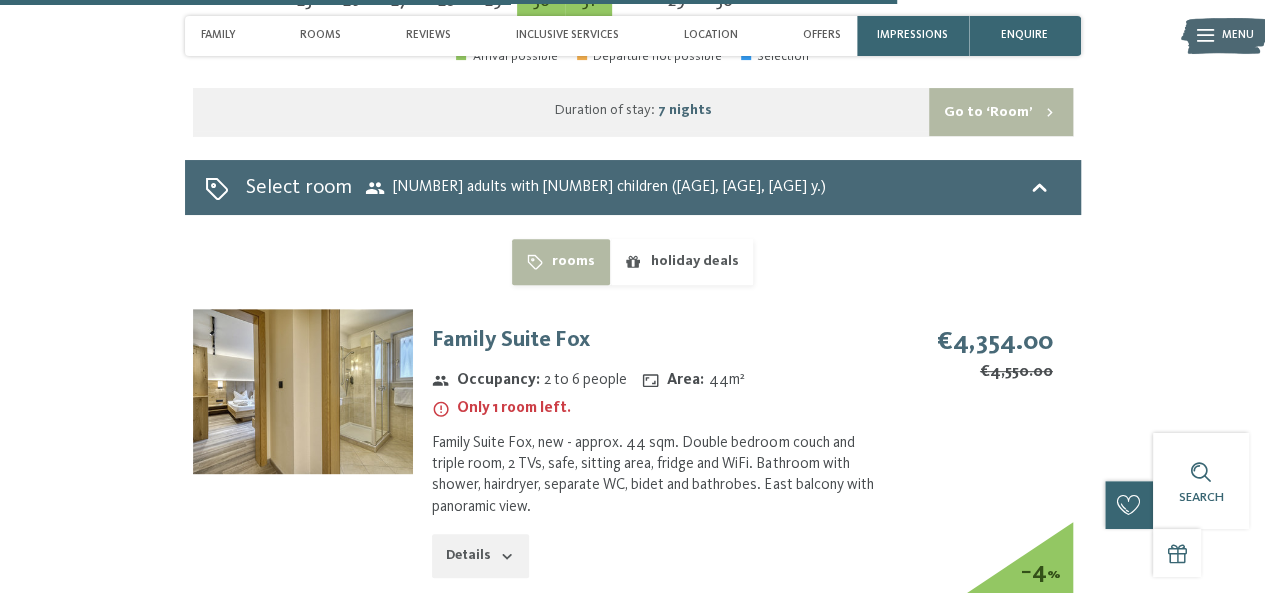 scroll, scrollTop: 4101, scrollLeft: 0, axis: vertical 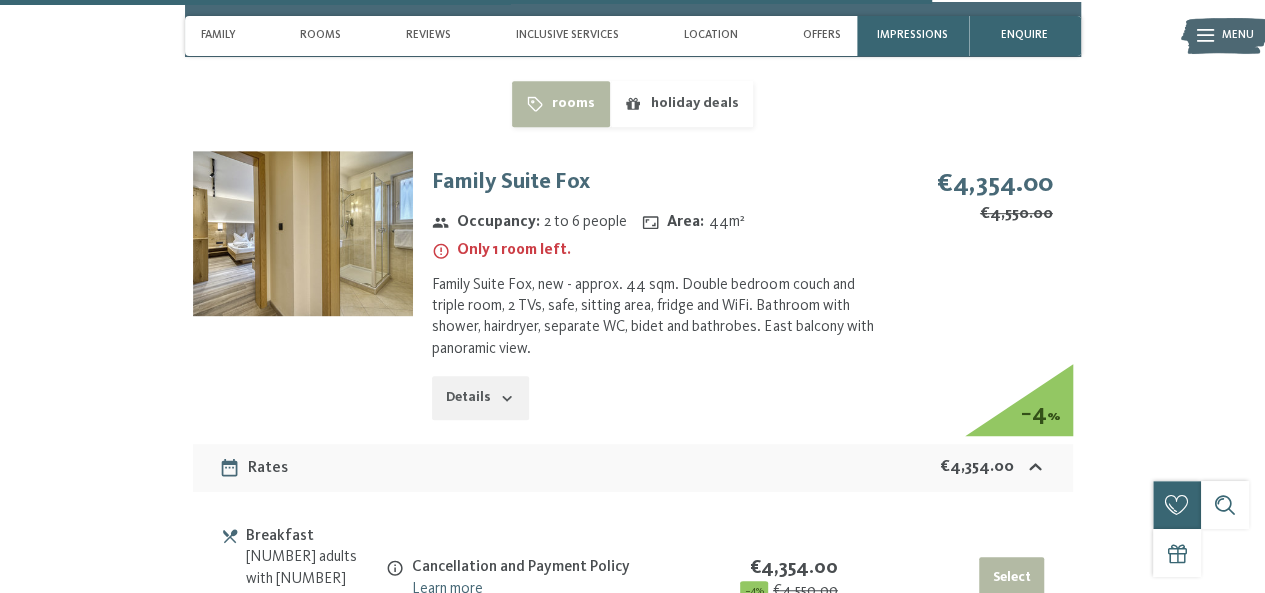 click at bounding box center [303, 233] 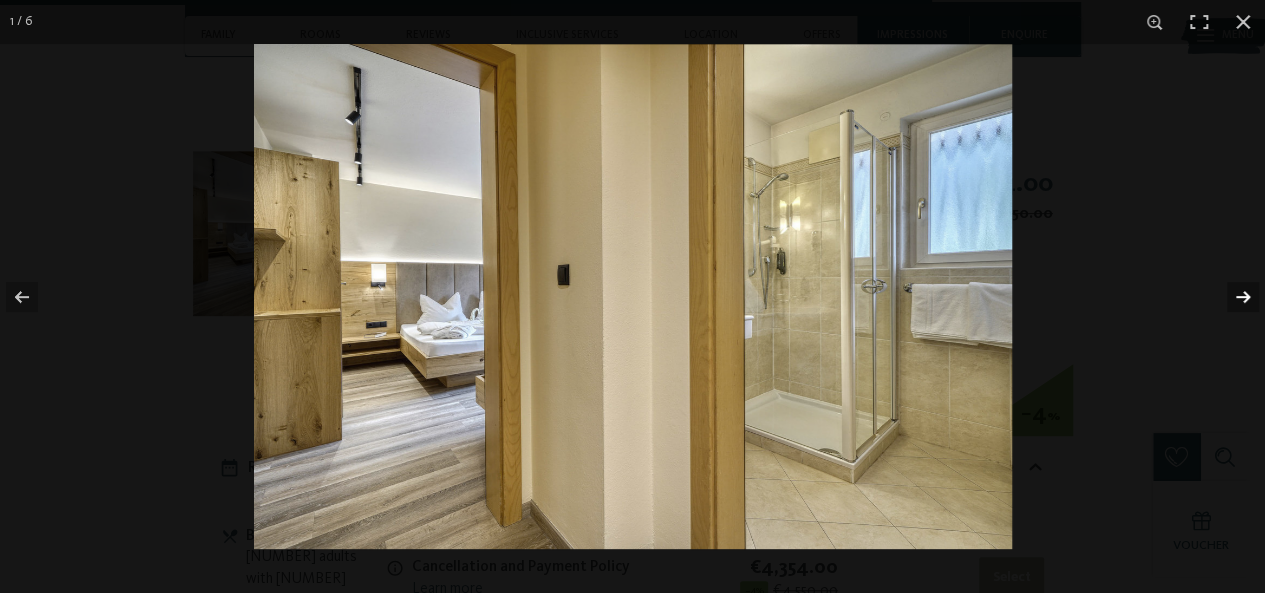 click at bounding box center [1230, 297] 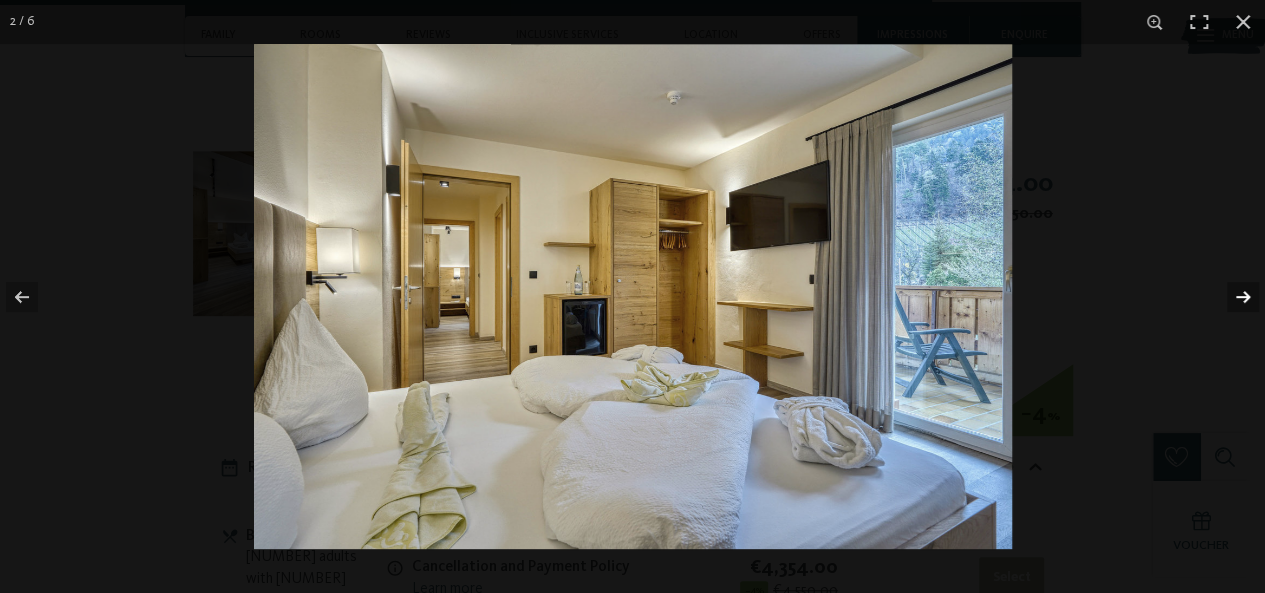click at bounding box center [1230, 297] 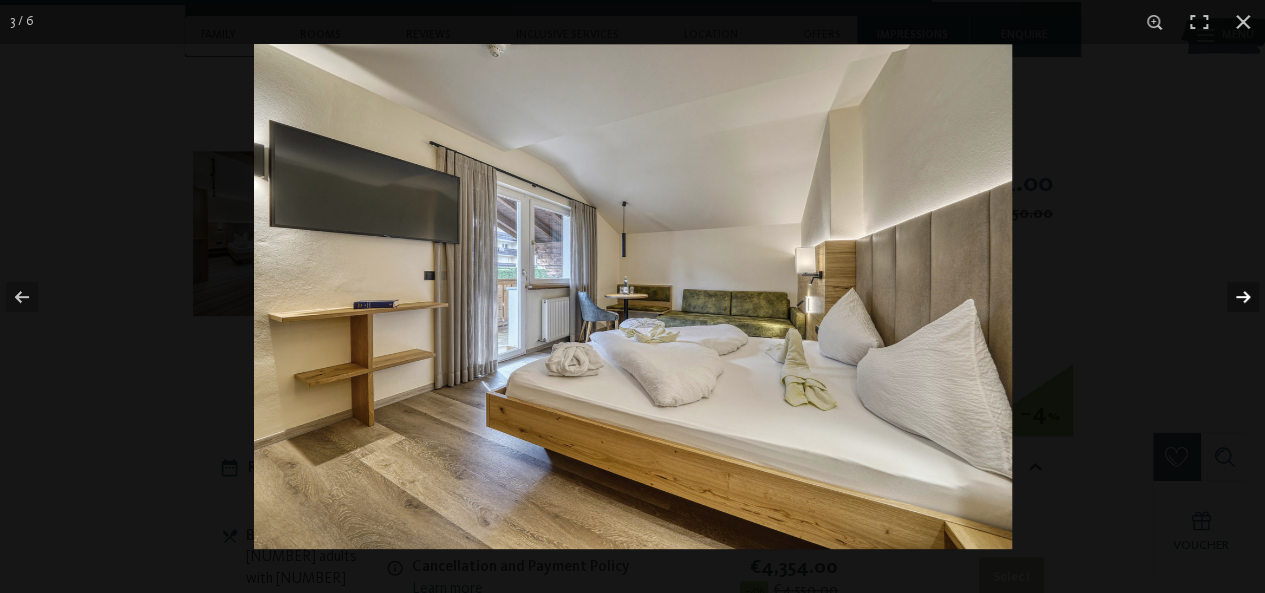 click at bounding box center [1230, 297] 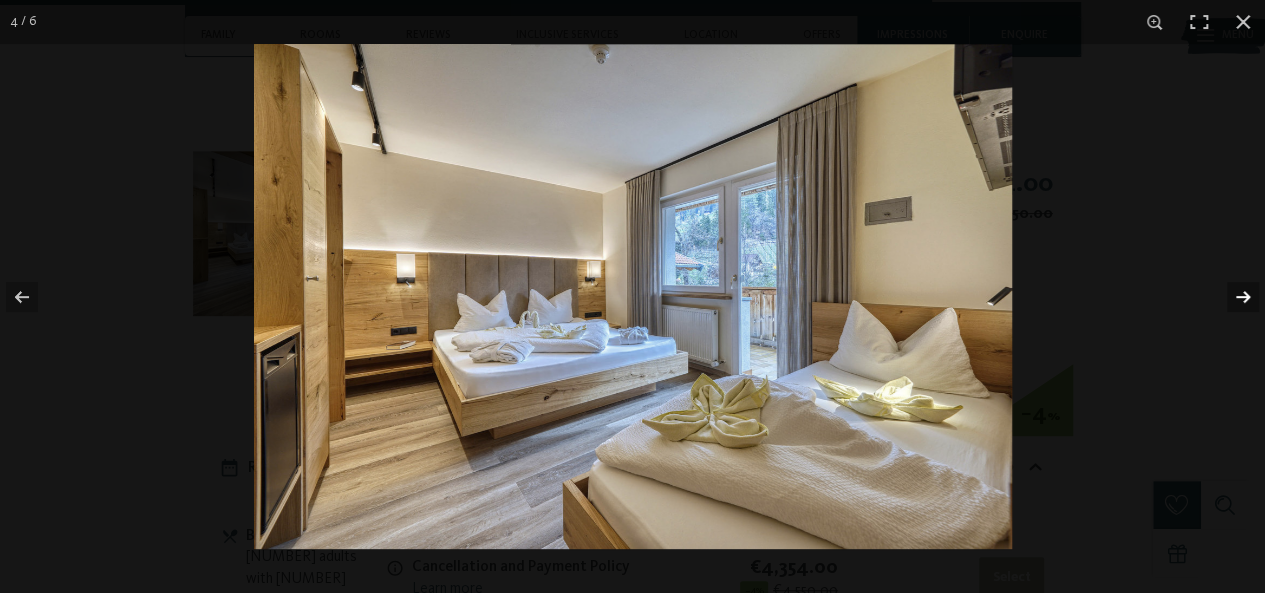 click at bounding box center (1230, 297) 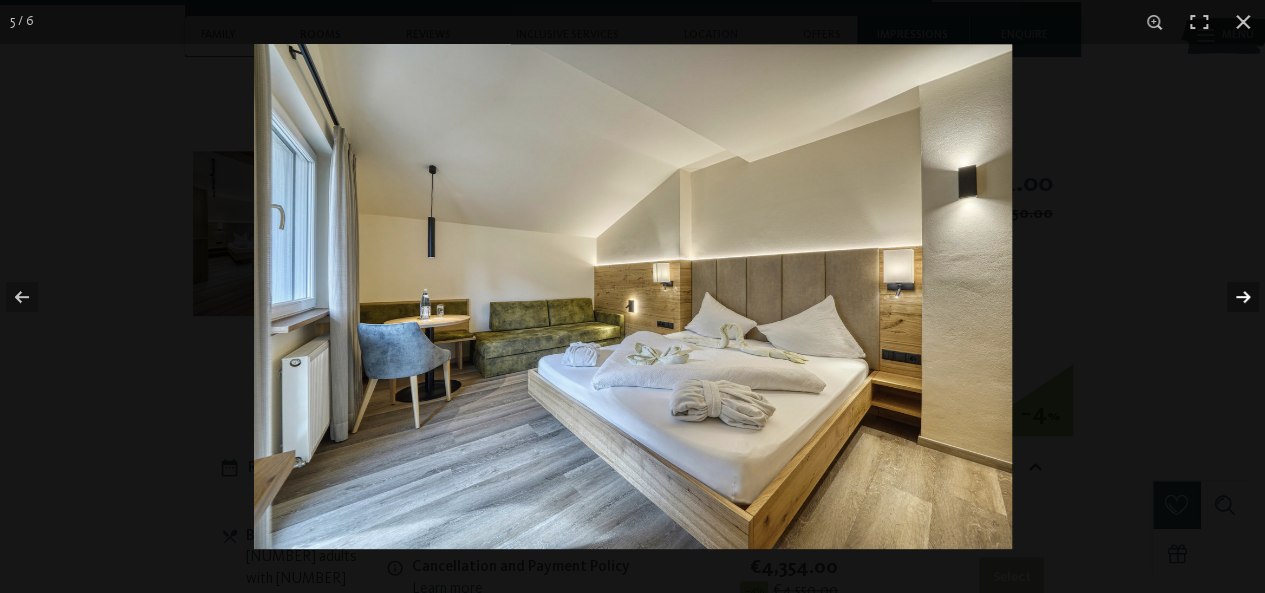 click at bounding box center (1230, 297) 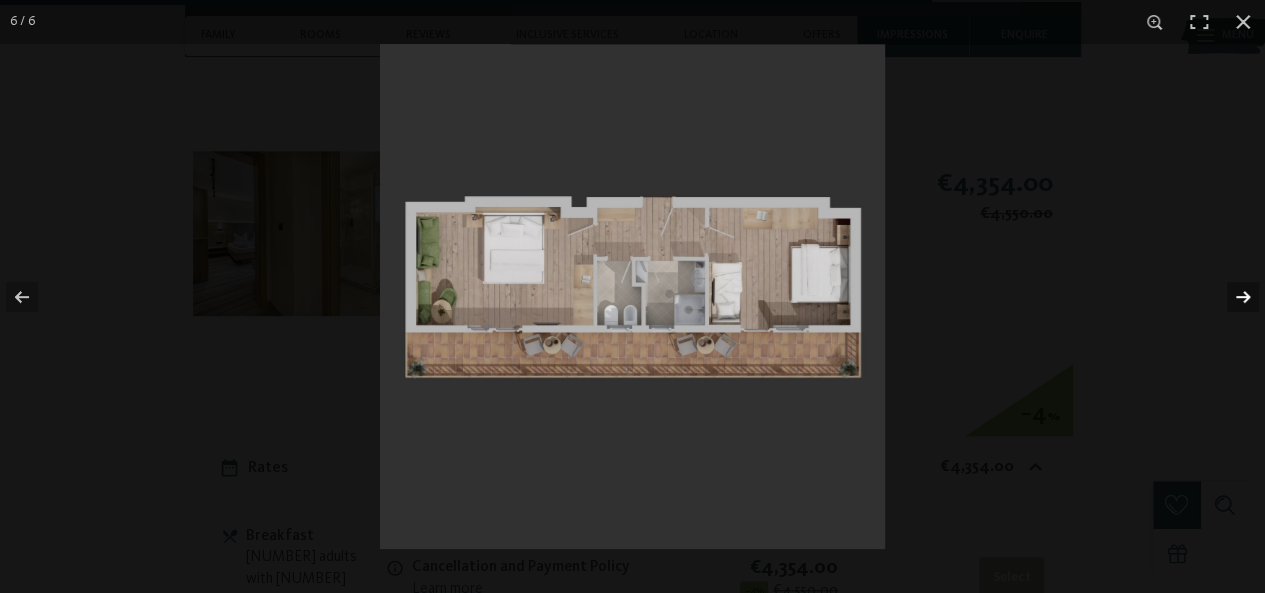 click at bounding box center [1230, 297] 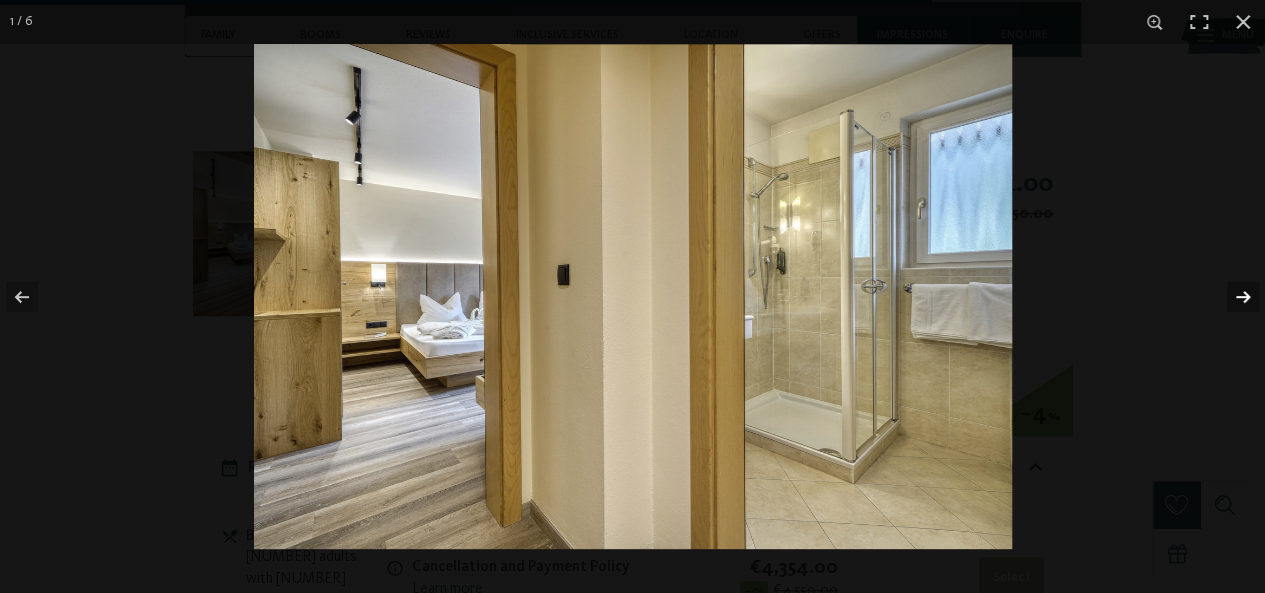 click at bounding box center [1230, 297] 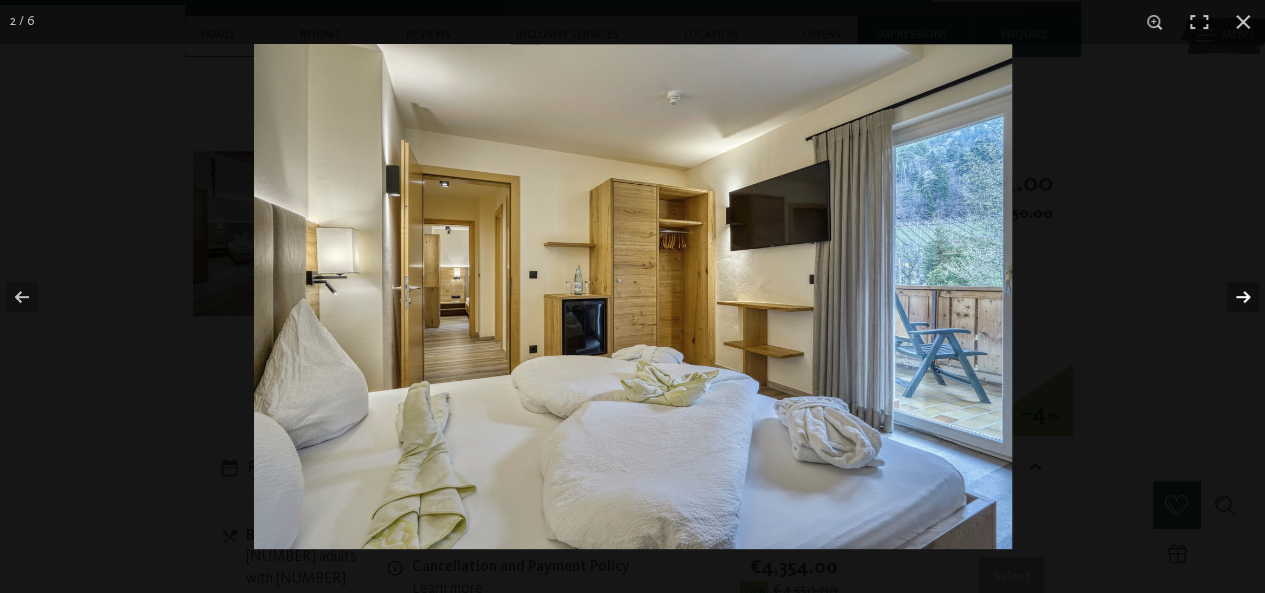 click at bounding box center (1230, 297) 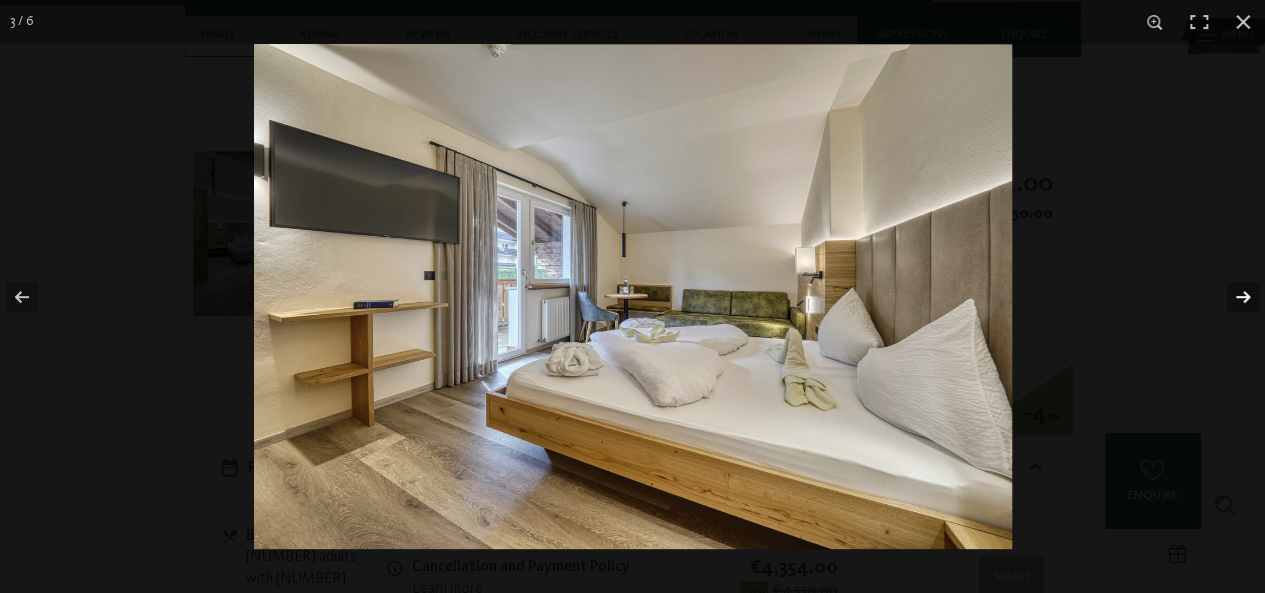 click at bounding box center (1230, 297) 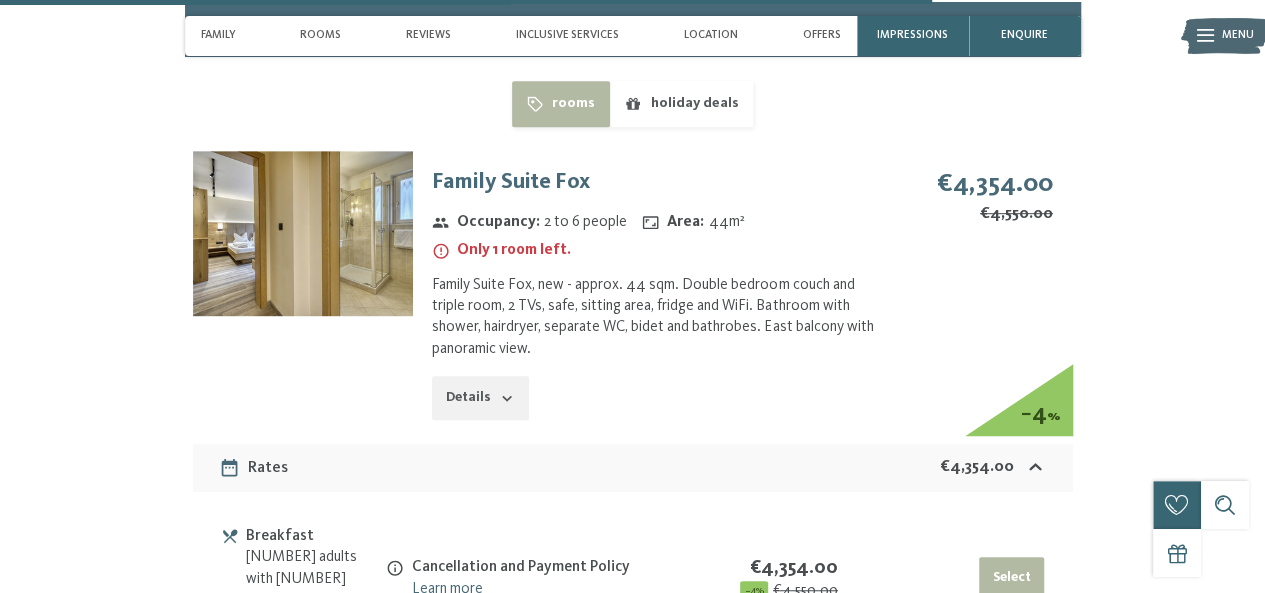 click at bounding box center [0, 0] 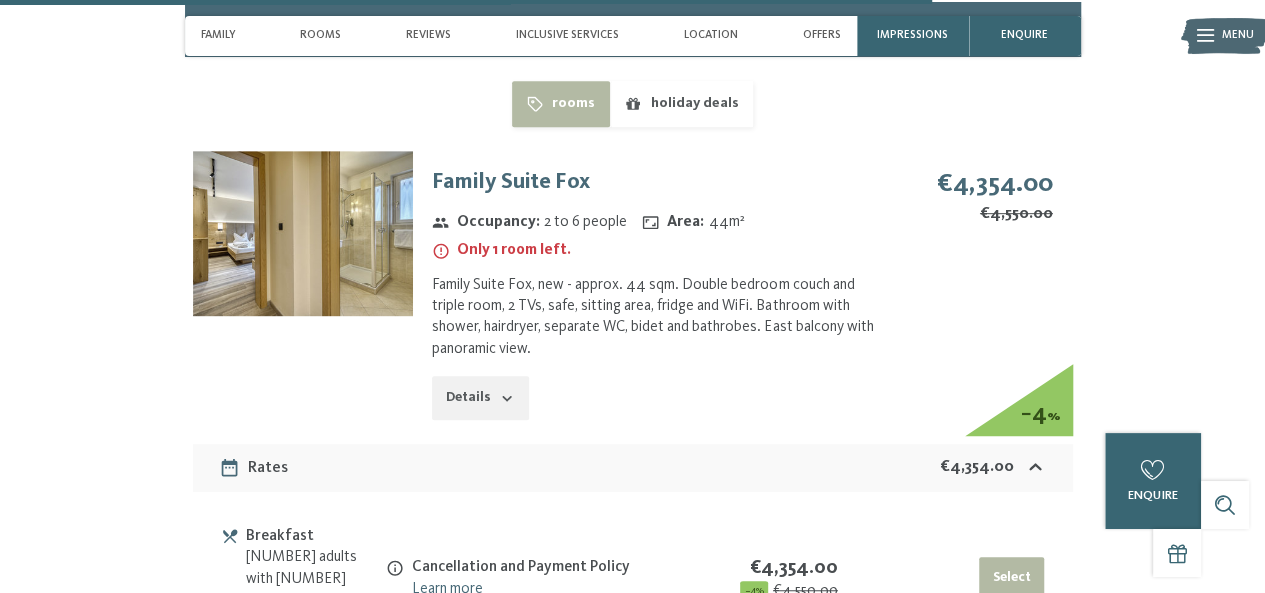 drag, startPoint x: 1274, startPoint y: 410, endPoint x: 833, endPoint y: 349, distance: 445.19882 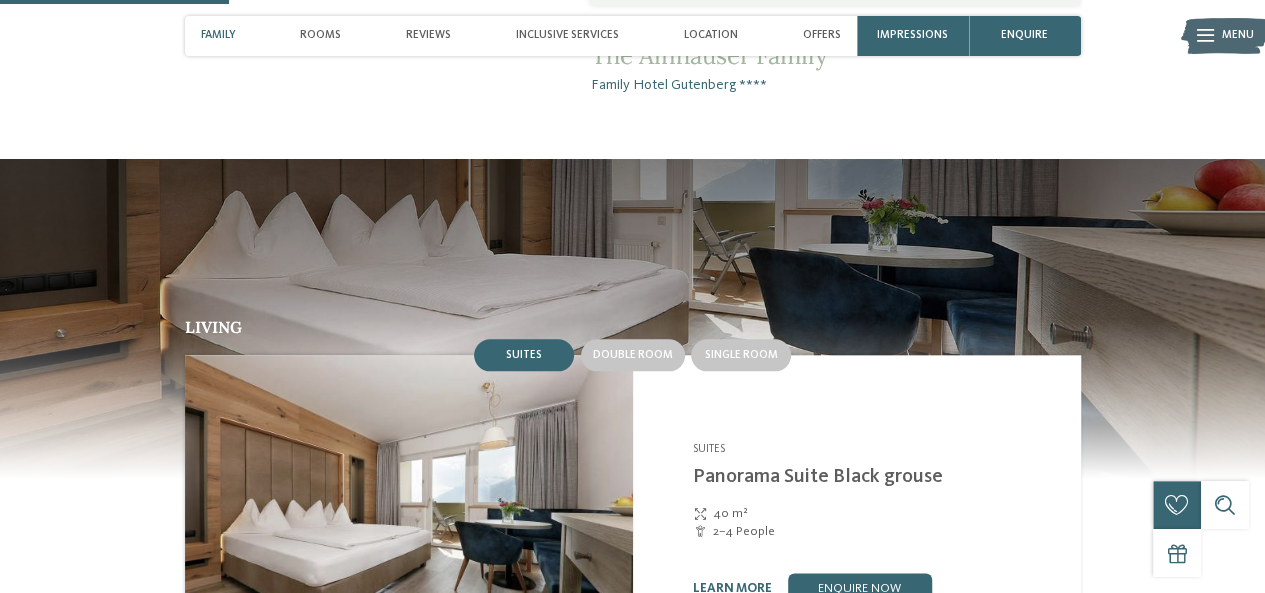 scroll, scrollTop: 1036, scrollLeft: 0, axis: vertical 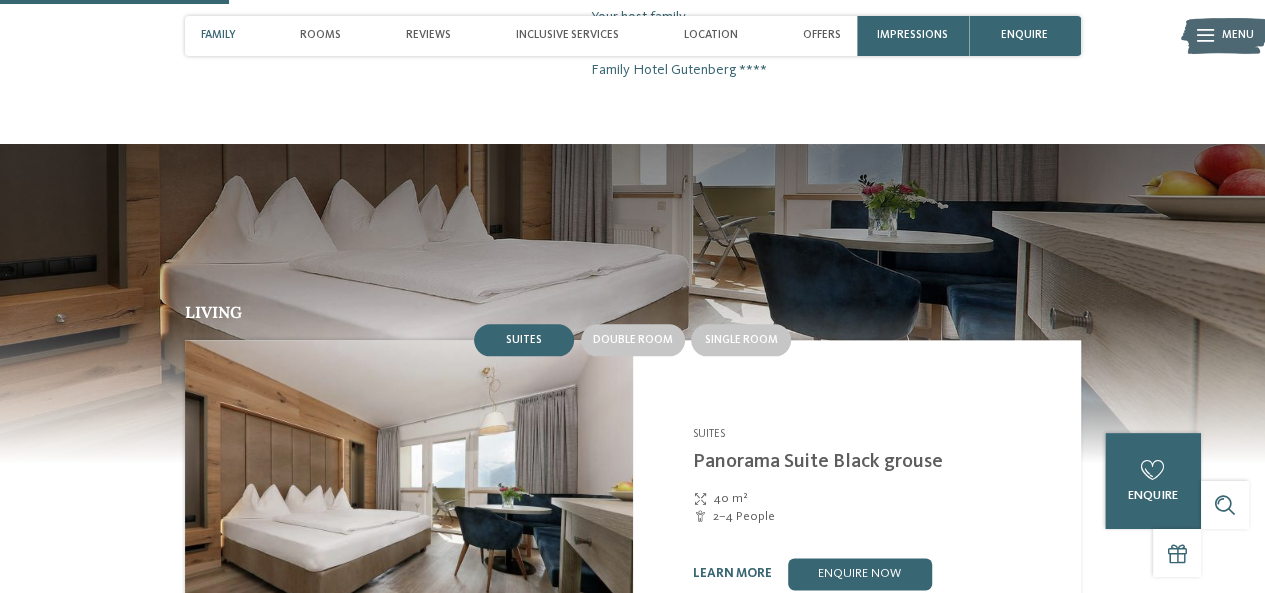 click on "Suites" at bounding box center [524, 340] 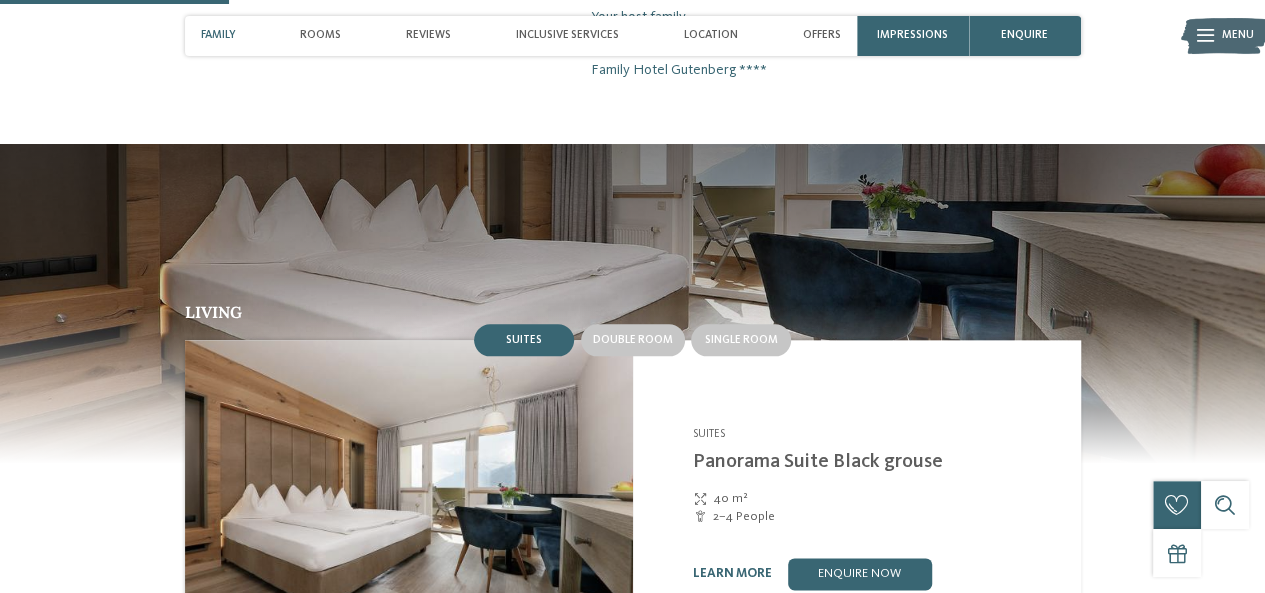 click on "Suites" at bounding box center (524, 340) 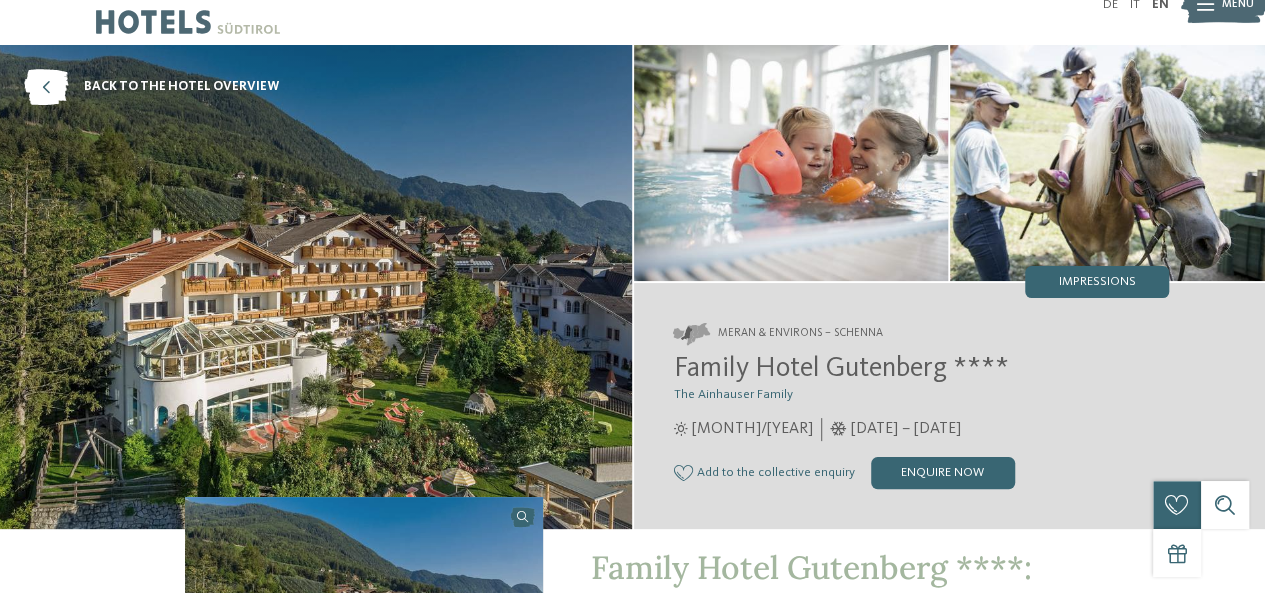 scroll, scrollTop: 0, scrollLeft: 0, axis: both 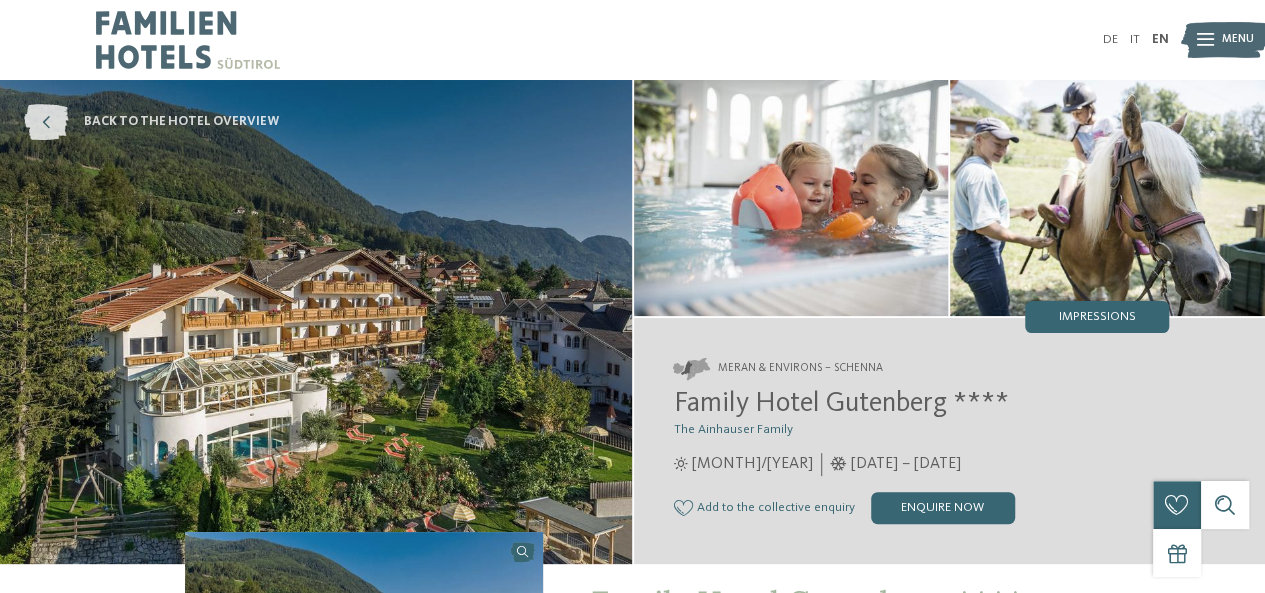 click at bounding box center (46, 122) 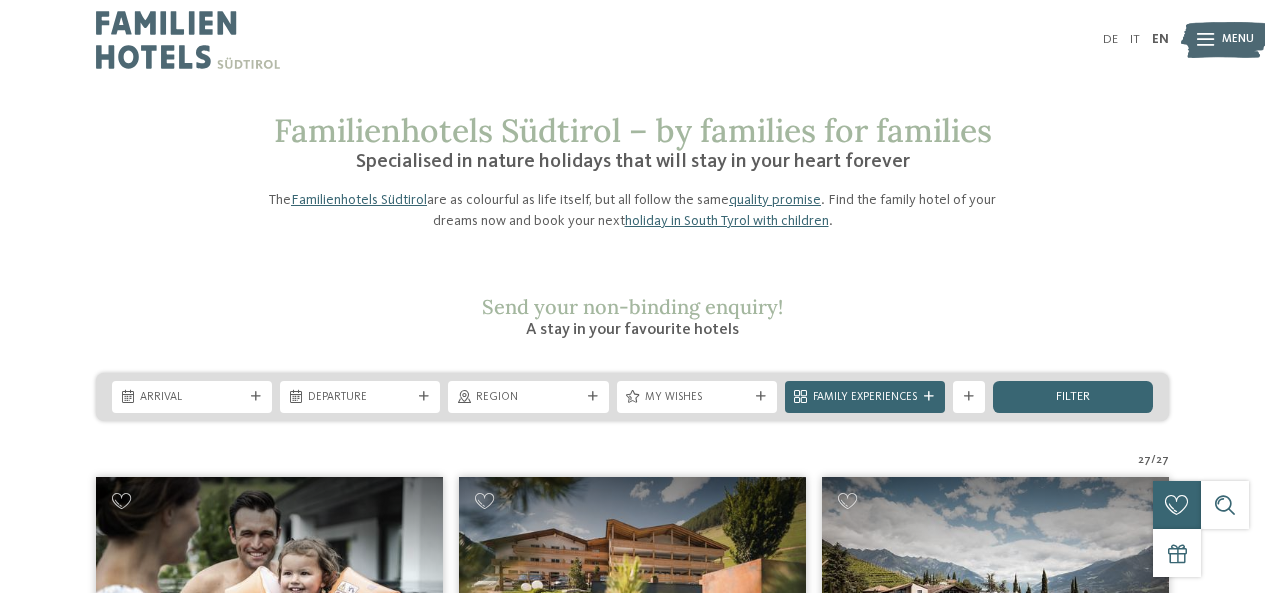 scroll, scrollTop: 0, scrollLeft: 0, axis: both 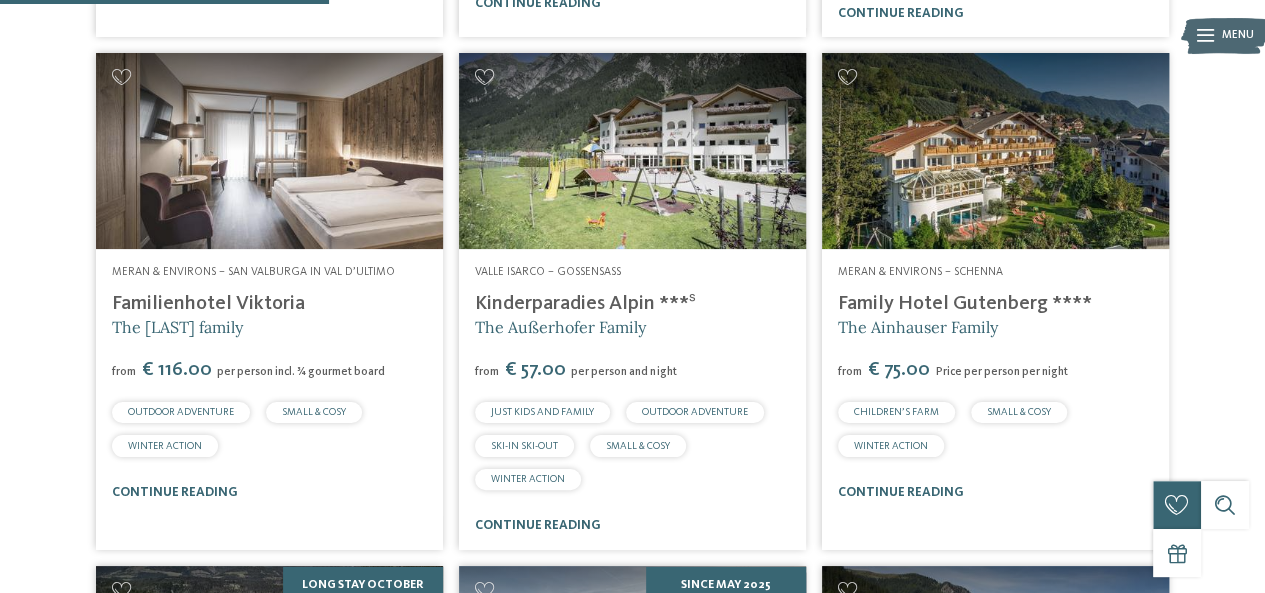 click on "27
/
27" at bounding box center (632, 1384) 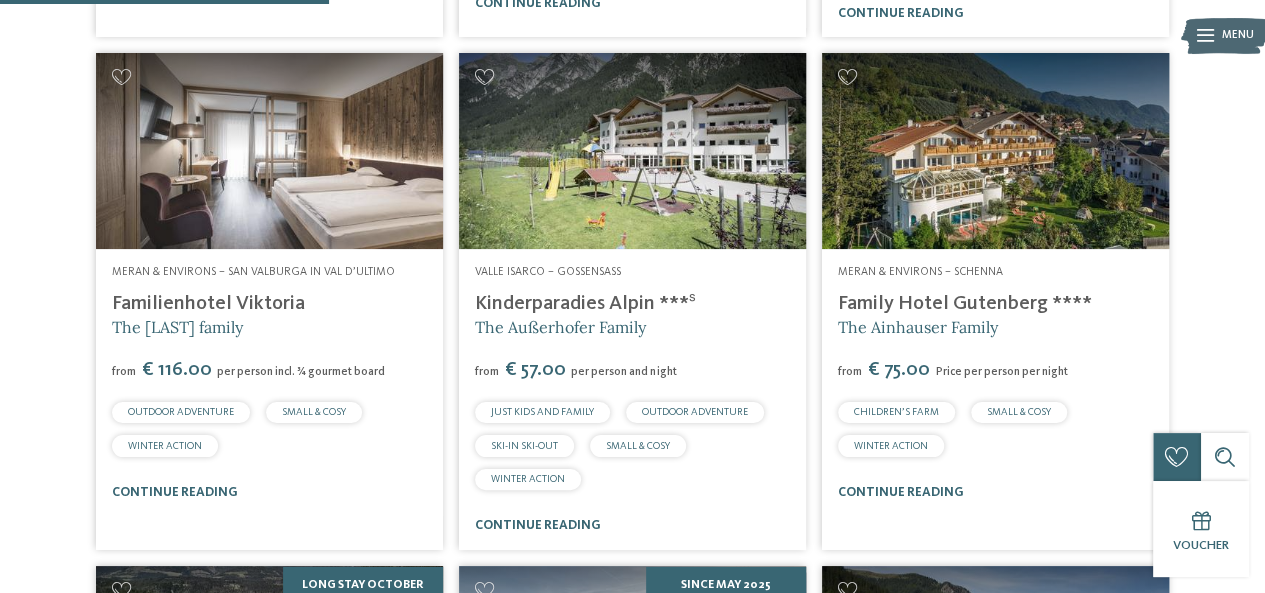click on "27
/
27" at bounding box center (632, 1384) 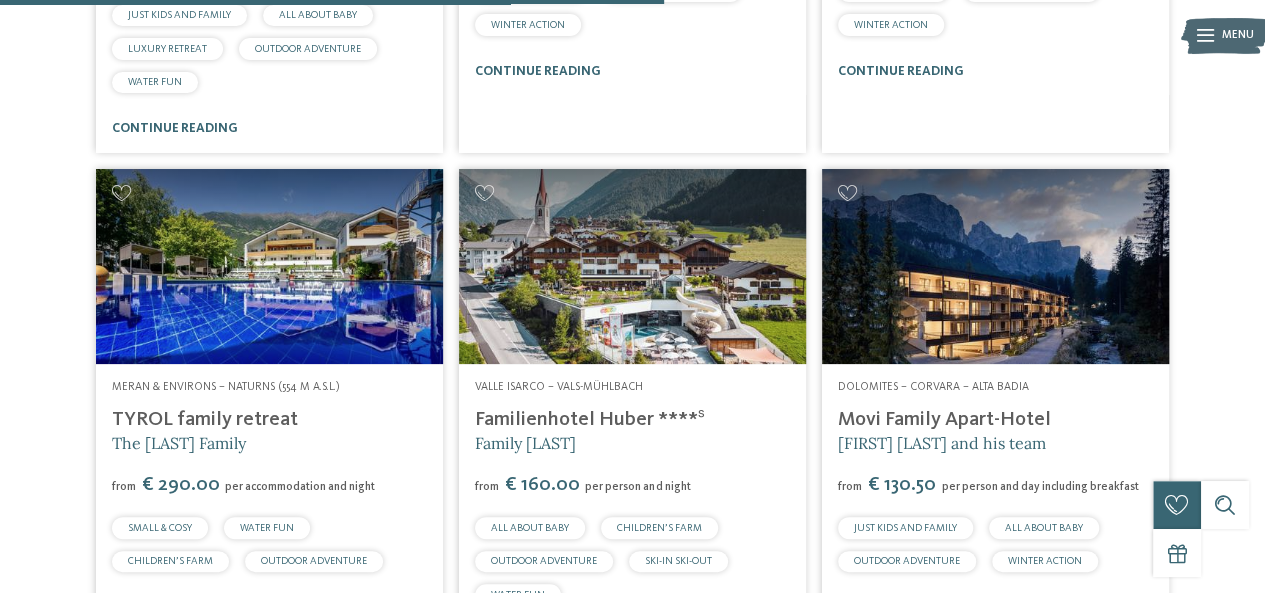 scroll, scrollTop: 2925, scrollLeft: 0, axis: vertical 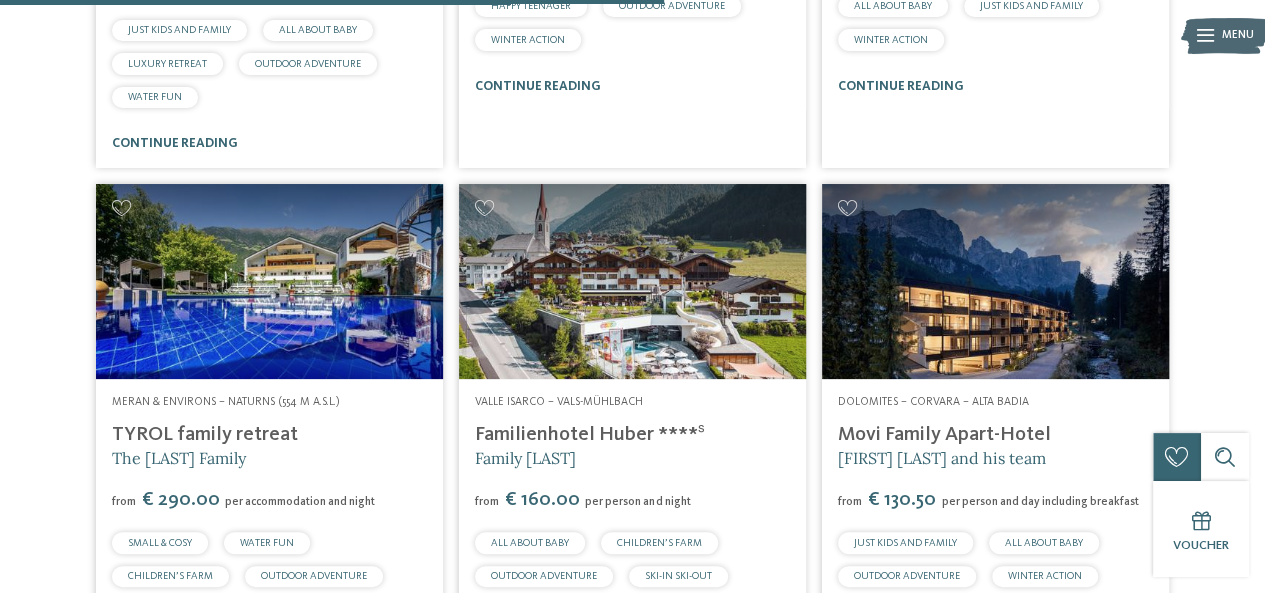 click at bounding box center (269, 281) 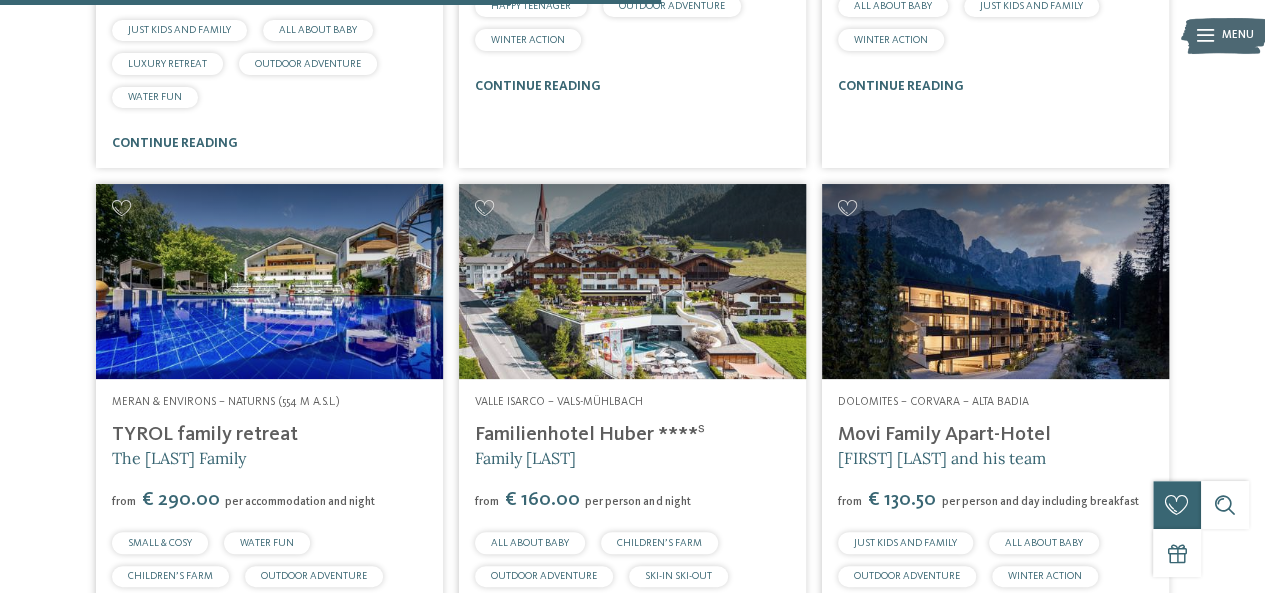 scroll, scrollTop: 2910, scrollLeft: 0, axis: vertical 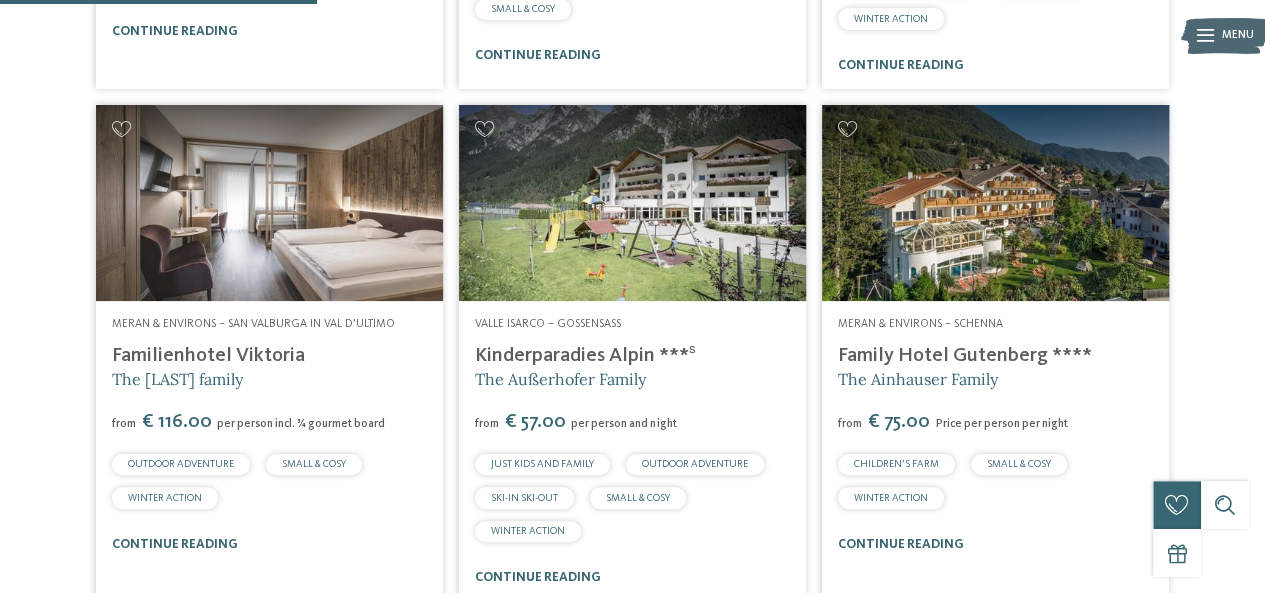 click at bounding box center [269, 202] 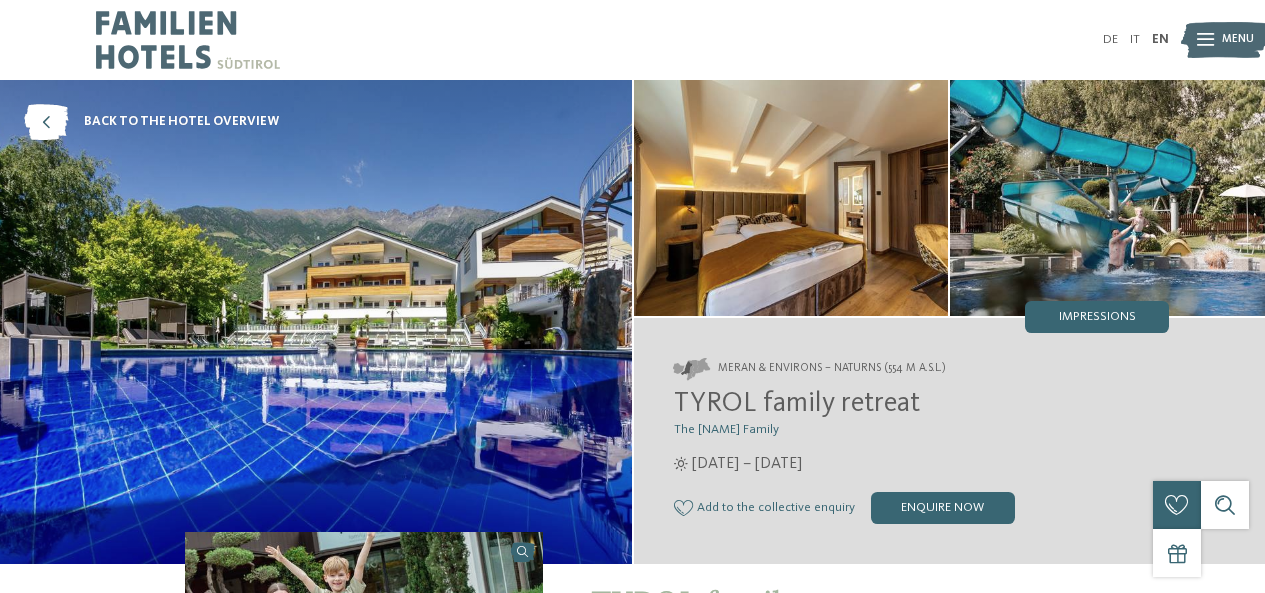scroll, scrollTop: 0, scrollLeft: 0, axis: both 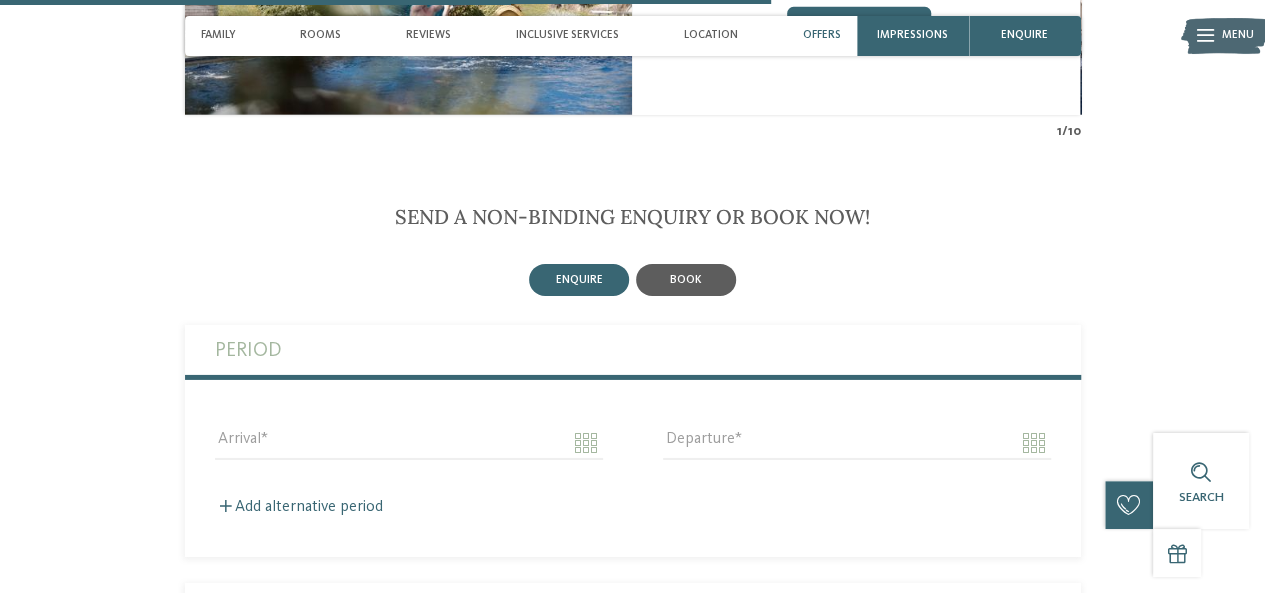 click on "book" at bounding box center [686, 280] 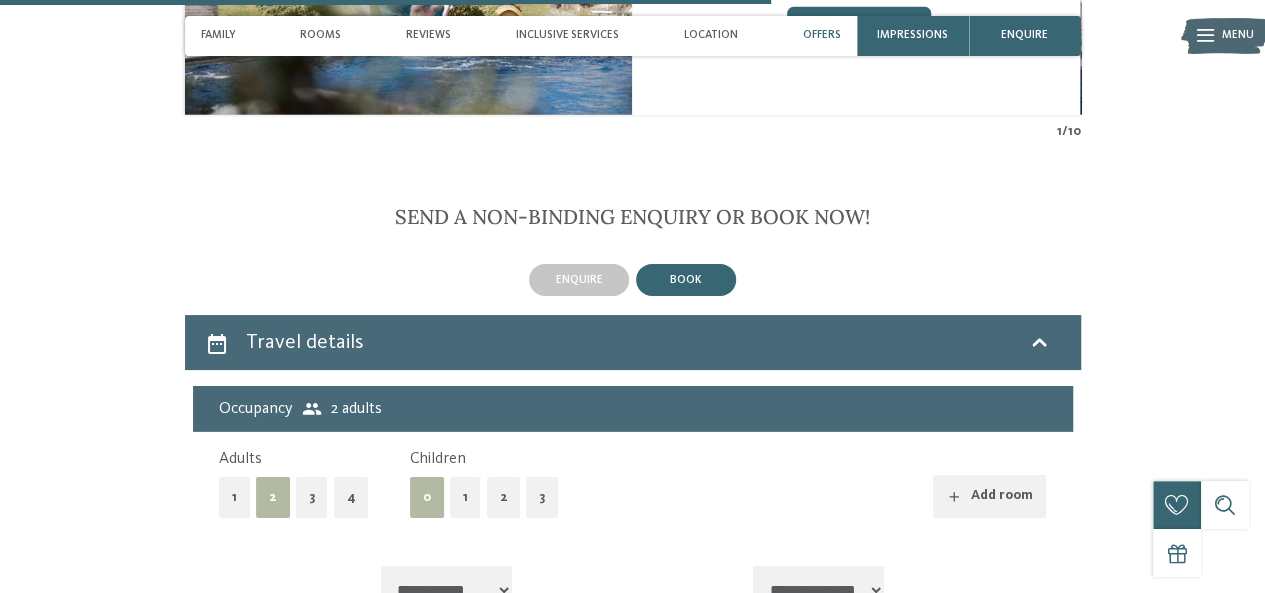 click on "3" at bounding box center [542, 497] 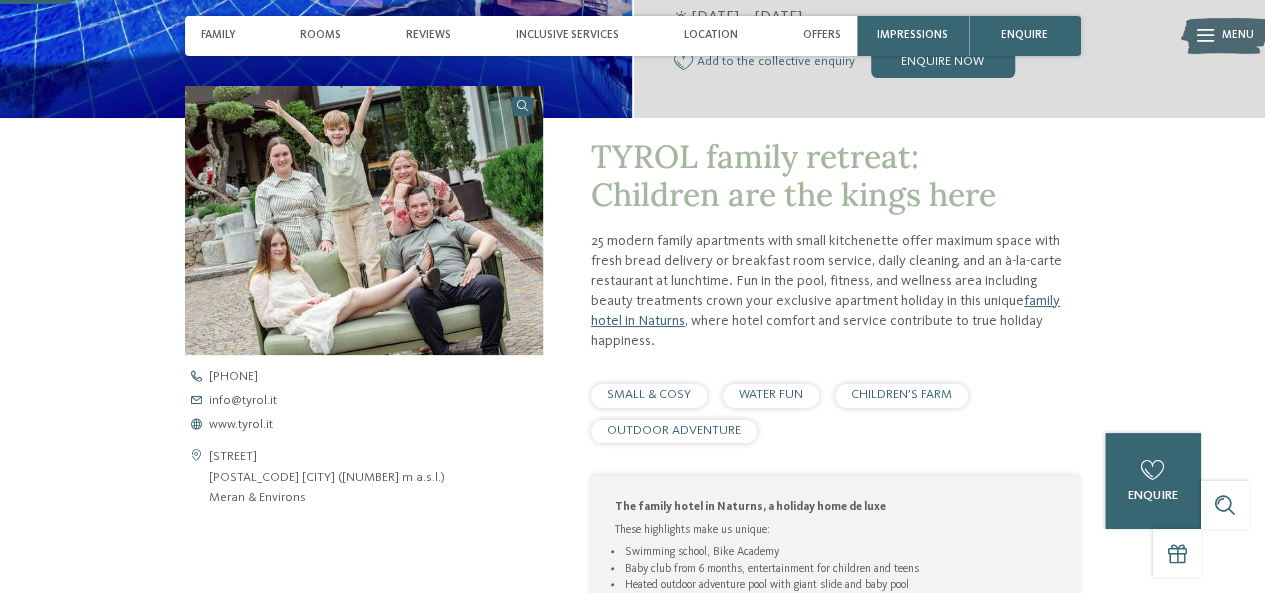 scroll, scrollTop: 0, scrollLeft: 0, axis: both 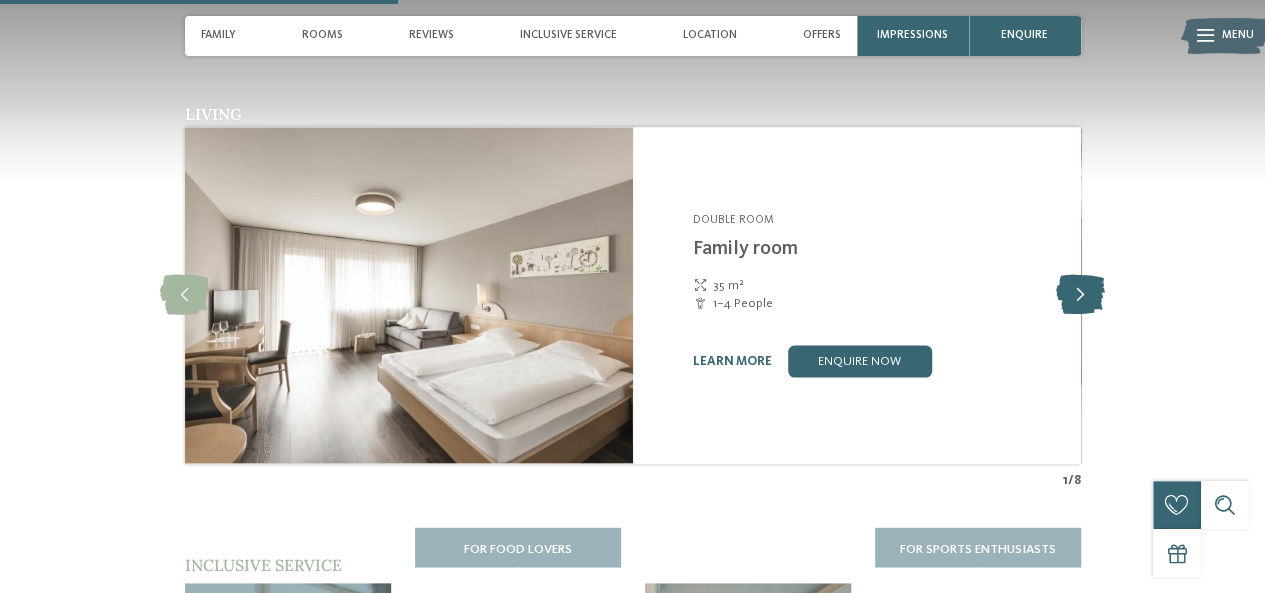 click at bounding box center [1080, 295] 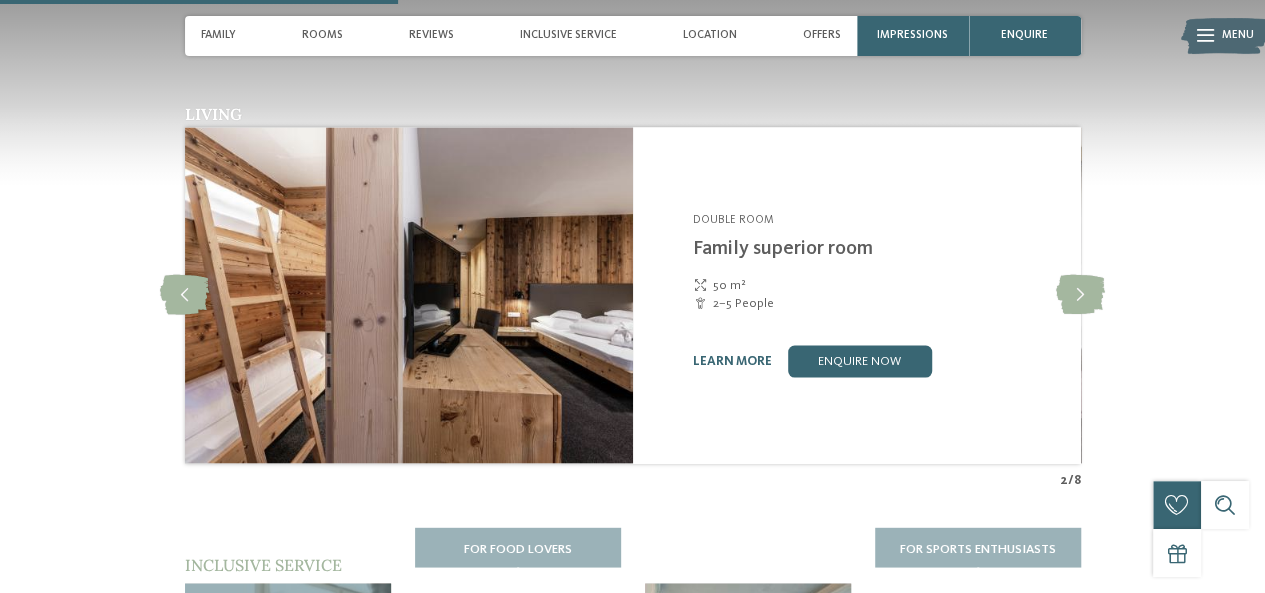 click at bounding box center (409, 295) 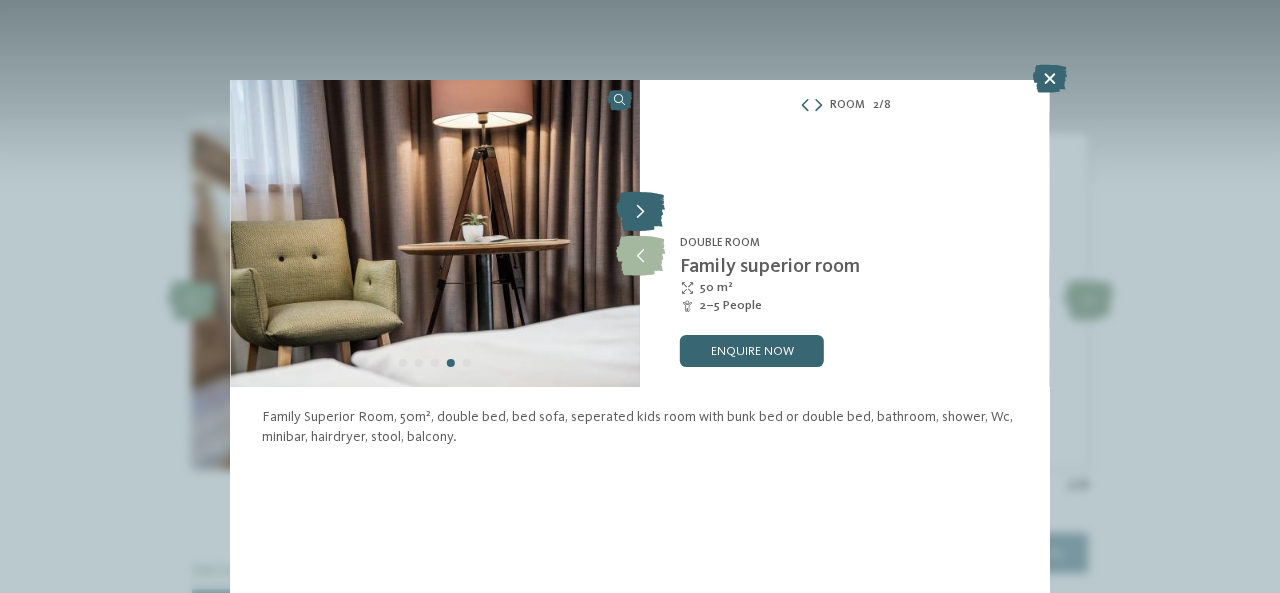 click at bounding box center [640, 212] 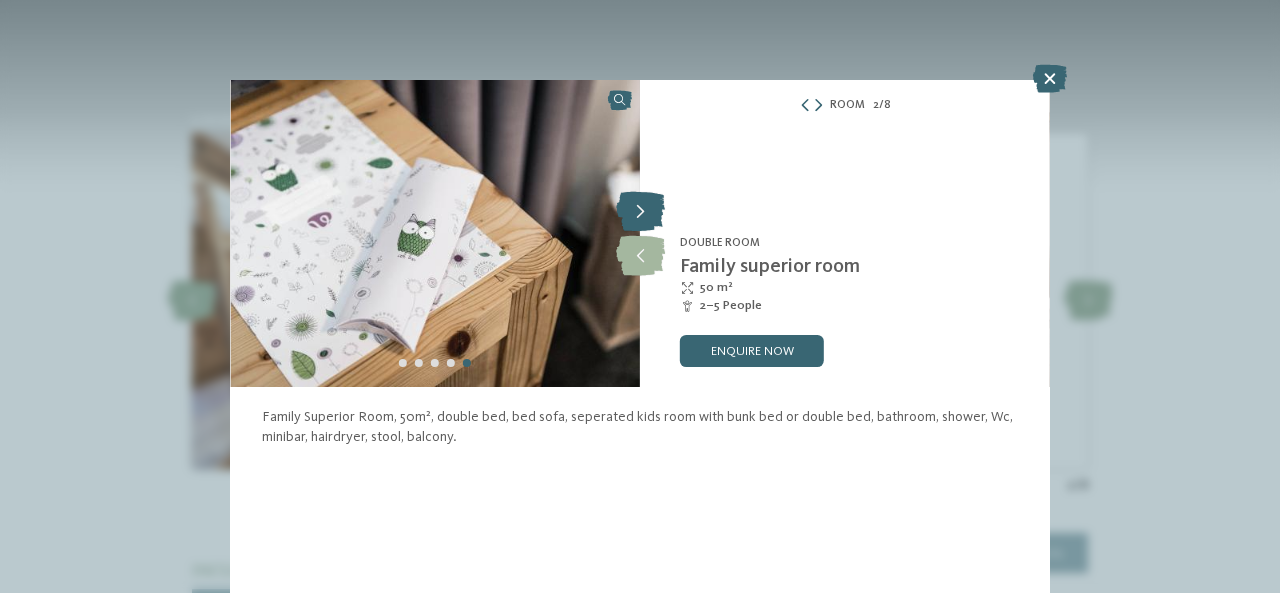 click at bounding box center [640, 212] 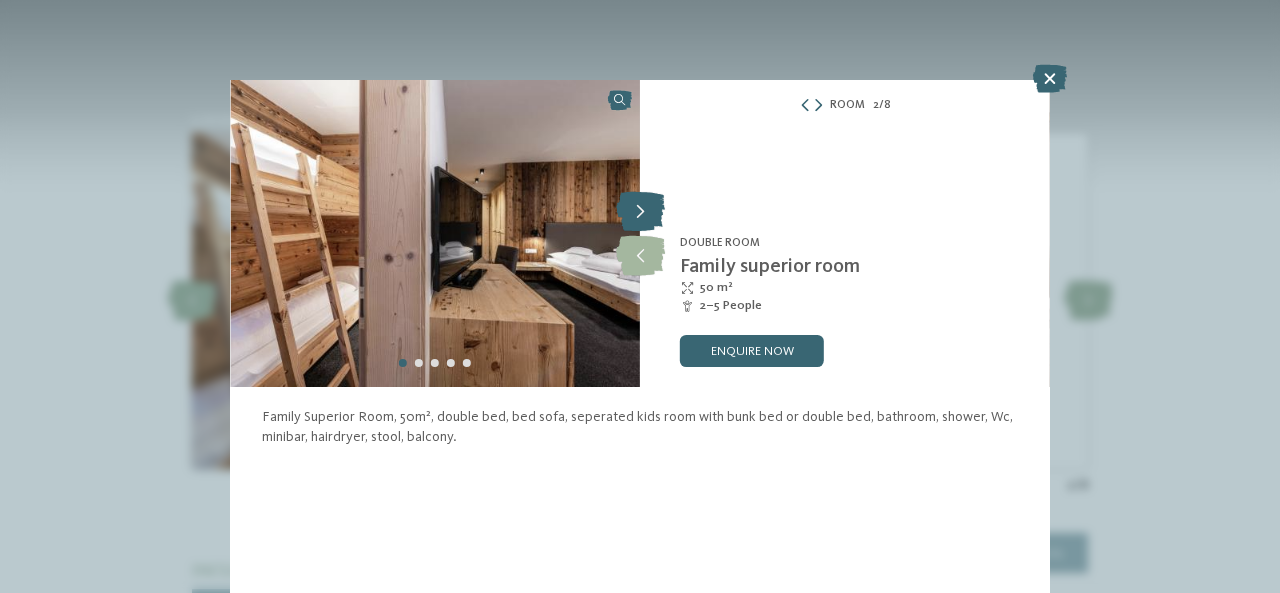 click at bounding box center (640, 212) 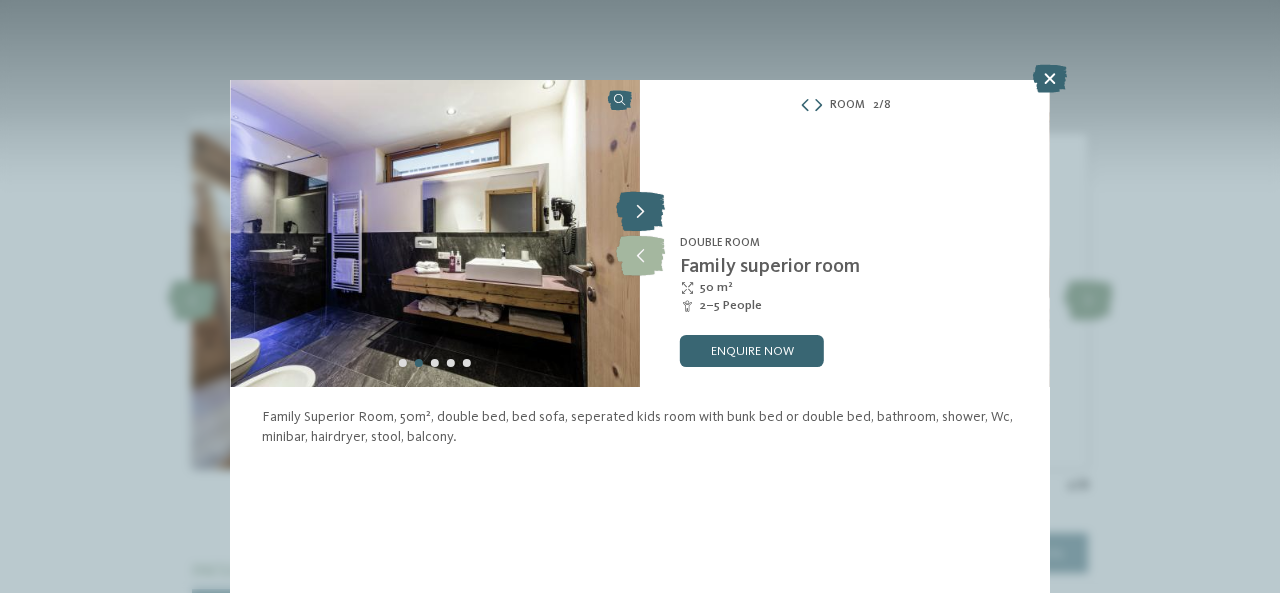 click at bounding box center (640, 212) 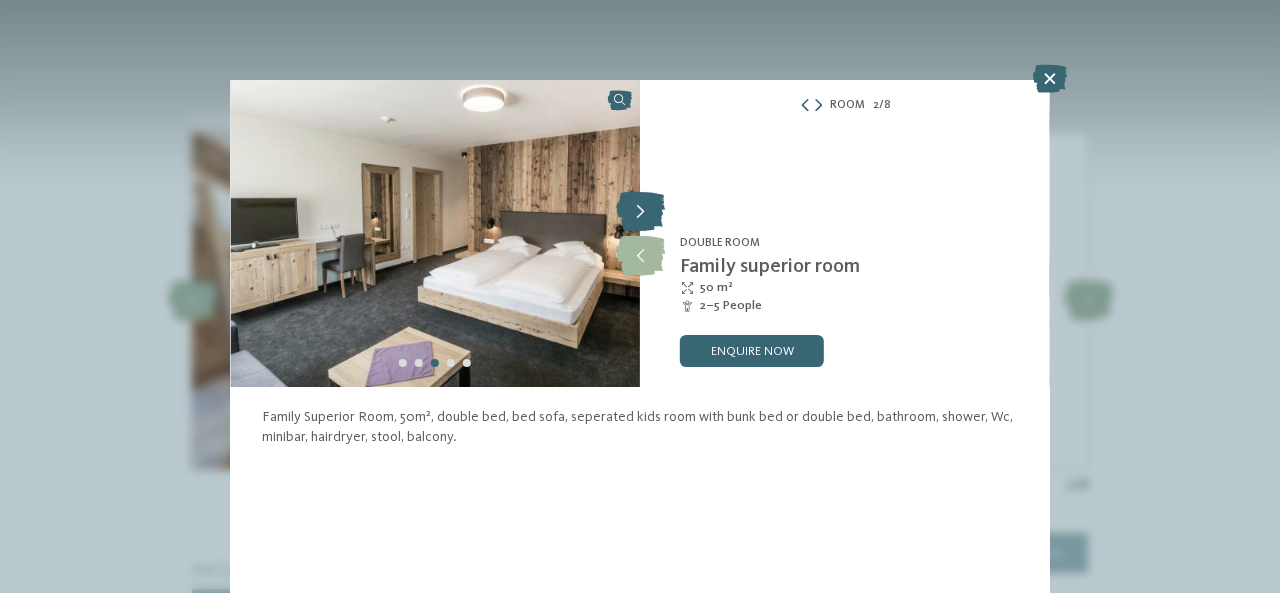 click at bounding box center (640, 212) 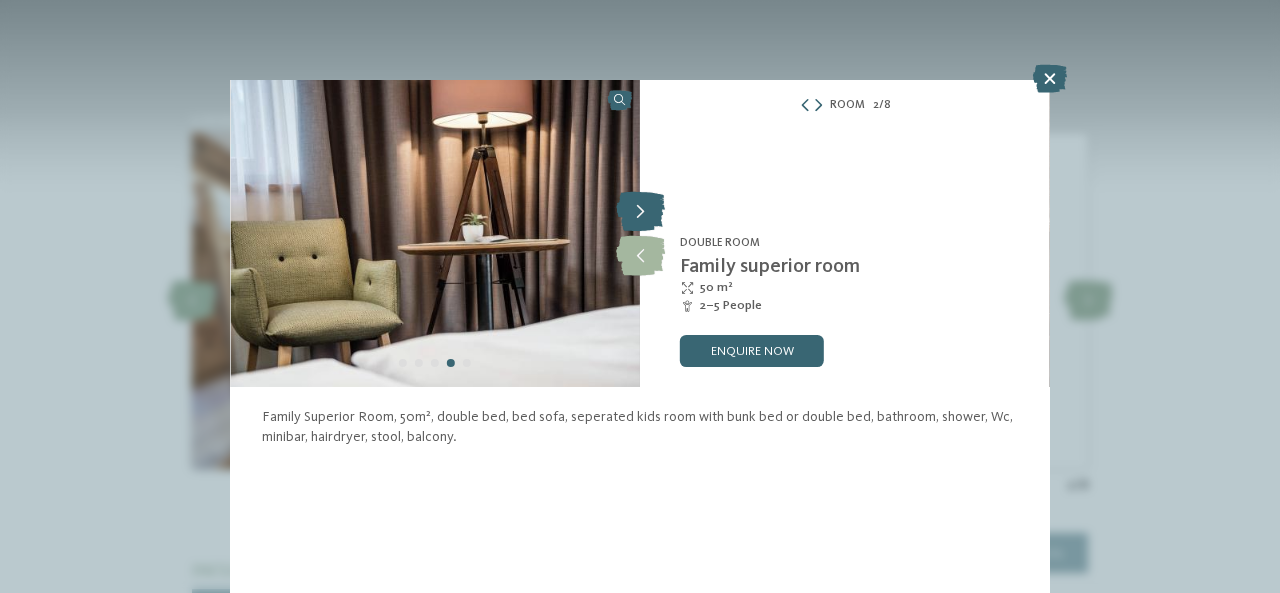click at bounding box center [640, 212] 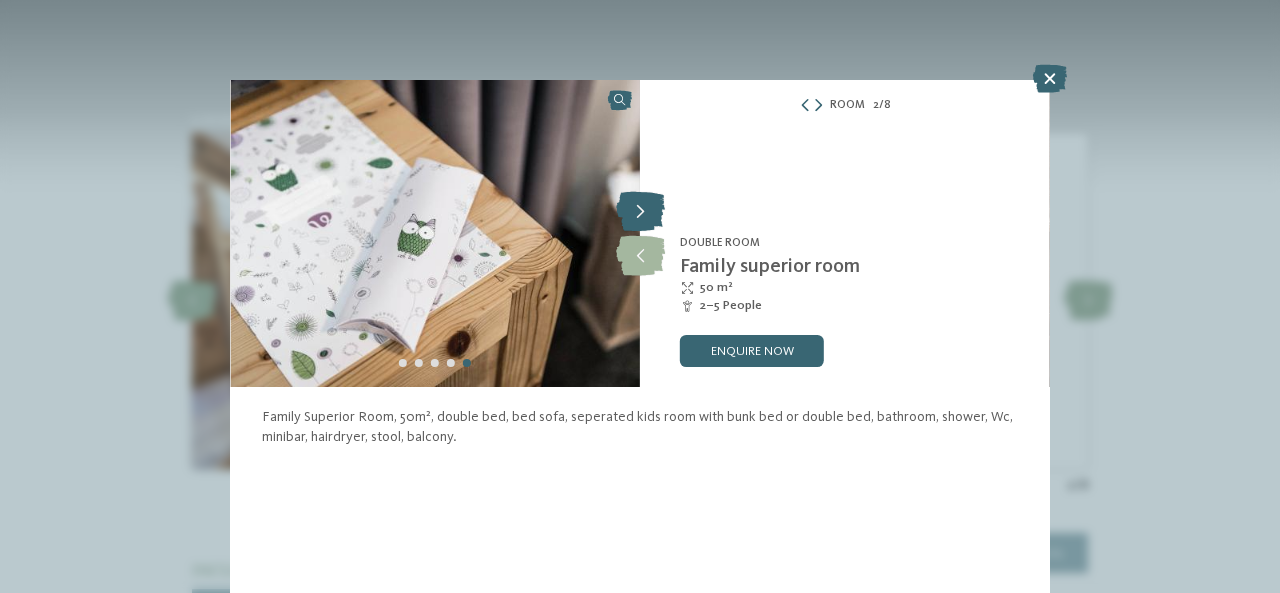 click at bounding box center [640, 212] 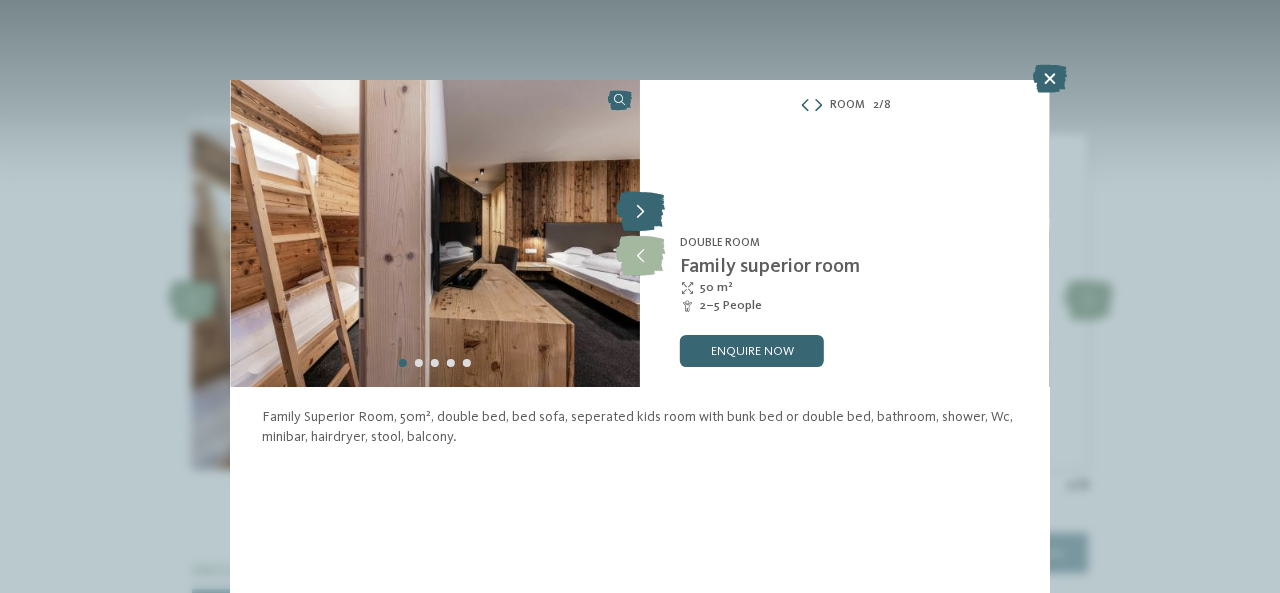 click at bounding box center [640, 212] 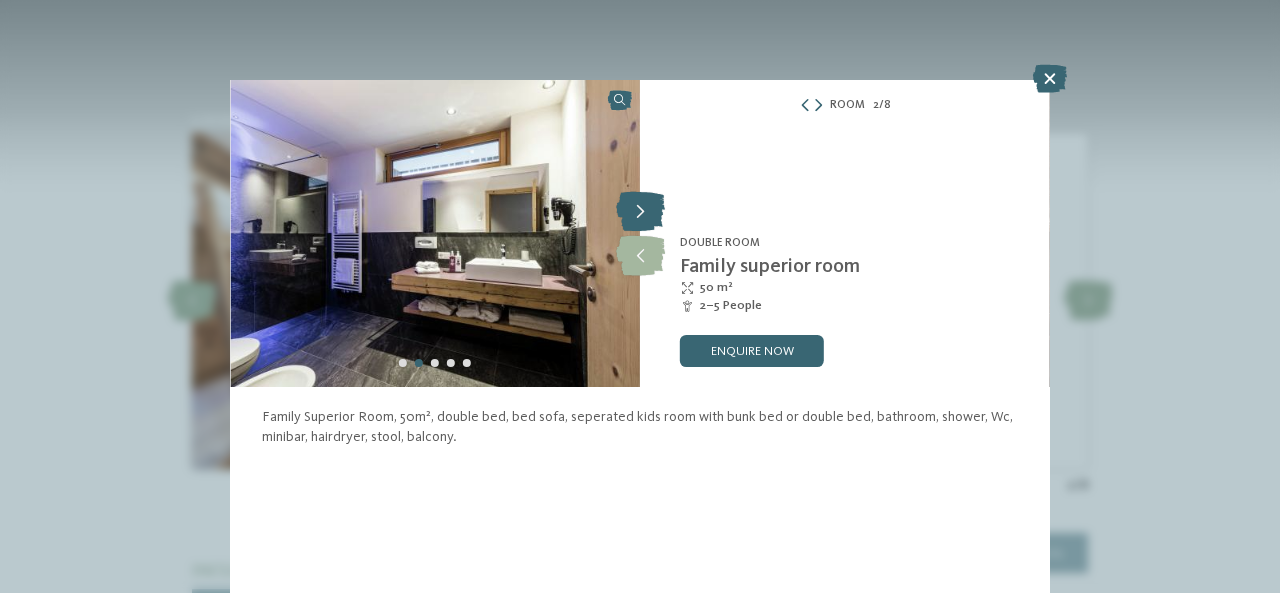 click at bounding box center (640, 212) 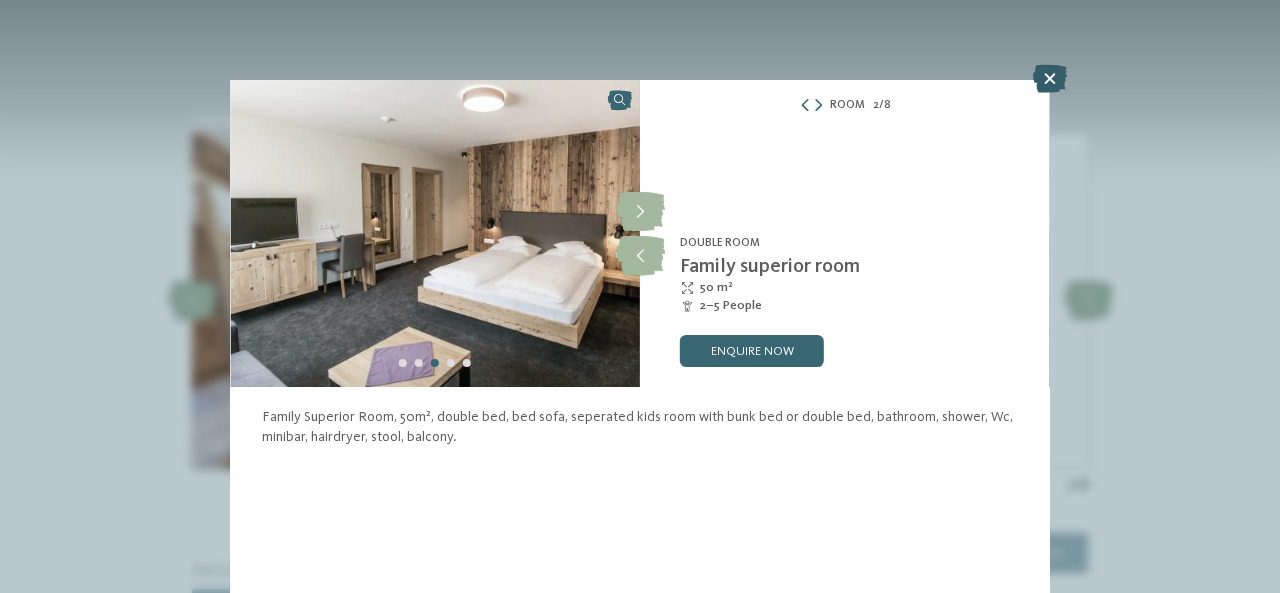 click at bounding box center [1050, 79] 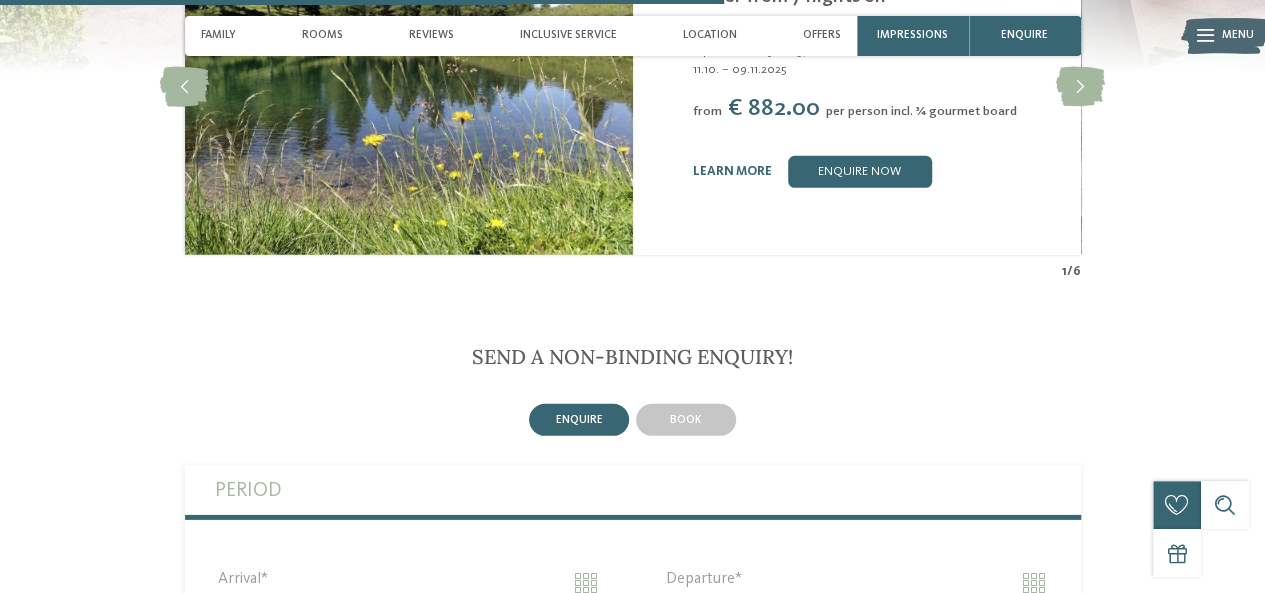 scroll, scrollTop: 2863, scrollLeft: 0, axis: vertical 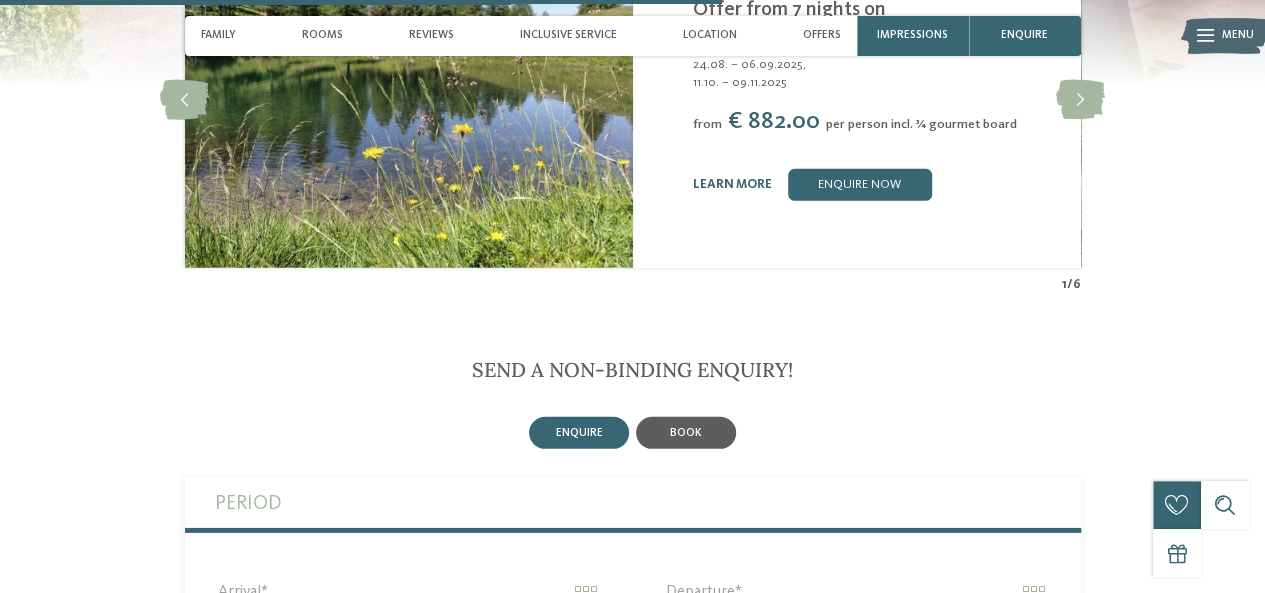 click on "book" at bounding box center (686, 433) 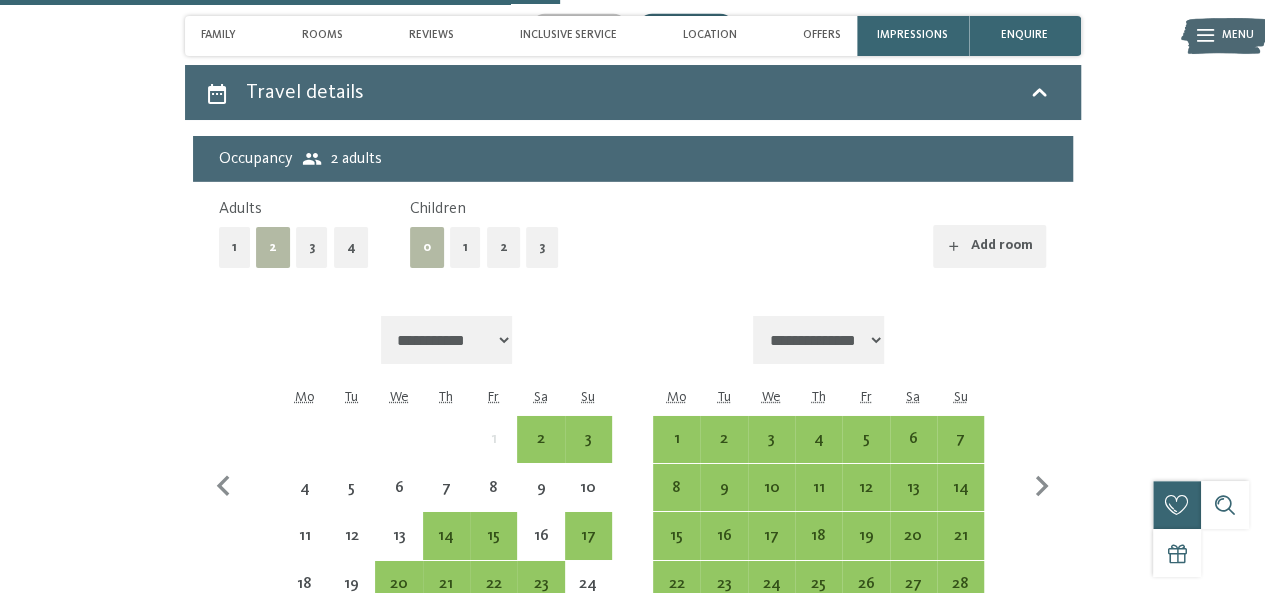 scroll, scrollTop: 3636, scrollLeft: 0, axis: vertical 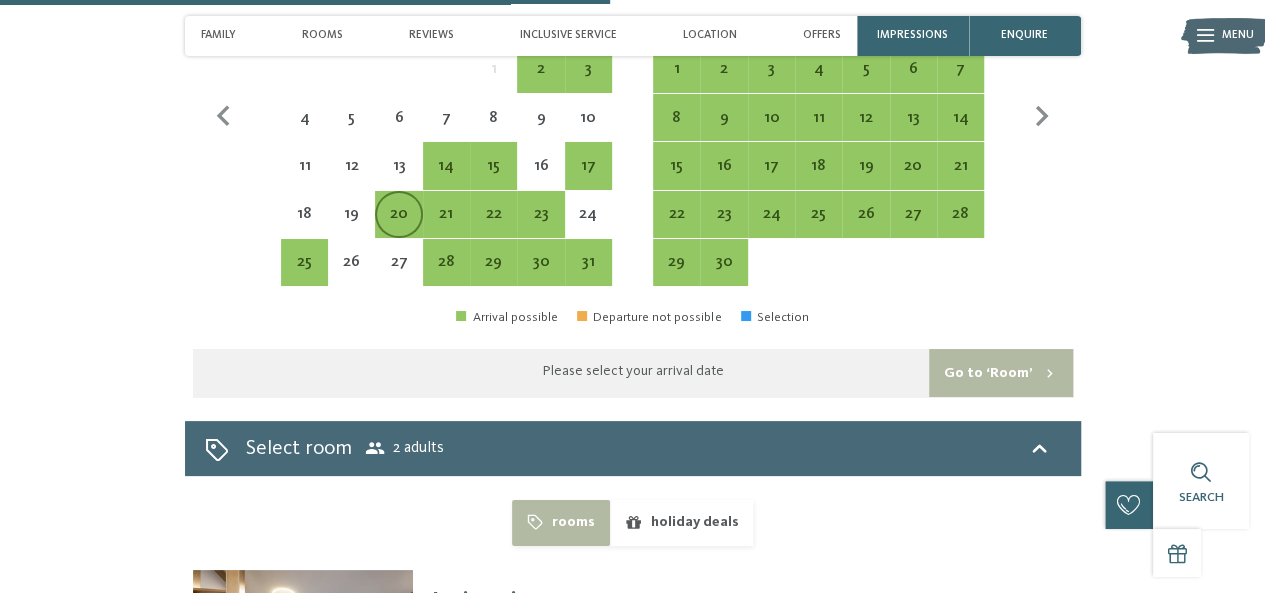 click on "20" at bounding box center [398, 227] 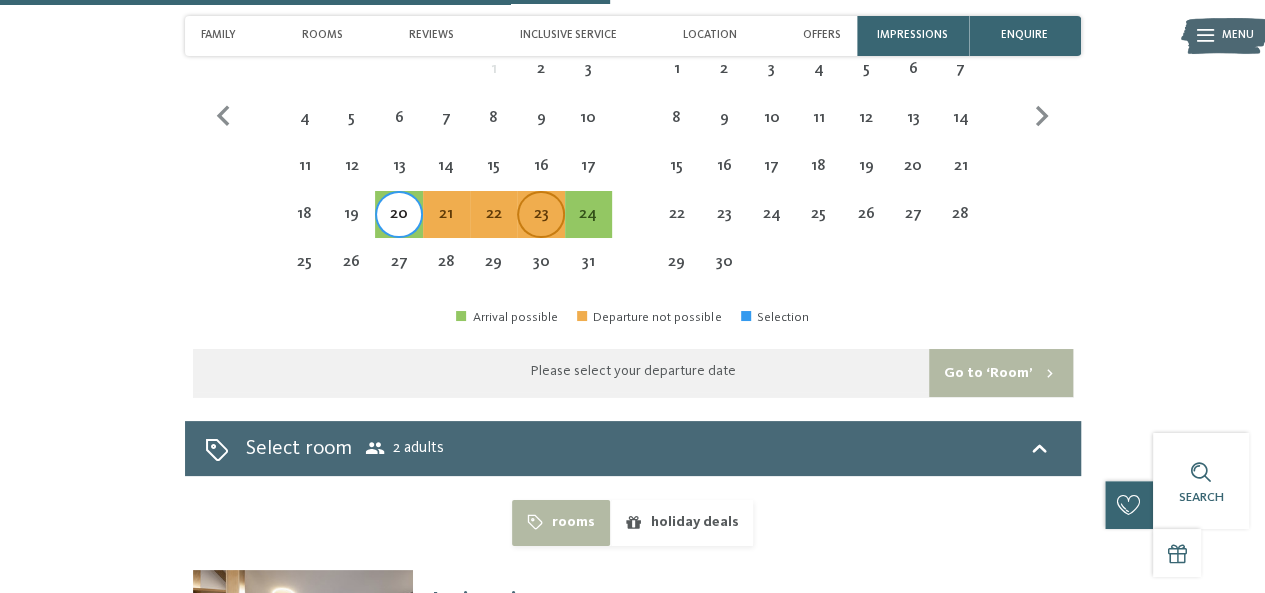 click on "23" at bounding box center [540, 227] 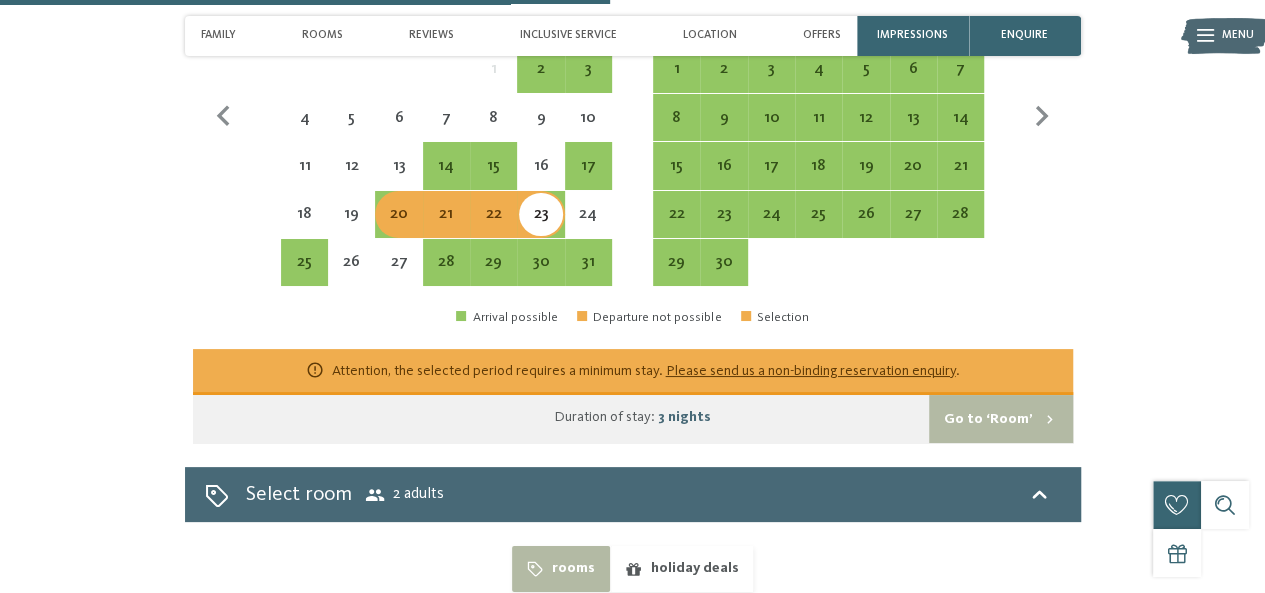 click on "Go to ‘Room’" at bounding box center (1000, 419) 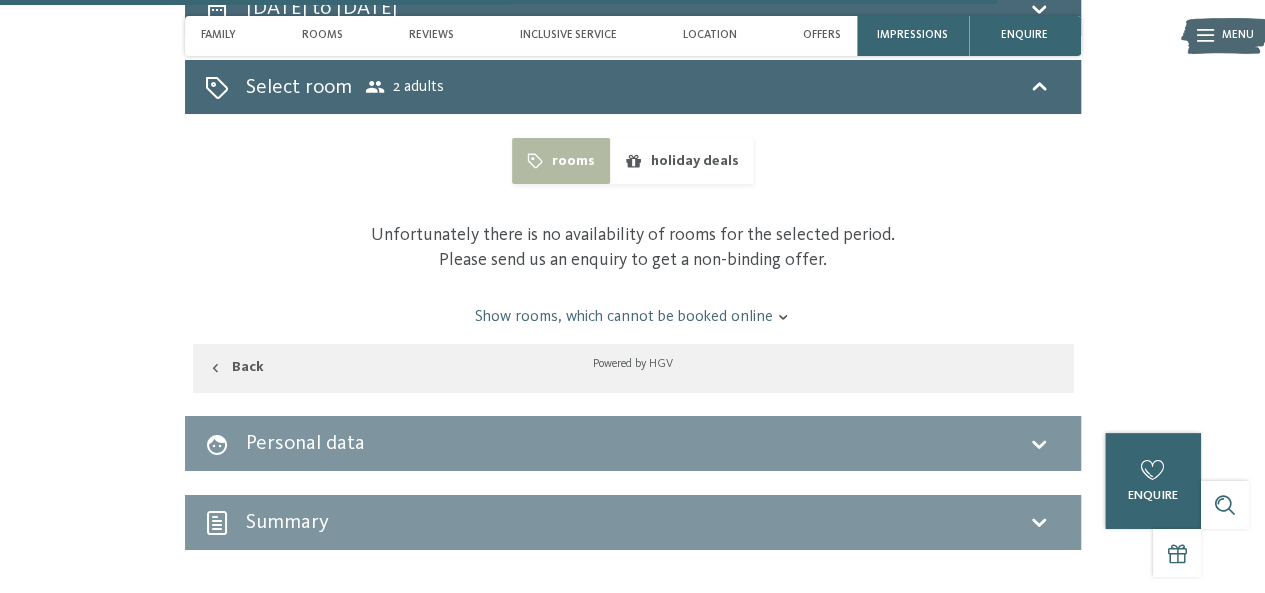 scroll, scrollTop: 3469, scrollLeft: 0, axis: vertical 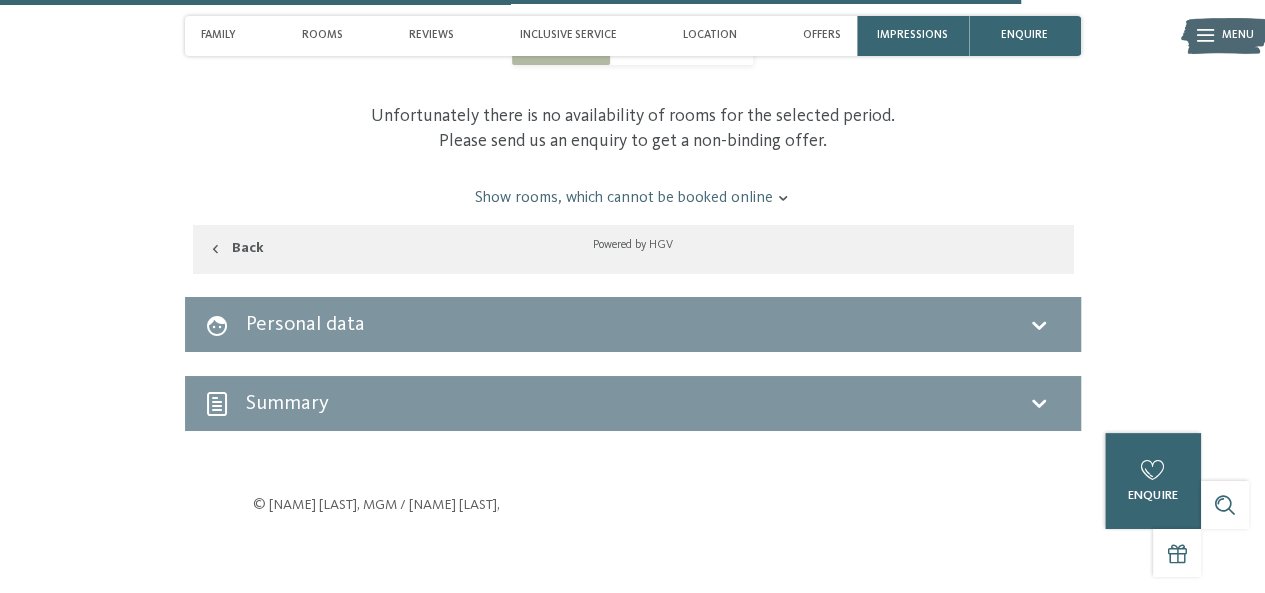 click on "Personal data" at bounding box center [633, 324] 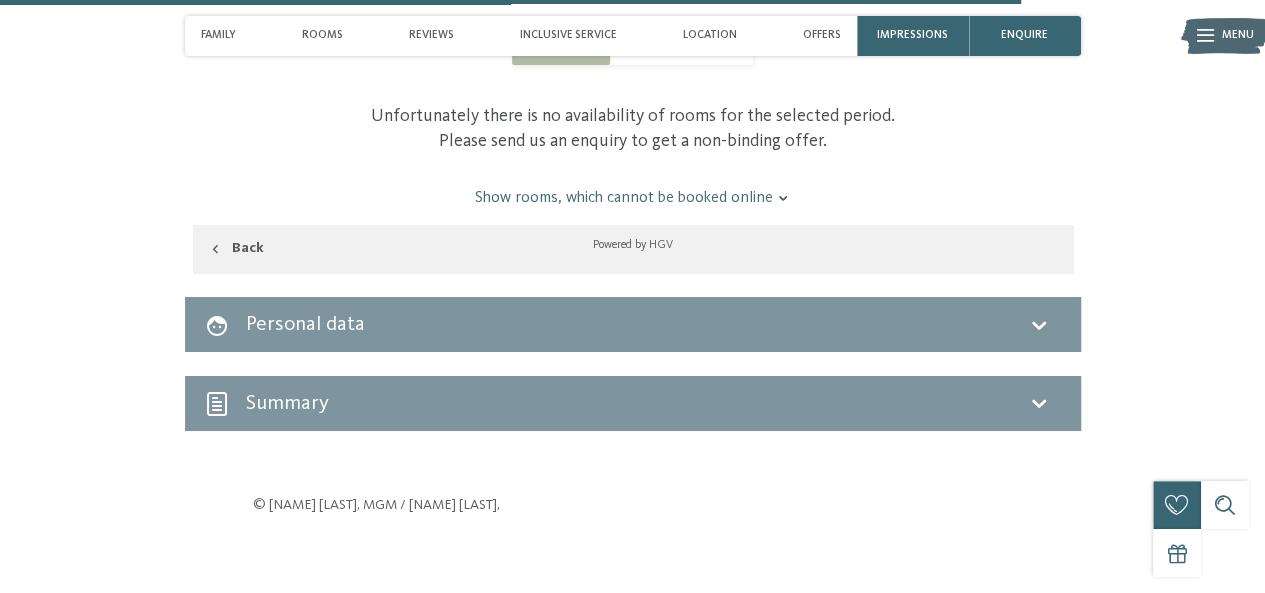 click 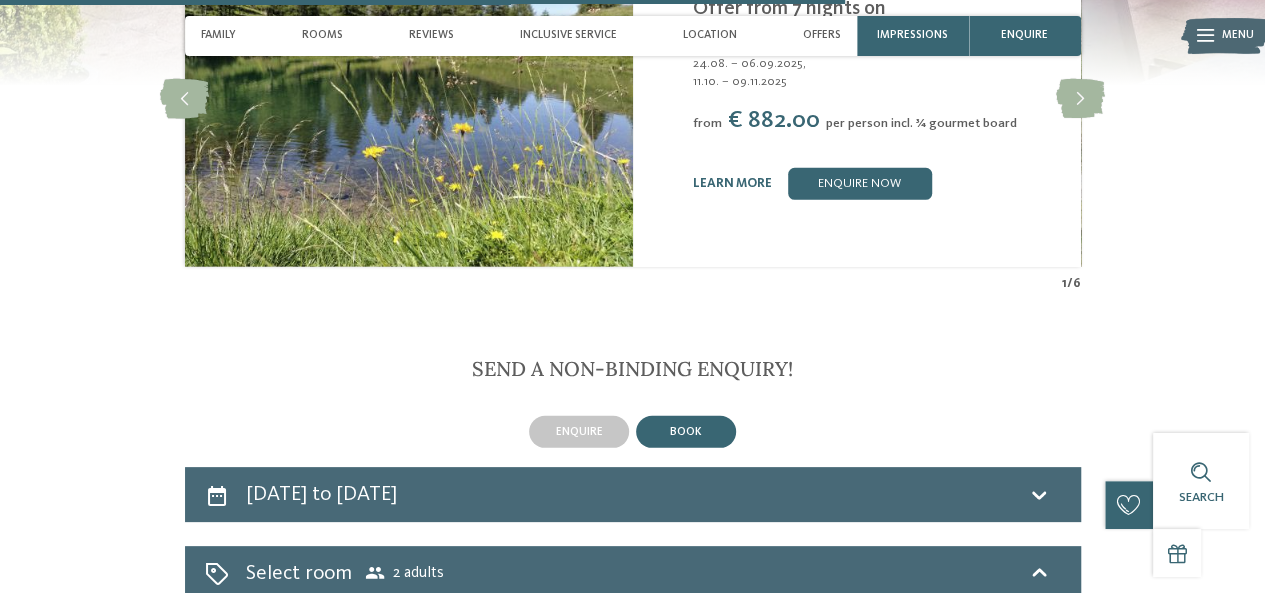 scroll, scrollTop: 2870, scrollLeft: 0, axis: vertical 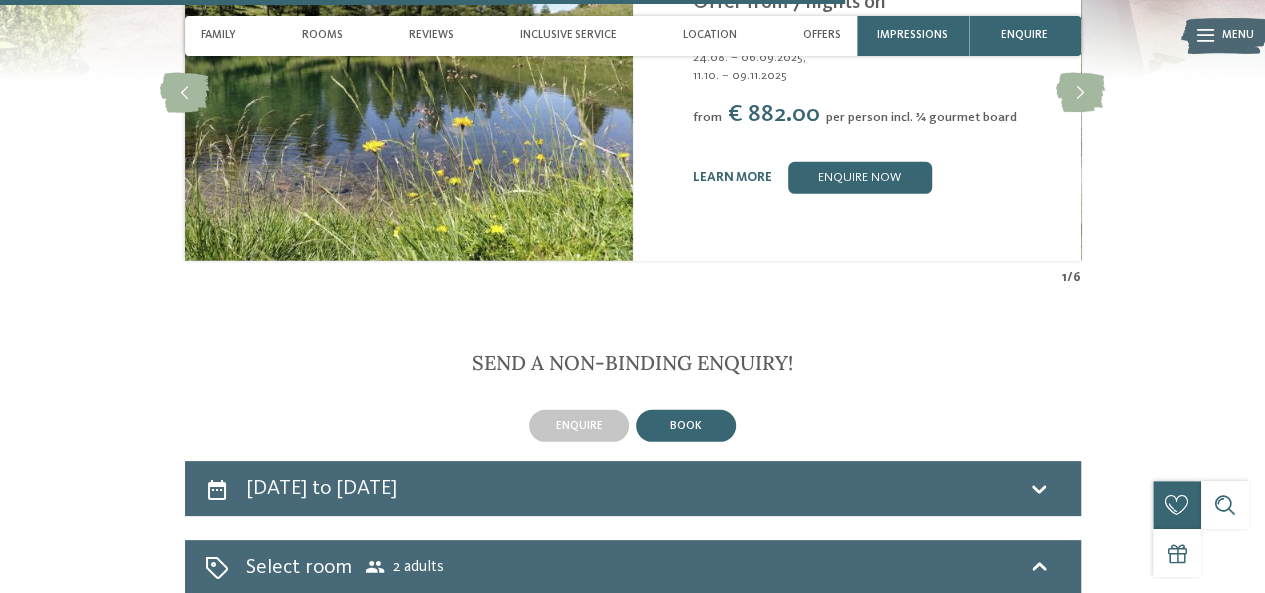 click on "book" at bounding box center [686, 426] 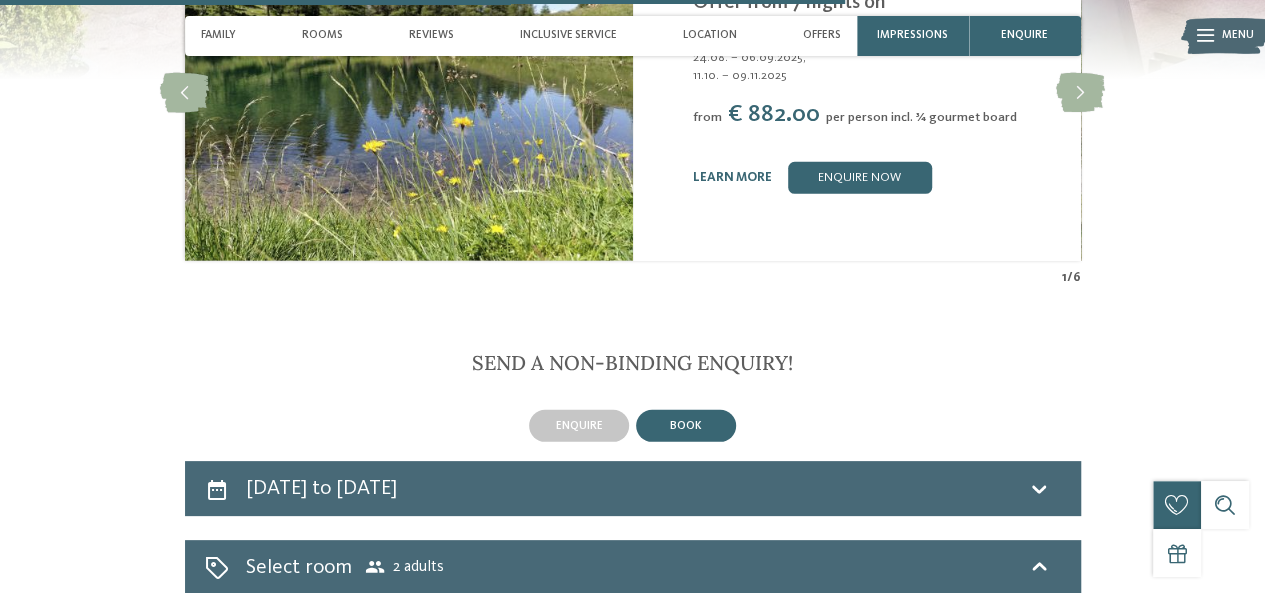 click on "book" at bounding box center (686, 426) 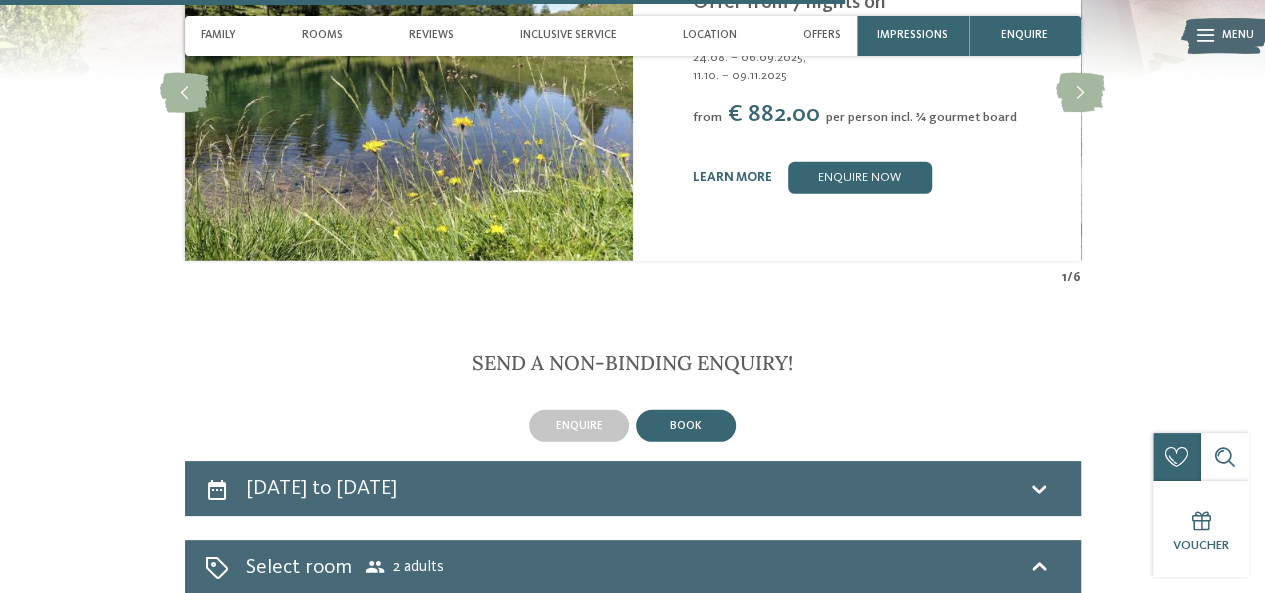 click on "book" at bounding box center [686, 426] 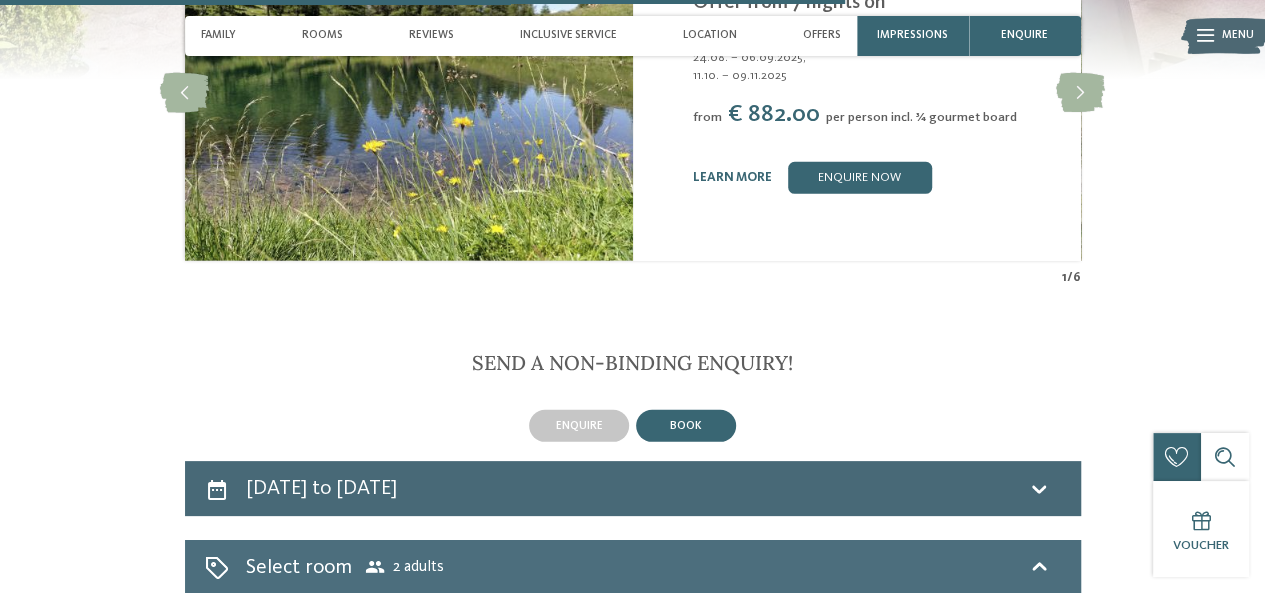 click on "Select room 2 adults" at bounding box center [633, 567] 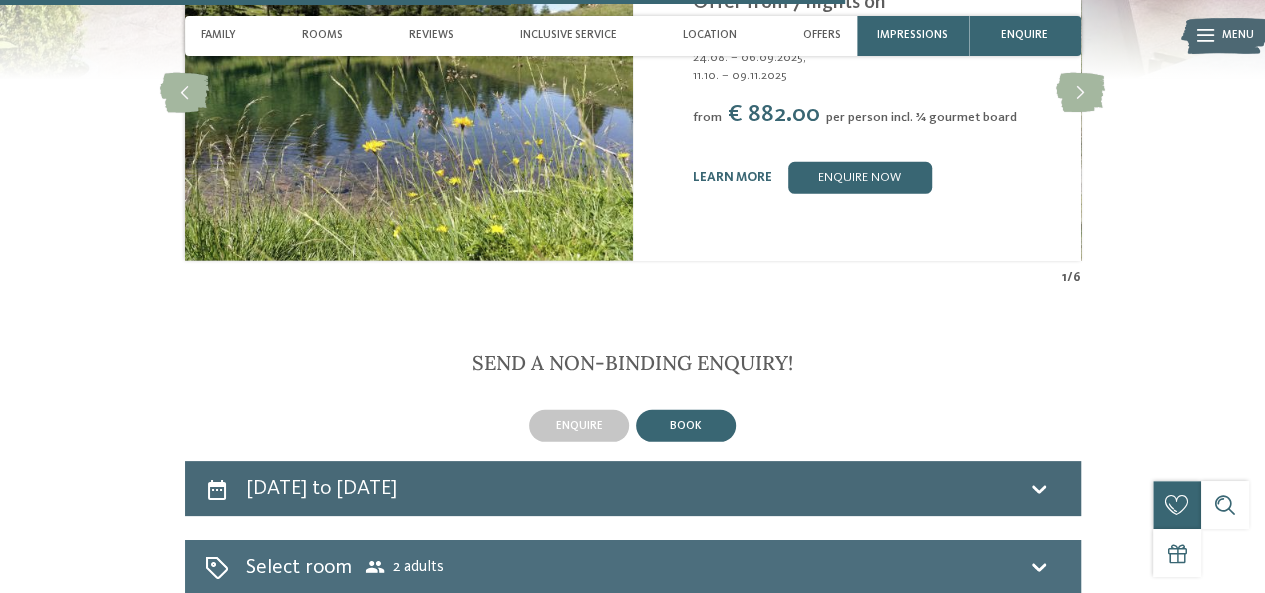 click 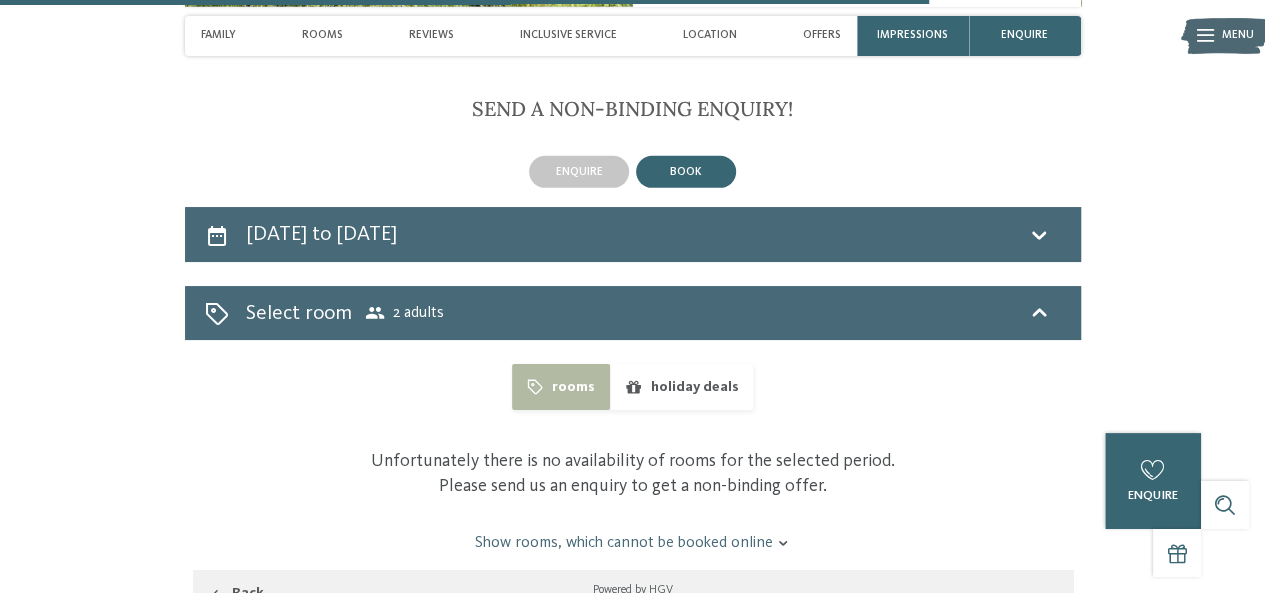 scroll, scrollTop: 3154, scrollLeft: 0, axis: vertical 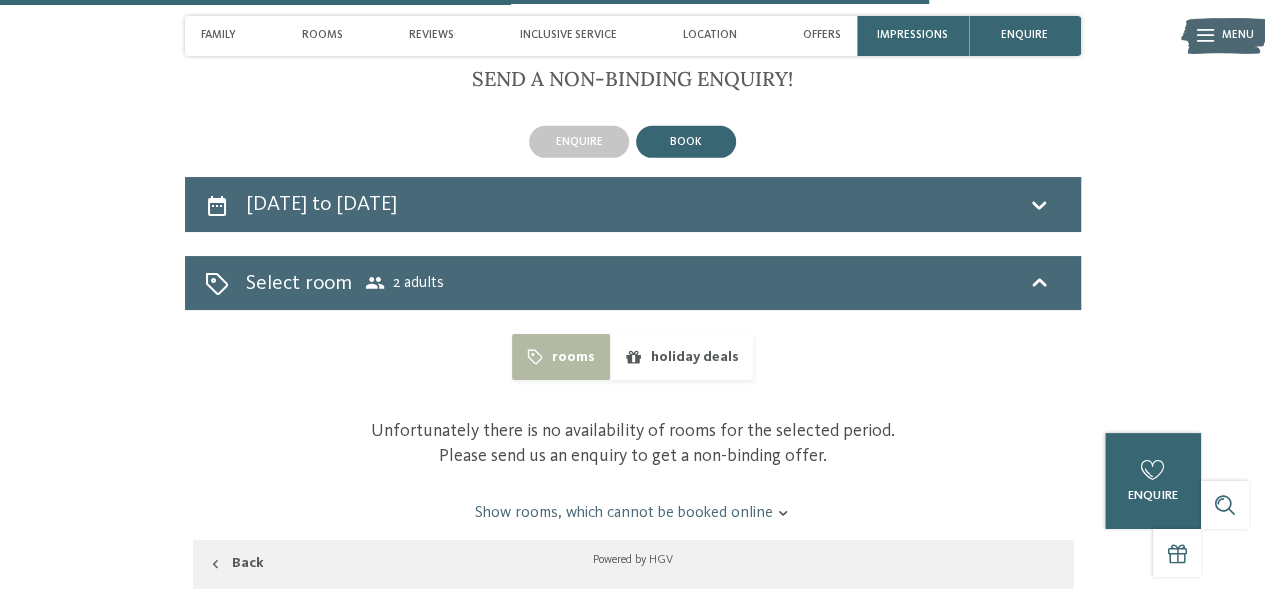 click on "rooms" at bounding box center [560, 357] 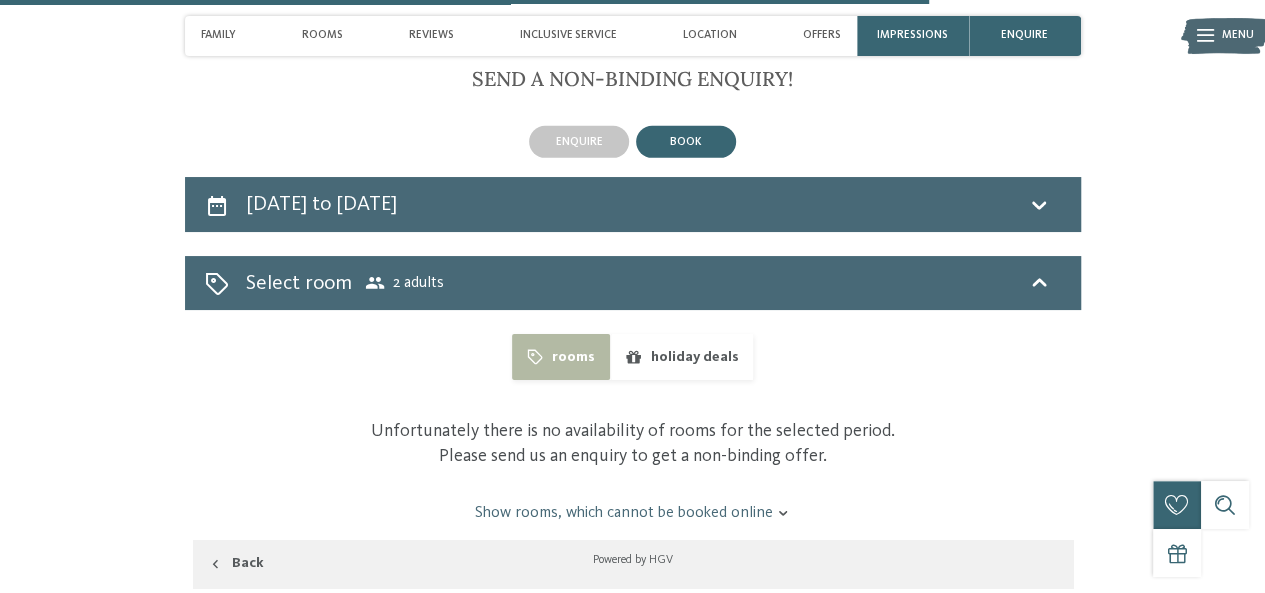click on "book" at bounding box center [686, 142] 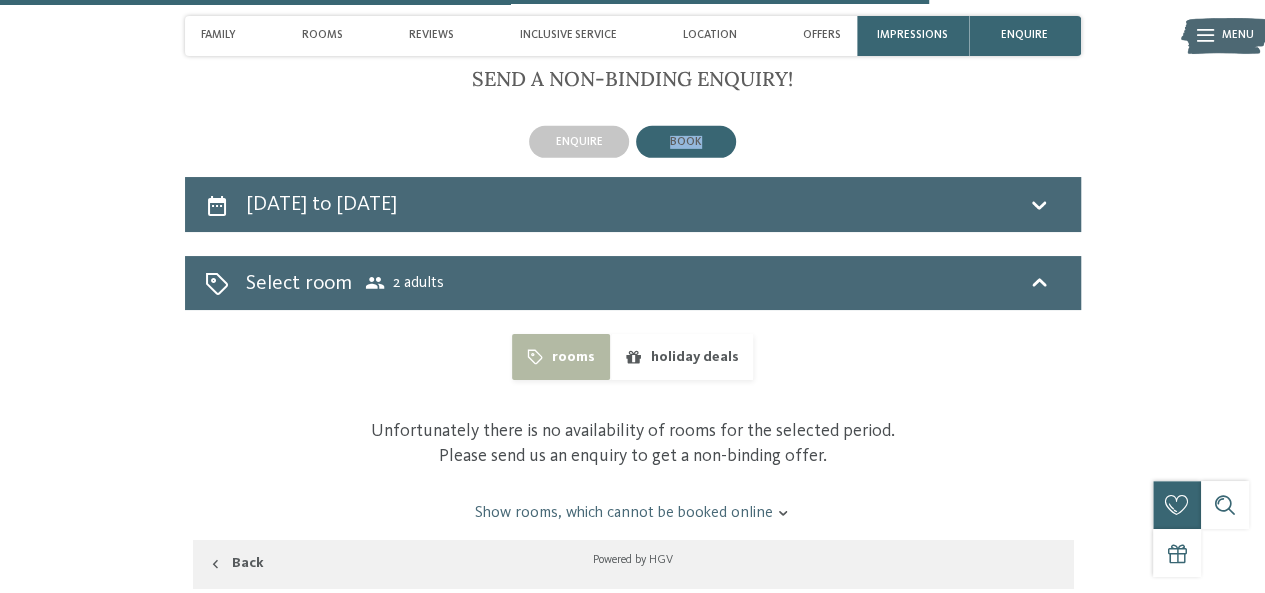 click on "book" at bounding box center [686, 142] 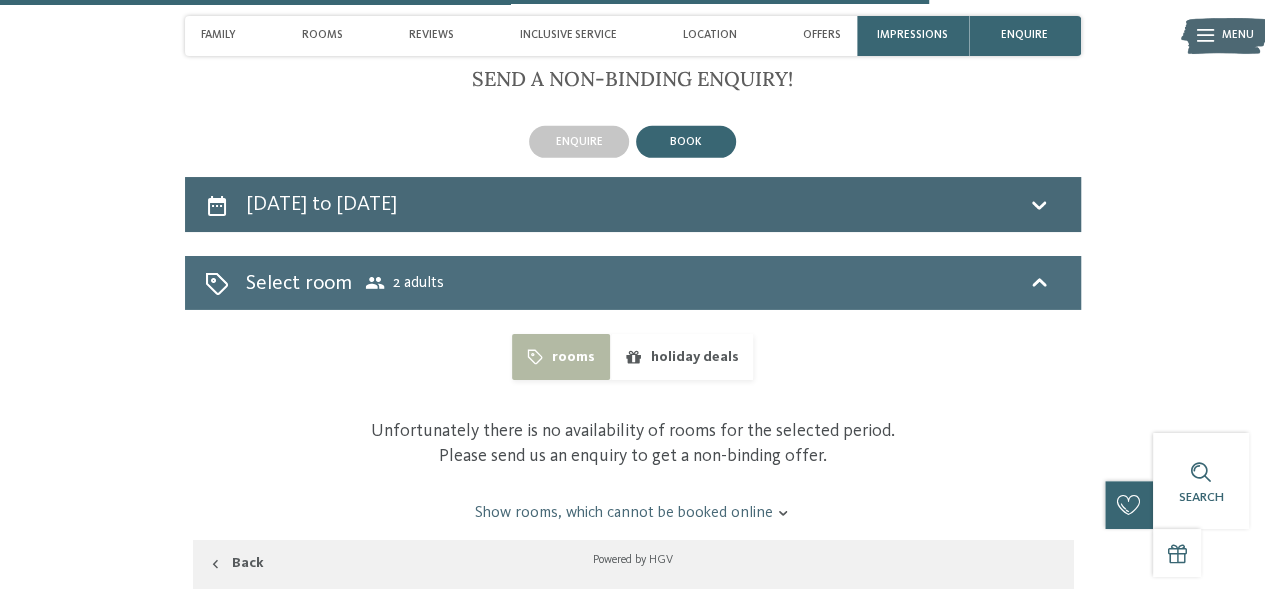 click on "Select room 2 adults" at bounding box center [633, 283] 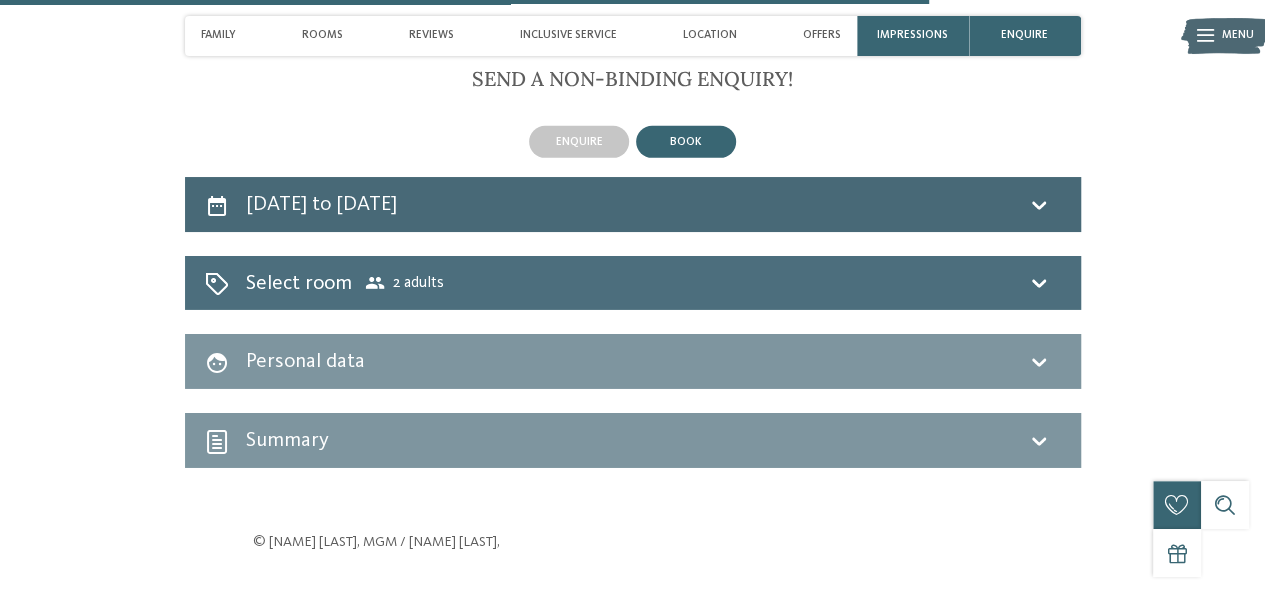 click 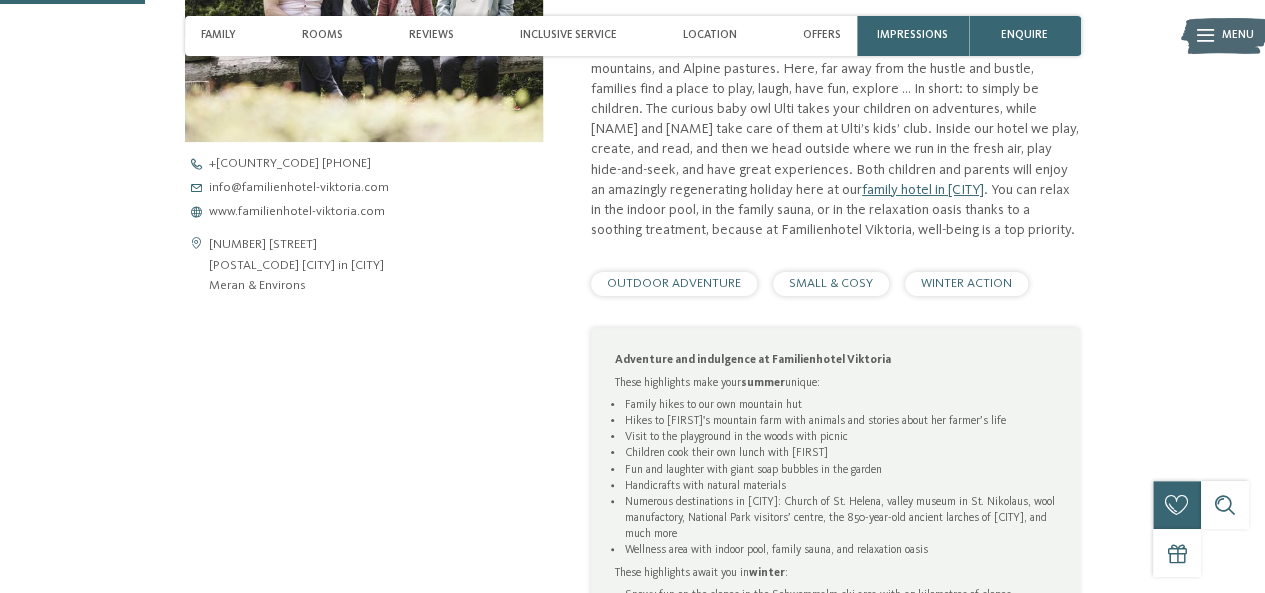 scroll, scrollTop: 450, scrollLeft: 0, axis: vertical 